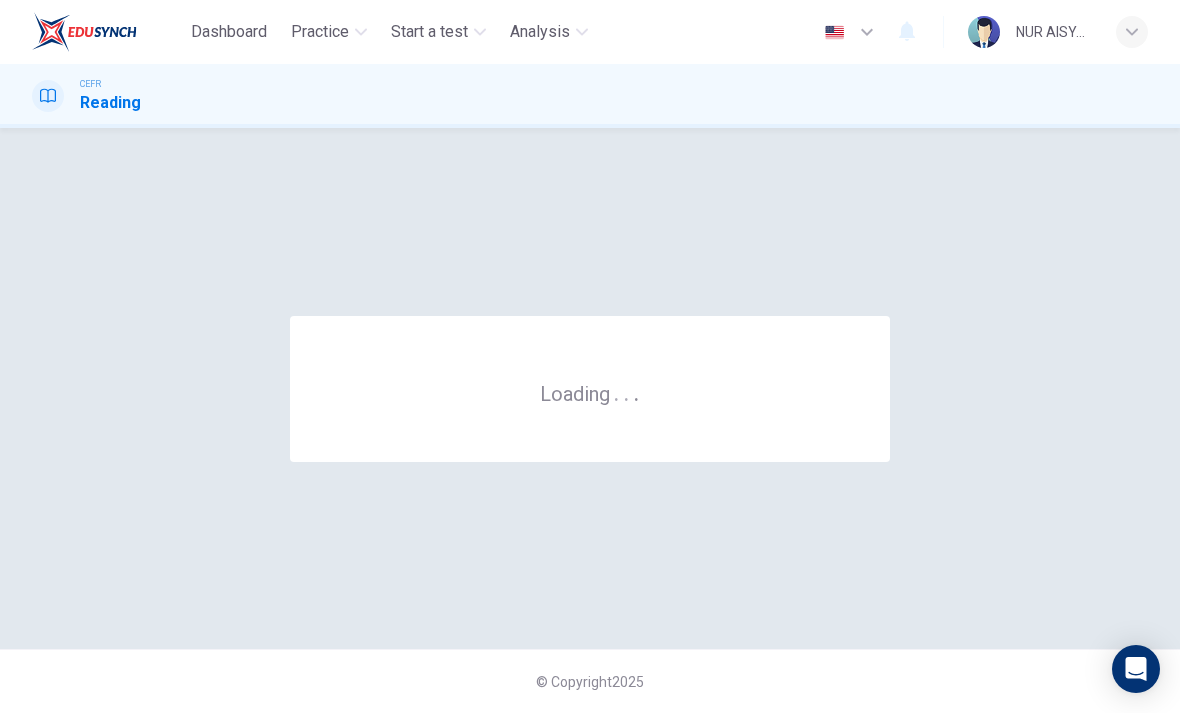 scroll, scrollTop: 0, scrollLeft: 0, axis: both 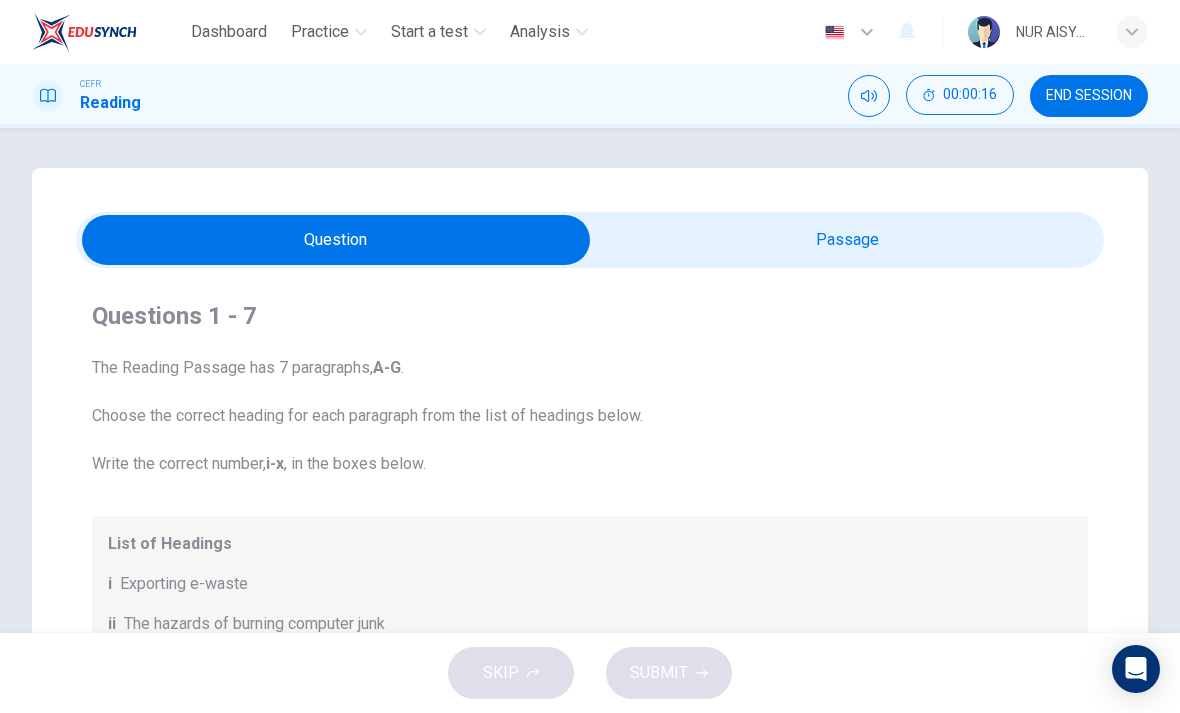 click at bounding box center [336, 240] 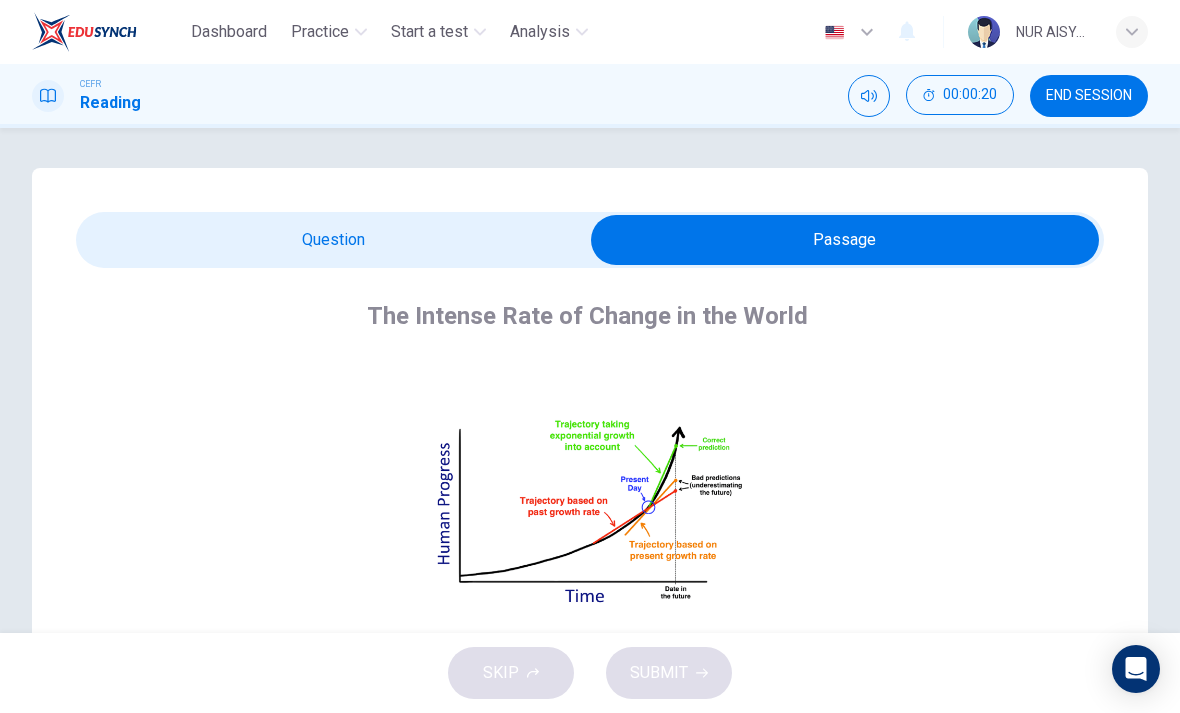 click on "Click to Zoom" at bounding box center (591, 529) 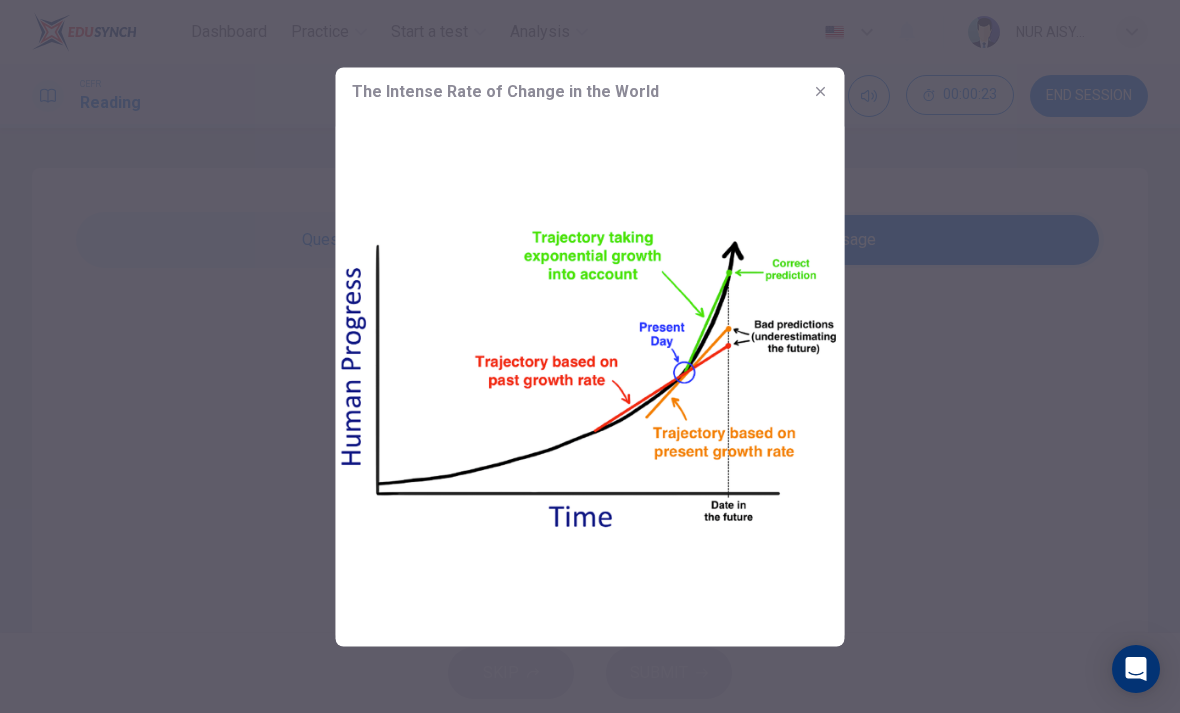 click at bounding box center [590, 380] 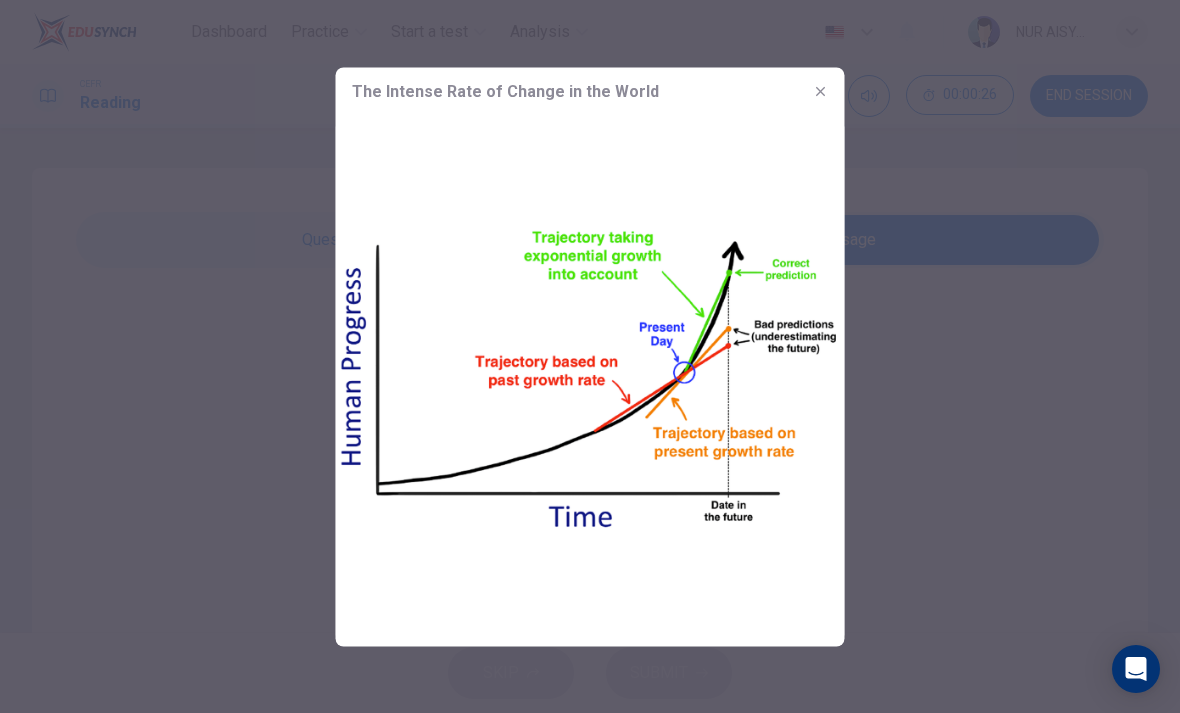 click 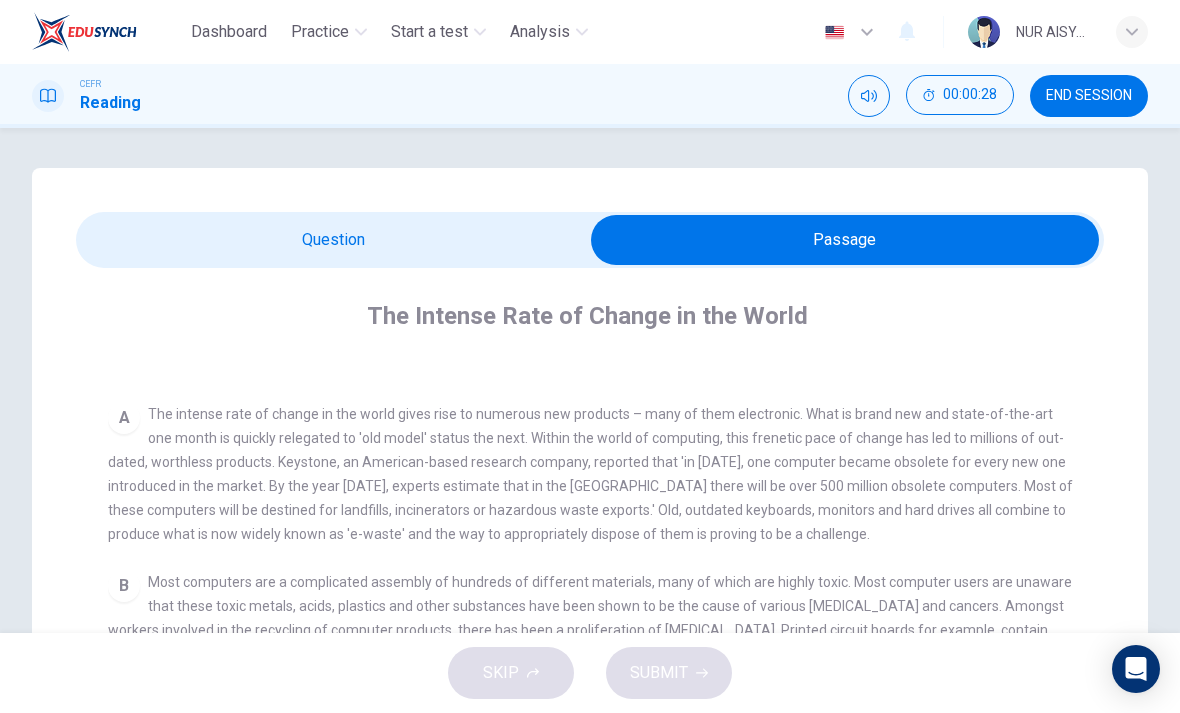 scroll, scrollTop: 342, scrollLeft: 0, axis: vertical 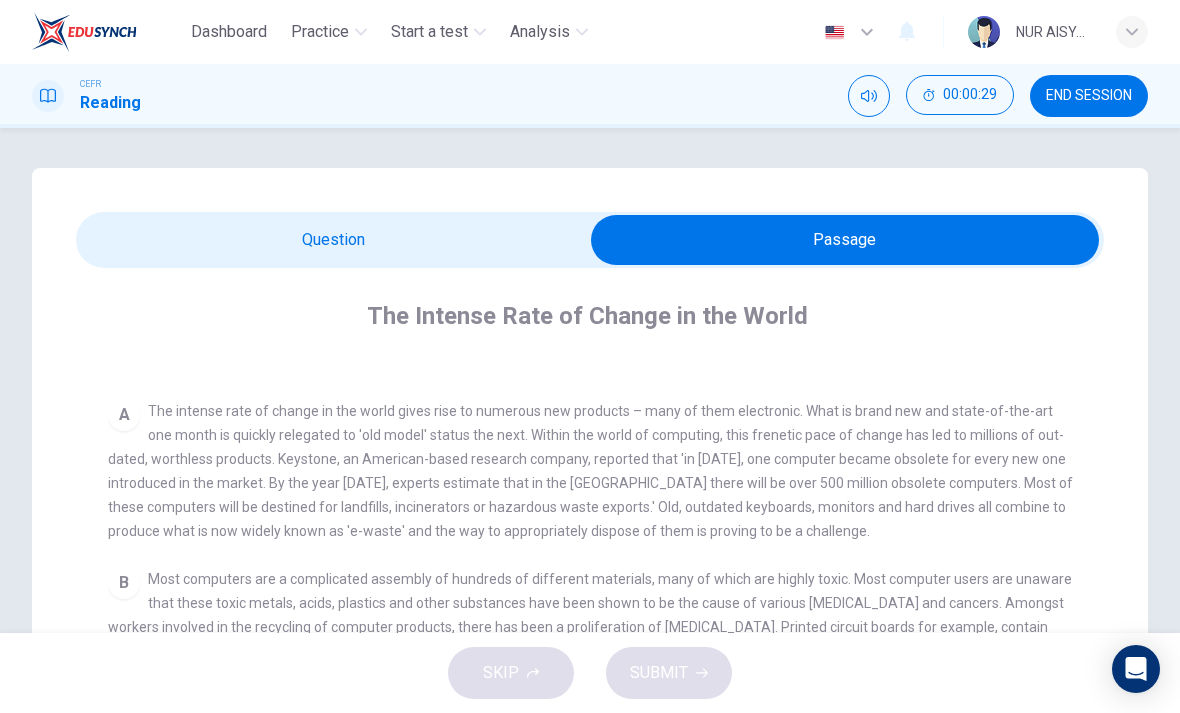click on "The intense rate of change in the world gives rise to numerous new products – many of them electronic. What is brand new and state-of-the-art one month is quickly relegated to 'old model' status the next. Within the world of computing, this frenetic pace of change has led to millions of out-dated, worthless products. Keystone, an American-based research company, reported that 'in [DATE], one computer became obsolete for every new one introduced in the market. By the year [DATE], experts estimate that in the [GEOGRAPHIC_DATA] there will be over 500 million obsolete computers. Most of these computers will be destined for landfills, incinerators or hazardous waste exports.' Old, outdated keyboards, monitors and hard drives all combine to produce what is now widely known as 'e-waste' and the way to appropriately dispose of them is proving to be a challenge." at bounding box center (590, 471) 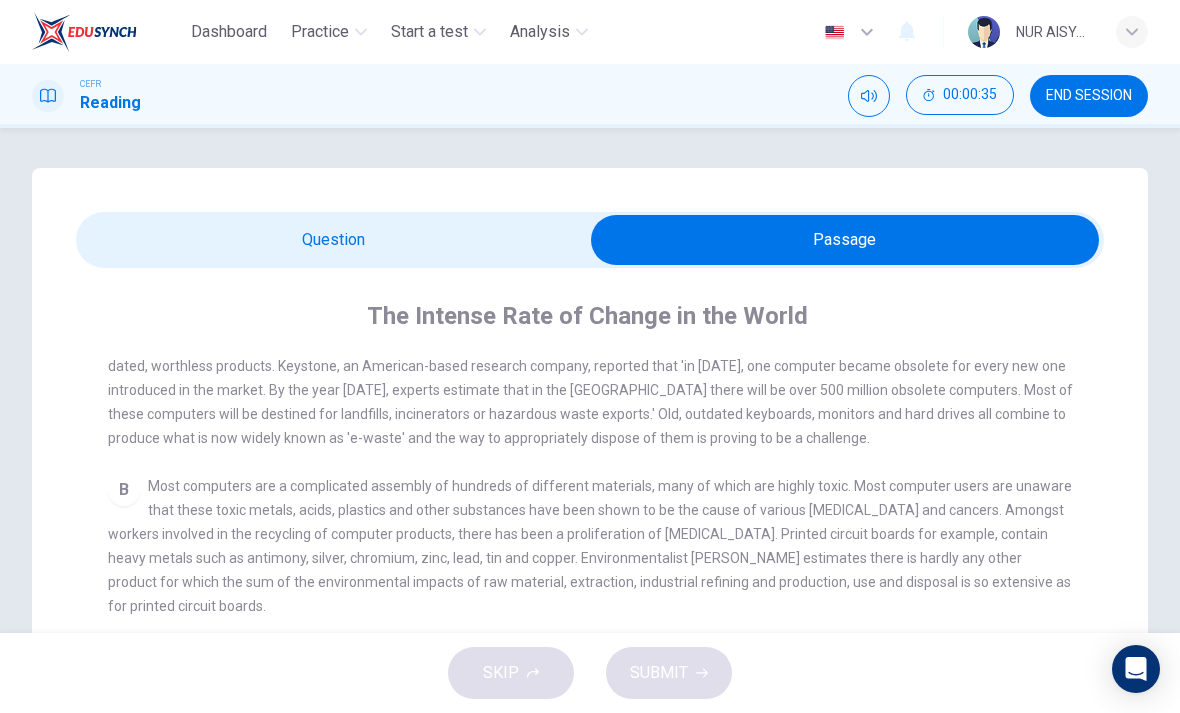 scroll, scrollTop: 423, scrollLeft: 0, axis: vertical 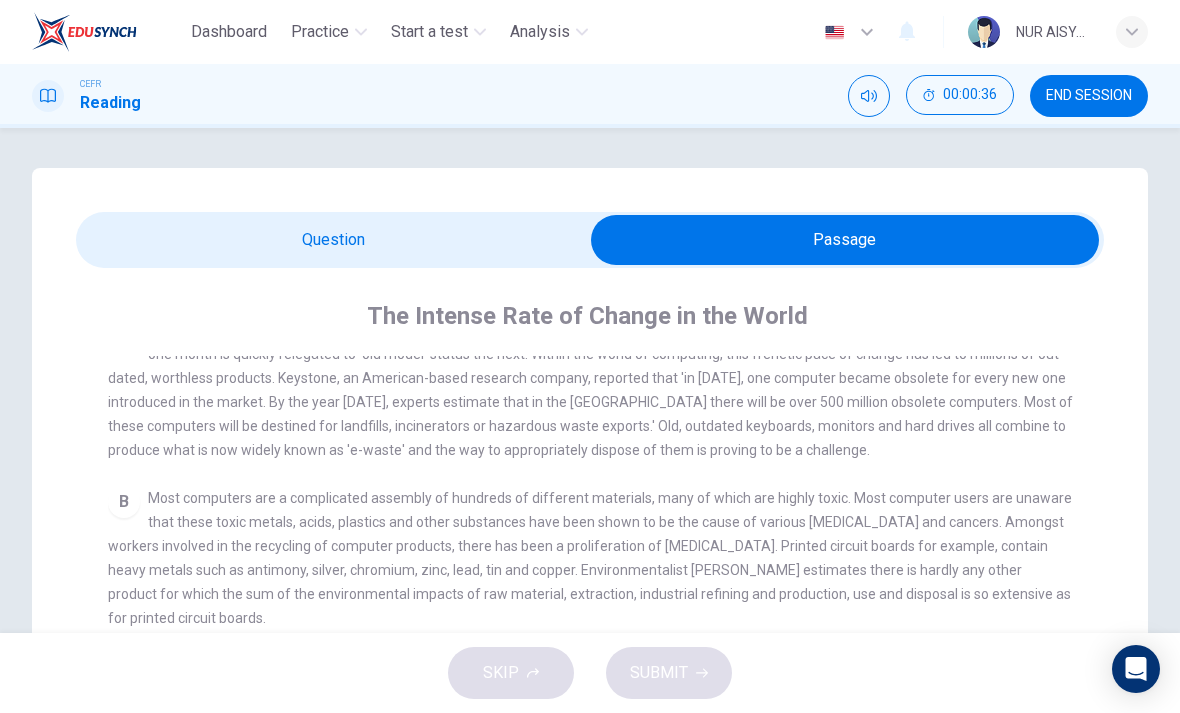 click on "B" at bounding box center (124, 502) 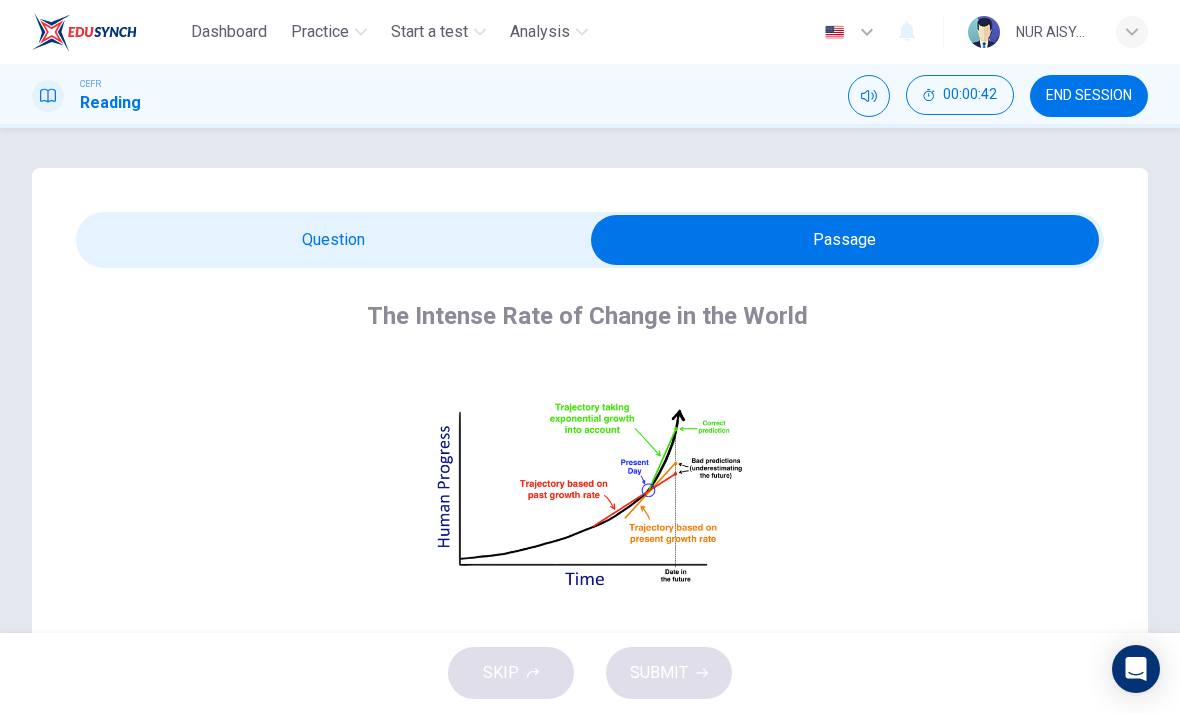 scroll, scrollTop: 16, scrollLeft: 0, axis: vertical 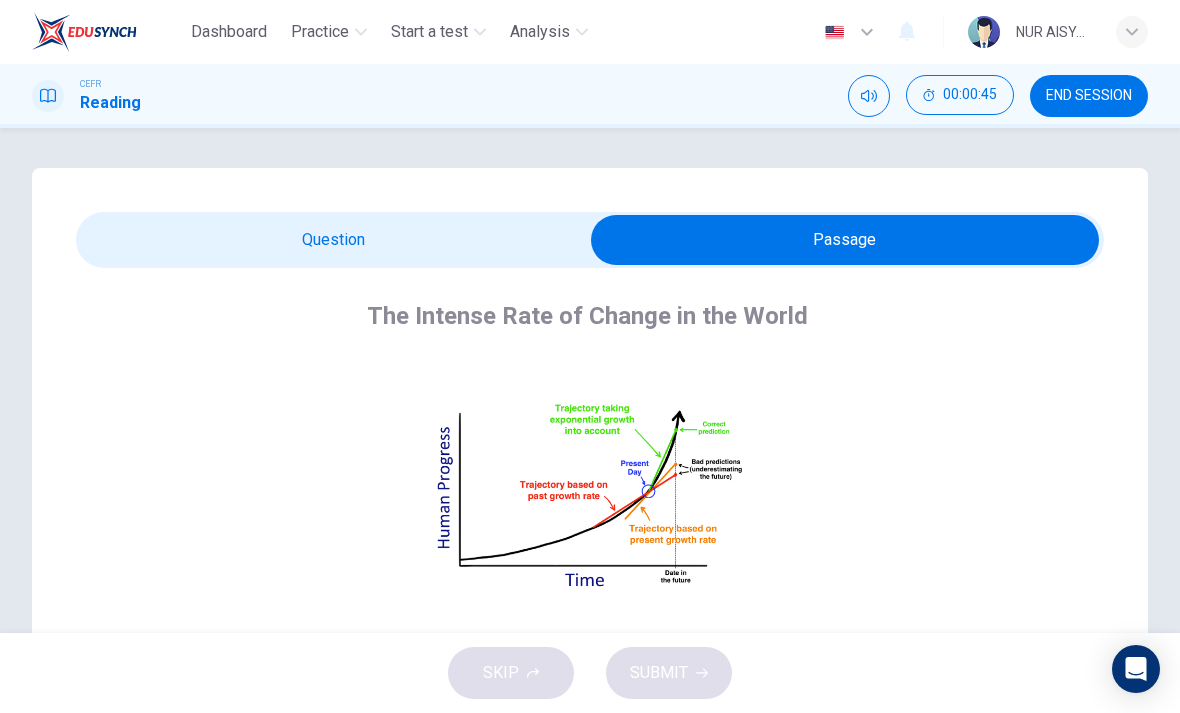 click on "Click to Zoom" at bounding box center [591, 513] 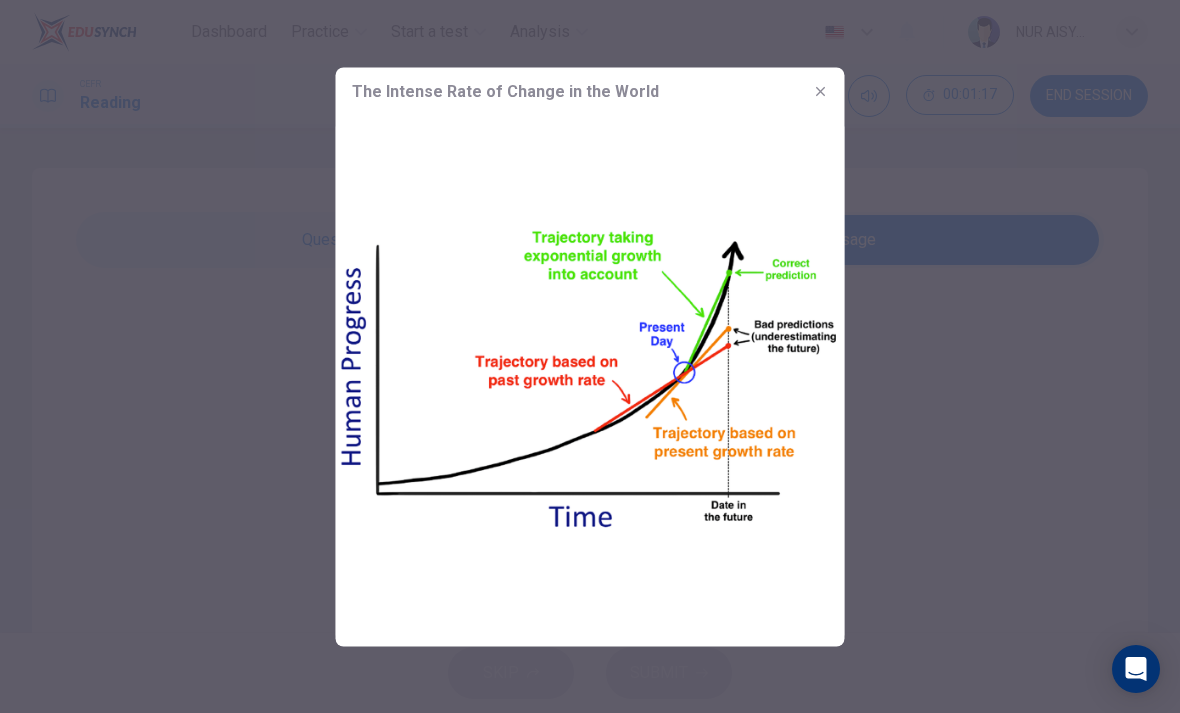click at bounding box center (590, 356) 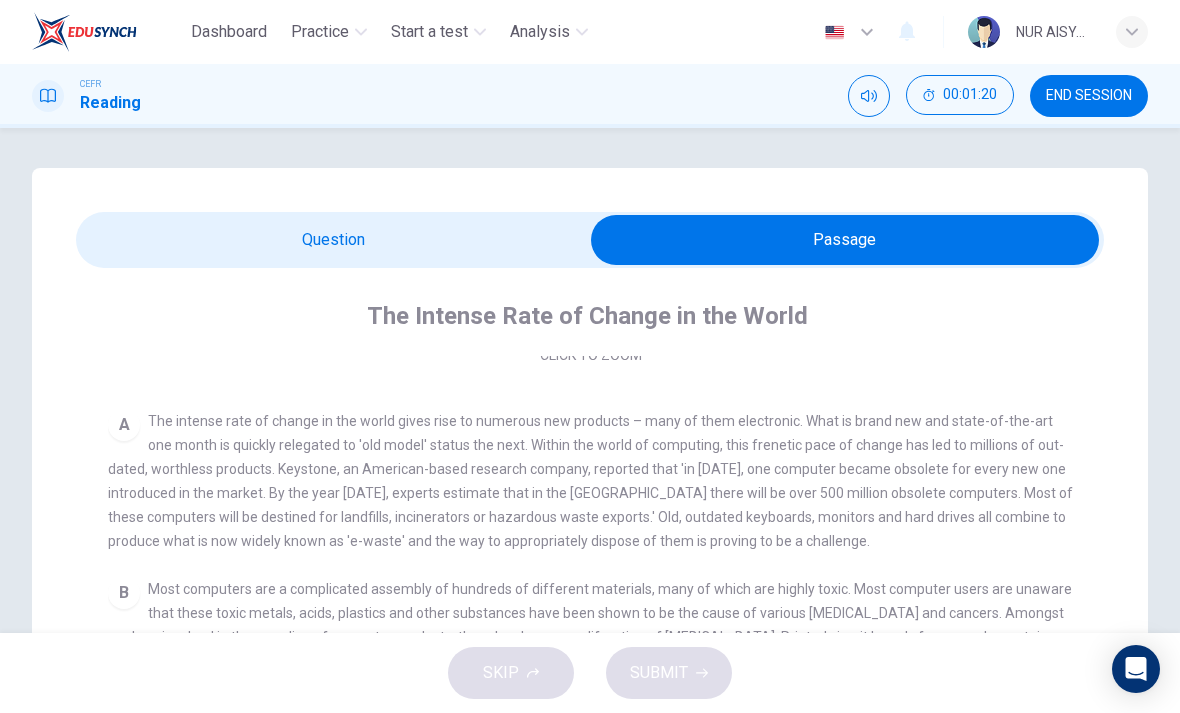 scroll, scrollTop: 392, scrollLeft: 0, axis: vertical 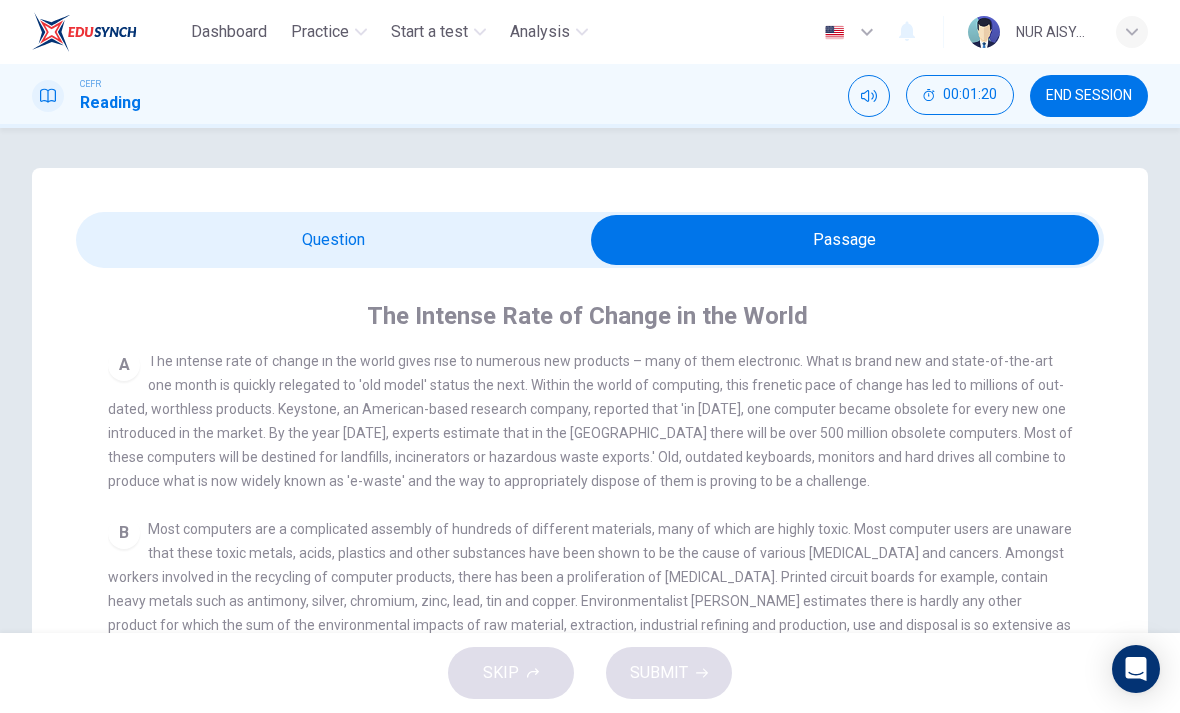click at bounding box center (845, 240) 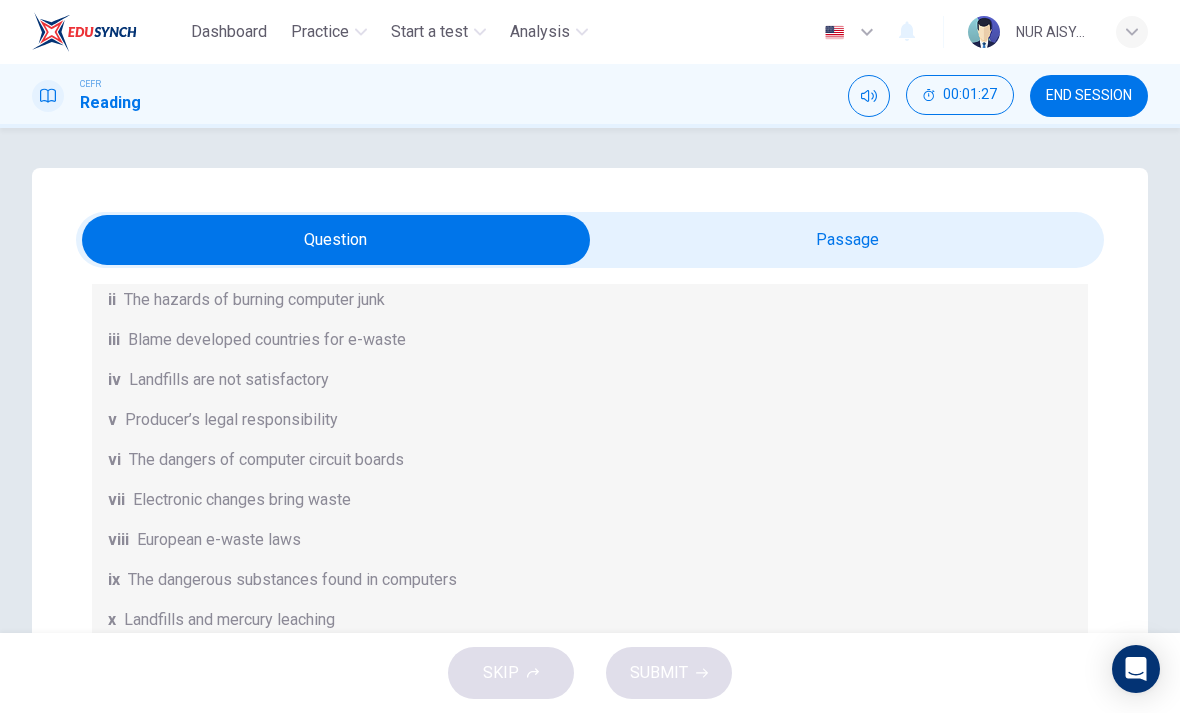 scroll, scrollTop: 324, scrollLeft: 0, axis: vertical 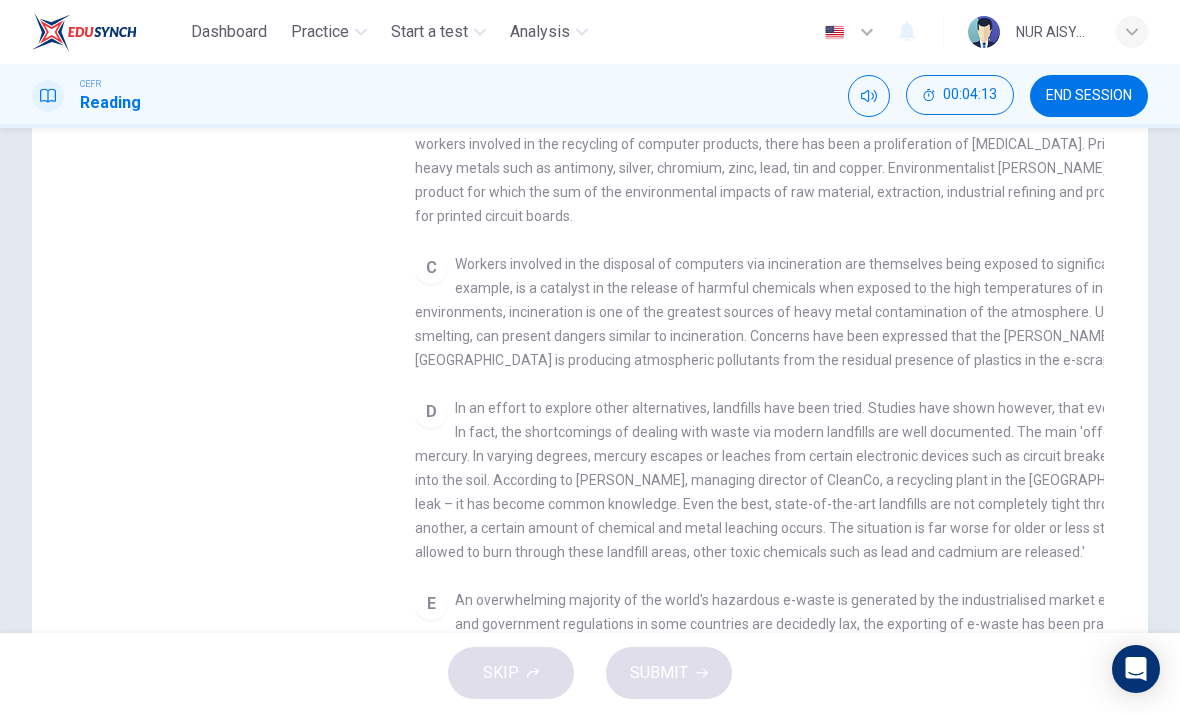 checkbox on "false" 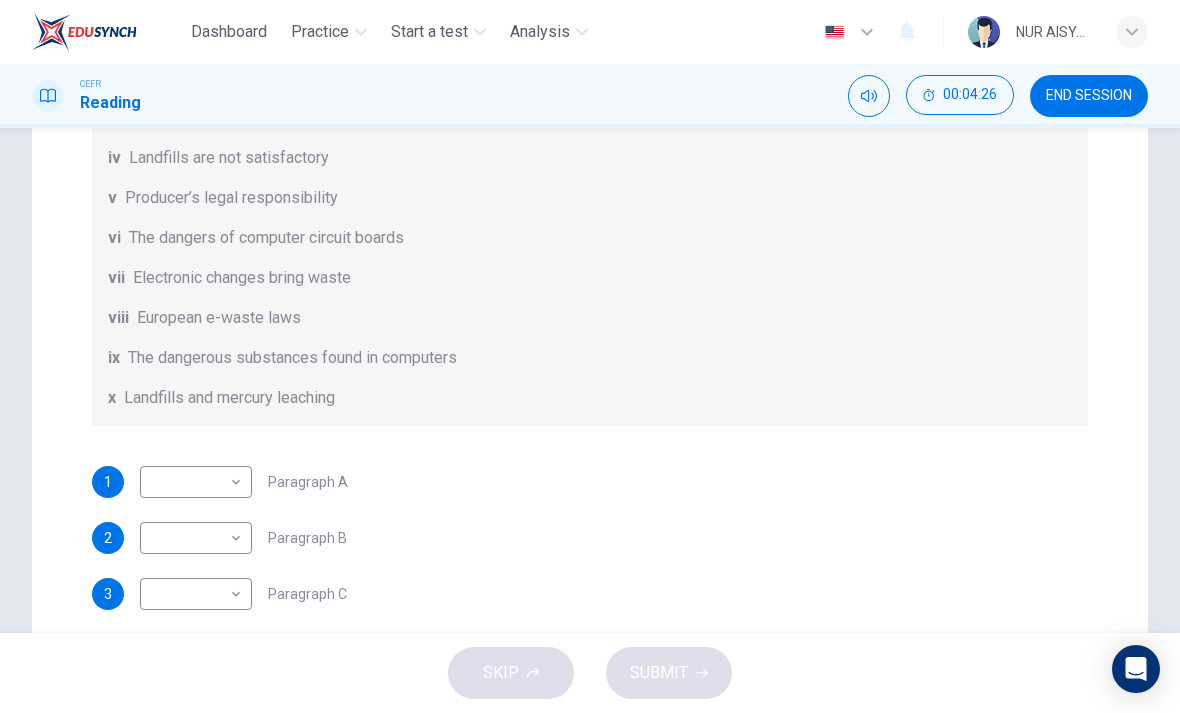 scroll, scrollTop: 236, scrollLeft: 0, axis: vertical 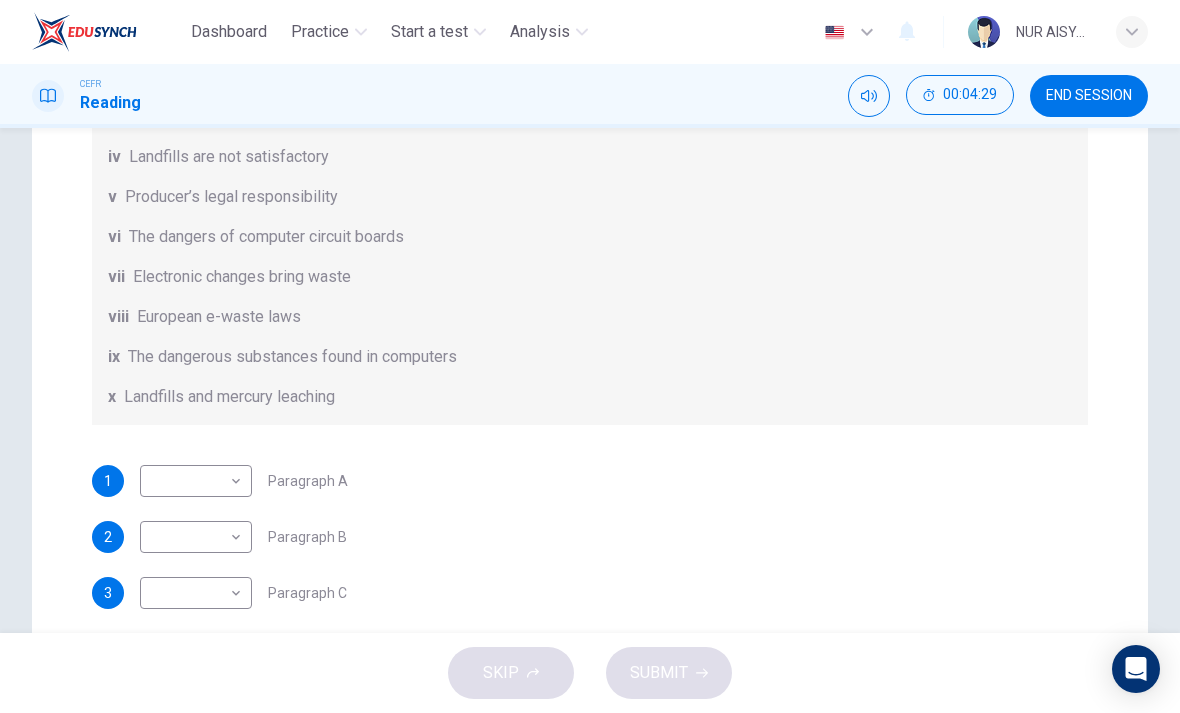click on "Dashboard Practice Start a test Analysis English en ​ NUR AISYA [PERSON_NAME] BINTI [PERSON_NAME] CEFR Reading 00:04:29 END SESSION Questions 1 - 7 The Reading Passage has 7 paragraphs,  A-G .
Choose the correct heading for each paragraph from the list of headings below.
Write the correct number,  i-x , in the boxes below. List of Headings i Exporting e-waste ii The hazards of burning computer junk iii Blame developed countries for e-waste iv Landfills are not satisfactory v Producer’s legal responsibility vi The dangers of computer circuit boards vii Electronic changes bring waste viii European e-waste laws ix The dangerous substances found in computers x Landfills and mercury leaching 1 ​ ​ Paragraph A 2 ​ ​ Paragraph B 3 ​ ​ Paragraph C 4 ​ ​ Paragraph D 5 ​ ​ Paragraph E 6 ​ ​ Paragraph F 7 ​ ​ Paragraph G The Intense Rate of Change in the World CLICK TO ZOOM Click to Zoom A B C D E F G SKIP SUBMIT EduSynch - Online Language Proficiency Testing
Dashboard Practice Analysis" at bounding box center (590, 356) 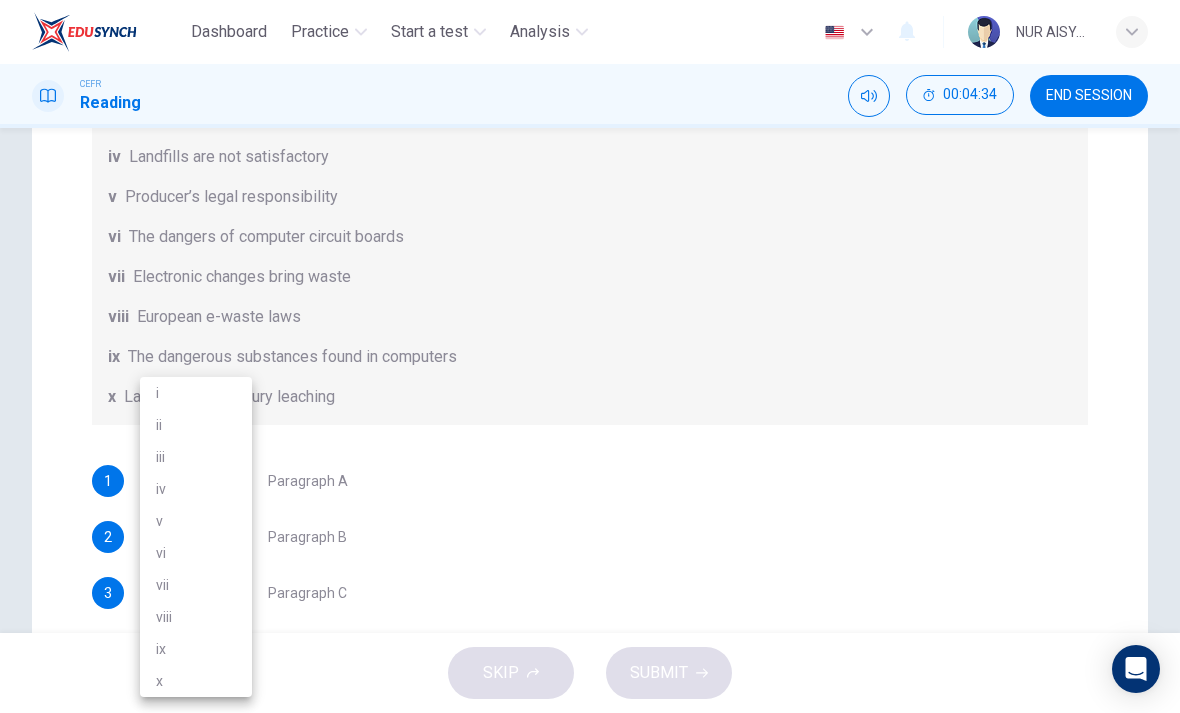 click on "iv" at bounding box center [196, 489] 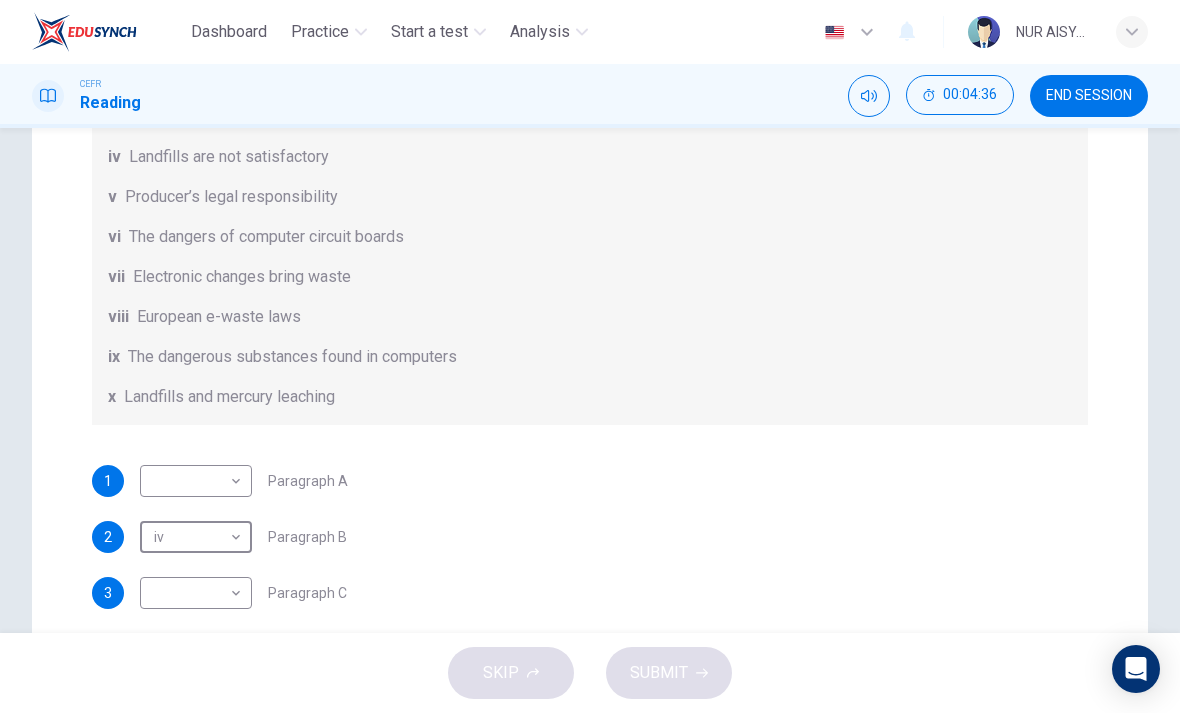 click on "Dashboard Practice Start a test Analysis English en ​ NUR AISYA [PERSON_NAME] BINTI [PERSON_NAME] CEFR Reading 00:04:36 END SESSION Questions 1 - 7 The Reading Passage has 7 paragraphs,  A-G .
Choose the correct heading for each paragraph from the list of headings below.
Write the correct number,  i-x , in the boxes below. List of Headings i Exporting e-waste ii The hazards of burning computer junk iii Blame developed countries for e-waste iv Landfills are not satisfactory v Producer’s legal responsibility vi The dangers of computer circuit boards vii Electronic changes bring waste viii European e-waste laws ix The dangerous substances found in computers x Landfills and mercury leaching 1 ​ ​ Paragraph A 2 iv iv ​ Paragraph B 3 ​ ​ Paragraph C 4 ​ ​ Paragraph D 5 ​ ​ Paragraph E 6 ​ ​ Paragraph F 7 ​ ​ Paragraph G The Intense Rate of Change in the World CLICK TO ZOOM Click to Zoom A B C D E F G SKIP SUBMIT EduSynch - Online Language Proficiency Testing
Dashboard Practice 2025" at bounding box center [590, 356] 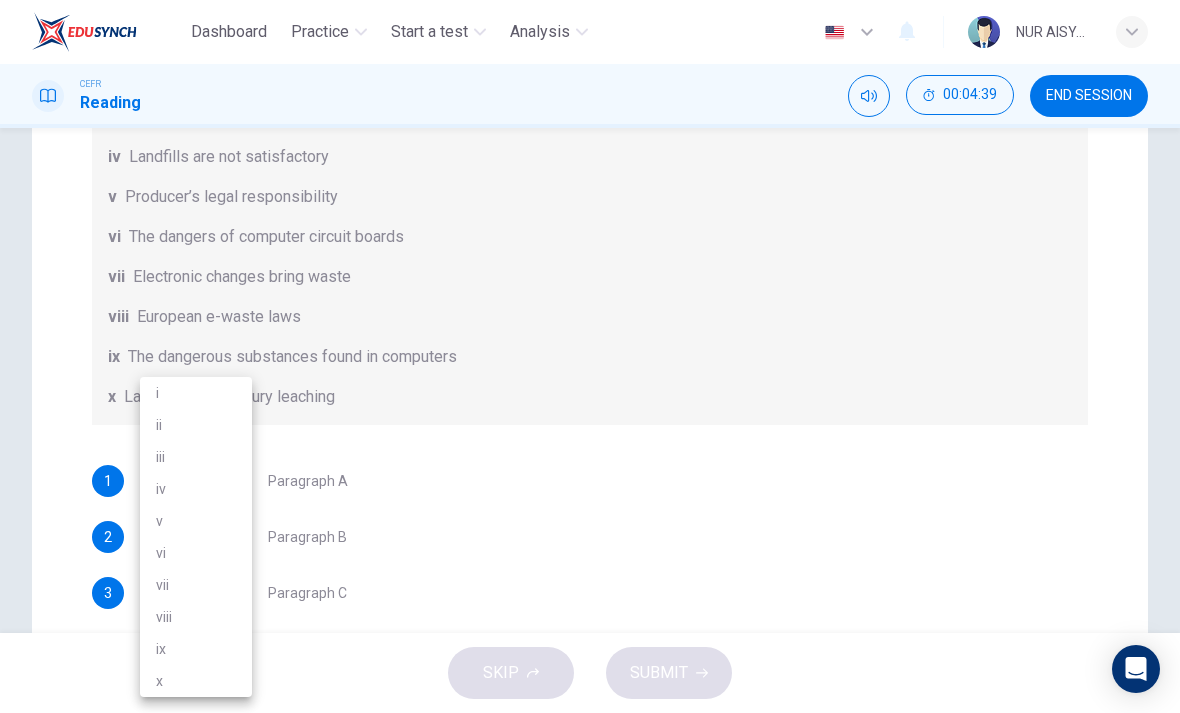 click on "vii" at bounding box center (196, 585) 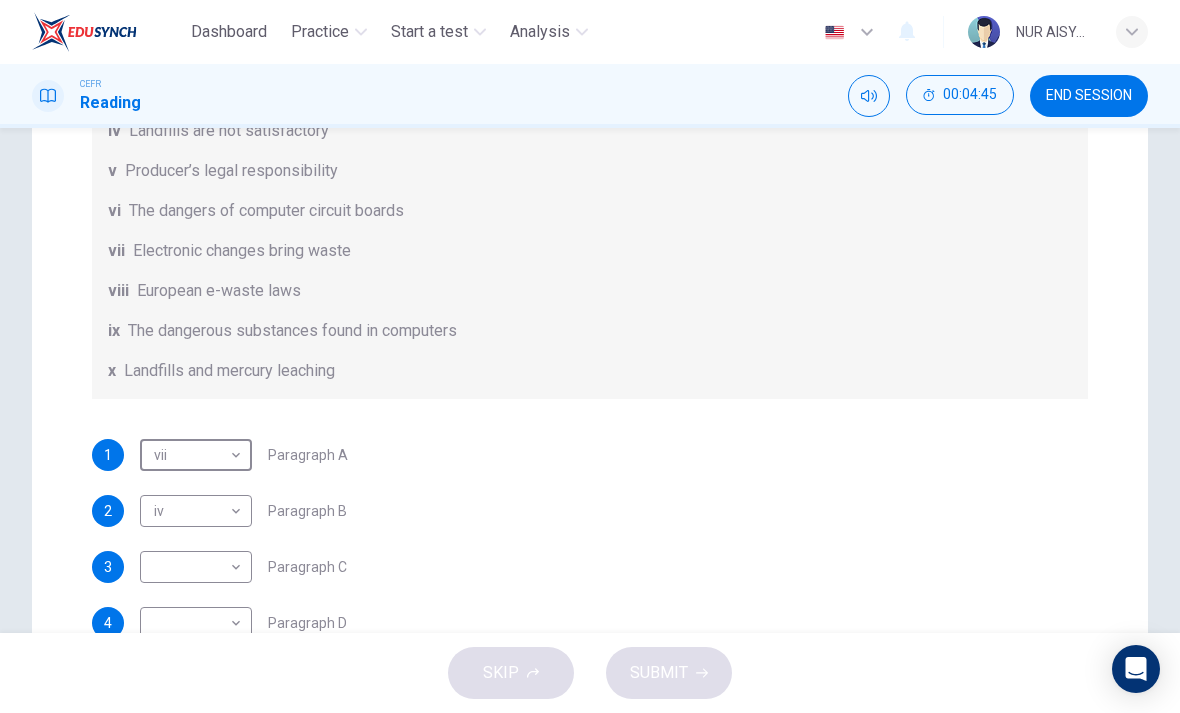 scroll, scrollTop: 271, scrollLeft: 0, axis: vertical 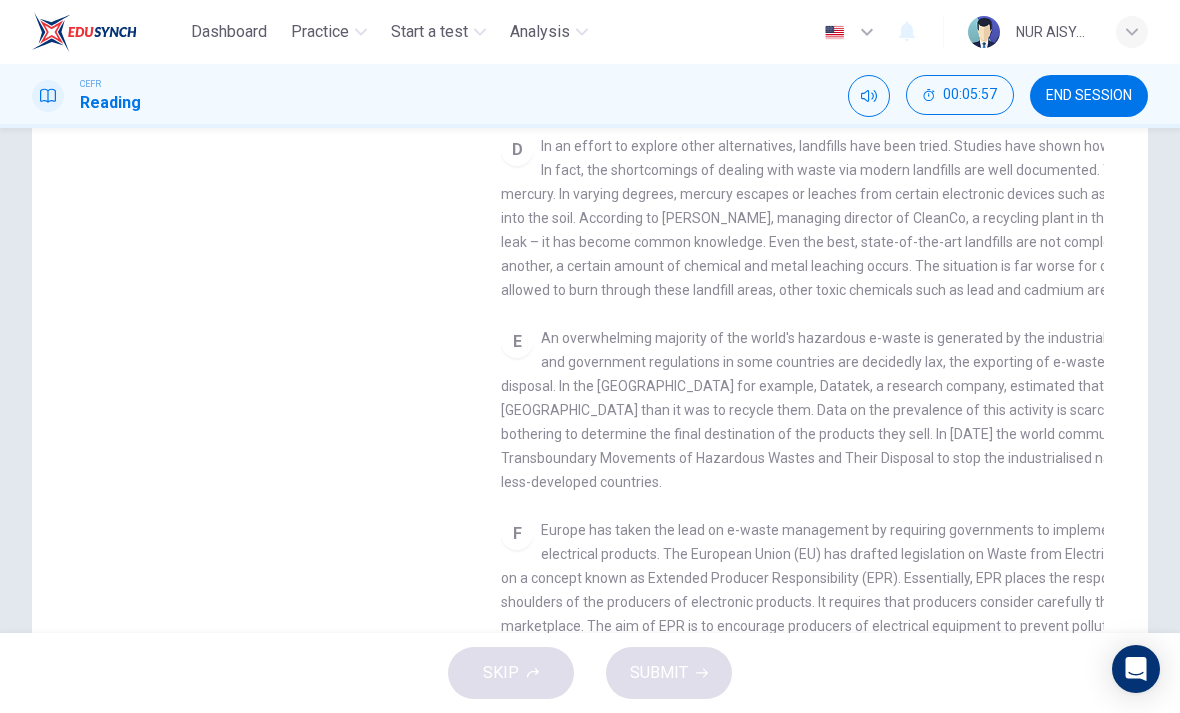 checkbox on "false" 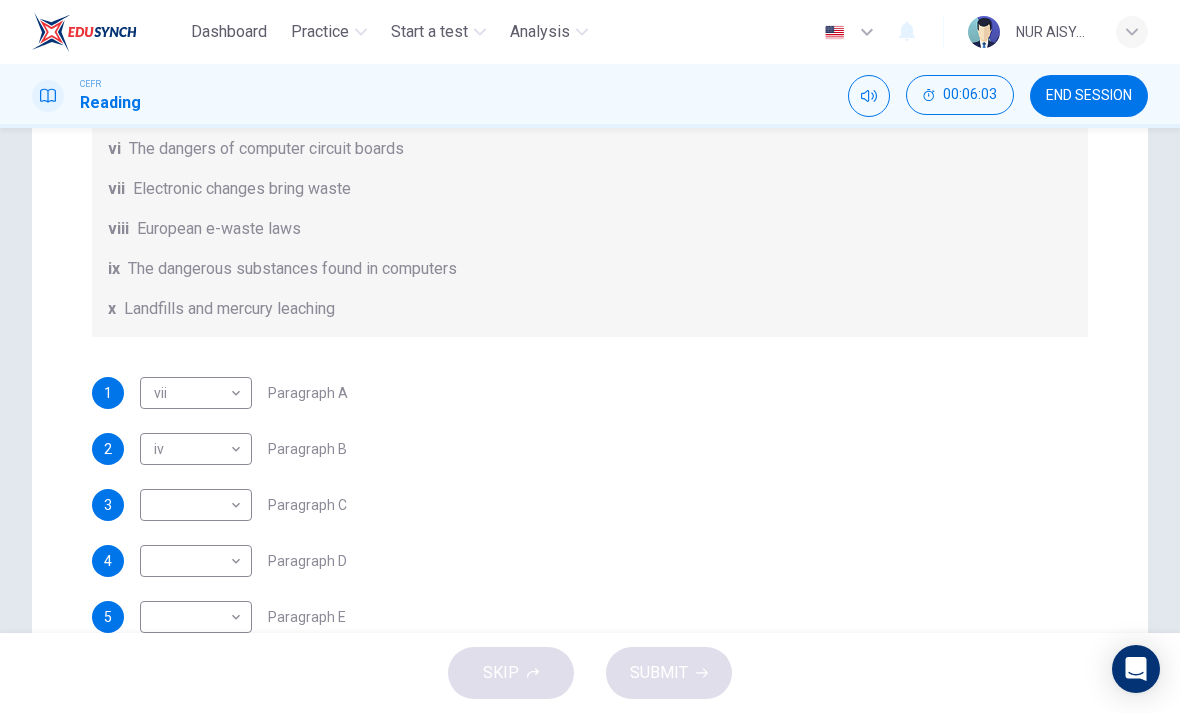 scroll, scrollTop: 324, scrollLeft: 0, axis: vertical 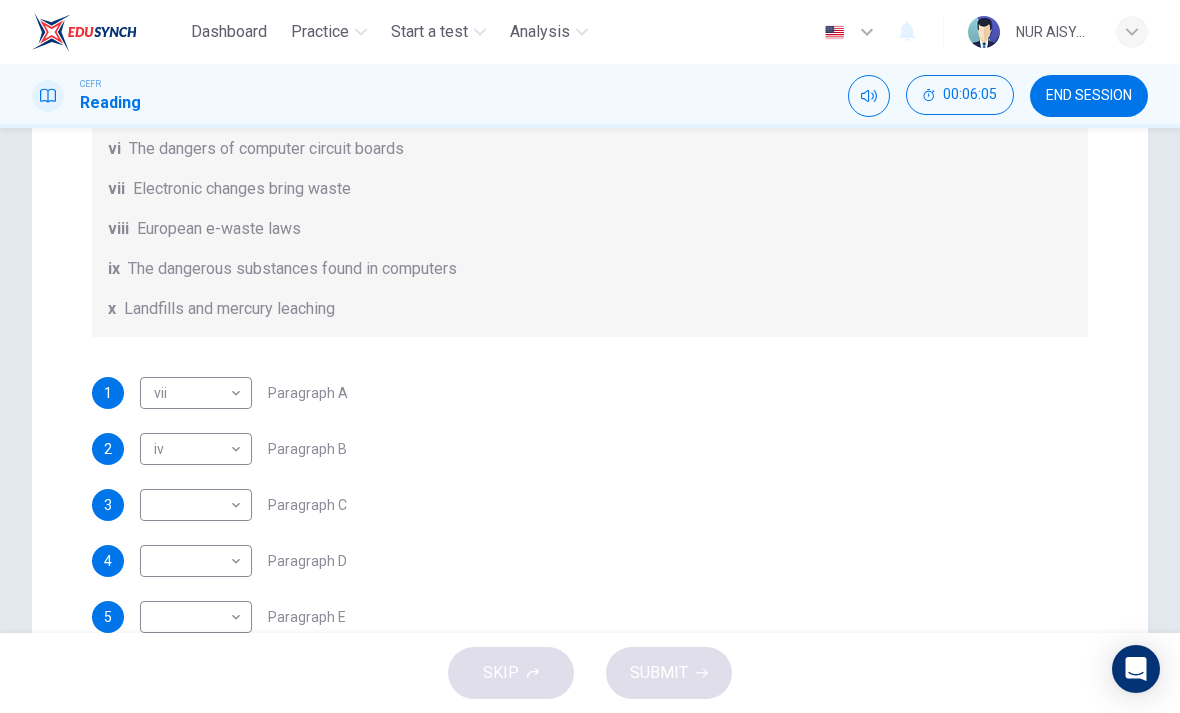 click on "Dashboard Practice Start a test Analysis English en ​ NUR AISYA [PERSON_NAME] BINTI [PERSON_NAME] CEFR Reading 00:06:05 END SESSION Questions 1 - 7 The Reading Passage has 7 paragraphs,  A-G .
Choose the correct heading for each paragraph from the list of headings below.
Write the correct number,  i-x , in the boxes below. List of Headings i Exporting e-waste ii The hazards of burning computer junk iii Blame developed countries for e-waste iv Landfills are not satisfactory v Producer’s legal responsibility vi The dangers of computer circuit boards vii Electronic changes bring waste viii European e-waste laws ix The dangerous substances found in computers x Landfills and mercury leaching 1 vii vii ​ Paragraph A 2 iv iv ​ Paragraph B 3 ​ ​ Paragraph C 4 ​ ​ Paragraph D 5 ​ ​ Paragraph E 6 ​ ​ Paragraph F 7 ​ ​ Paragraph G The Intense Rate of Change in the World CLICK TO ZOOM Click to Zoom A B C D E F G SKIP SUBMIT EduSynch - Online Language Proficiency Testing
Dashboard Practice" at bounding box center [590, 356] 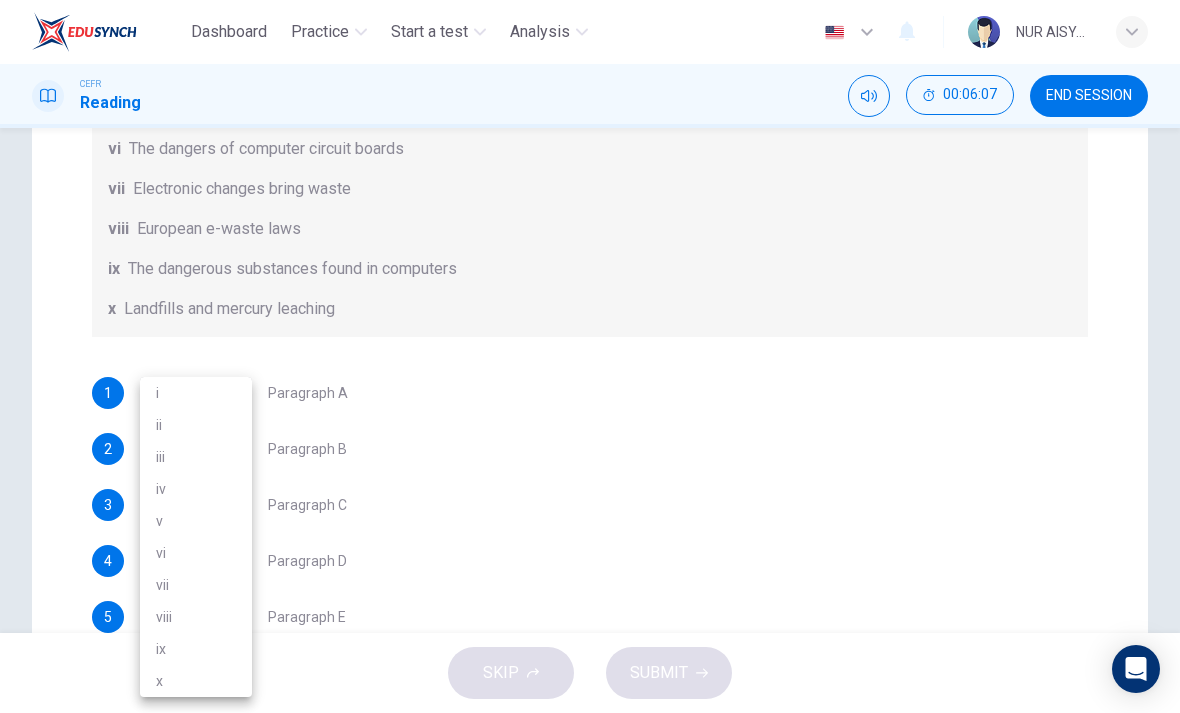 click on "x" at bounding box center (196, 681) 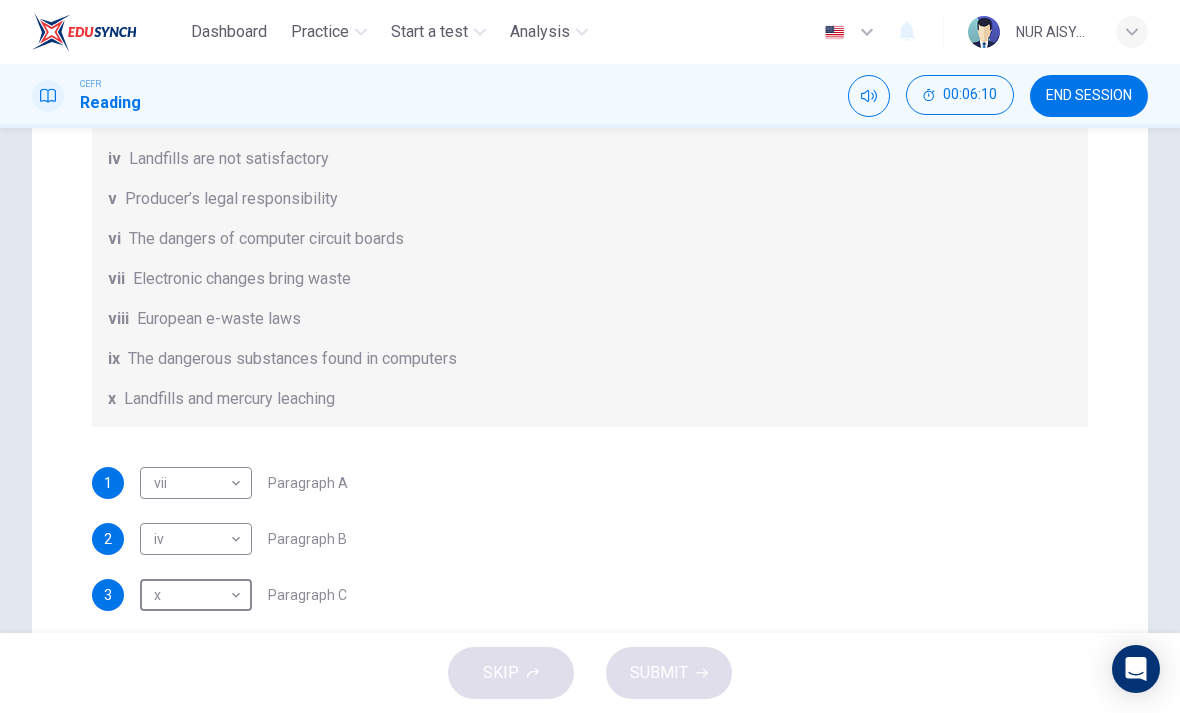 scroll, scrollTop: 235, scrollLeft: 0, axis: vertical 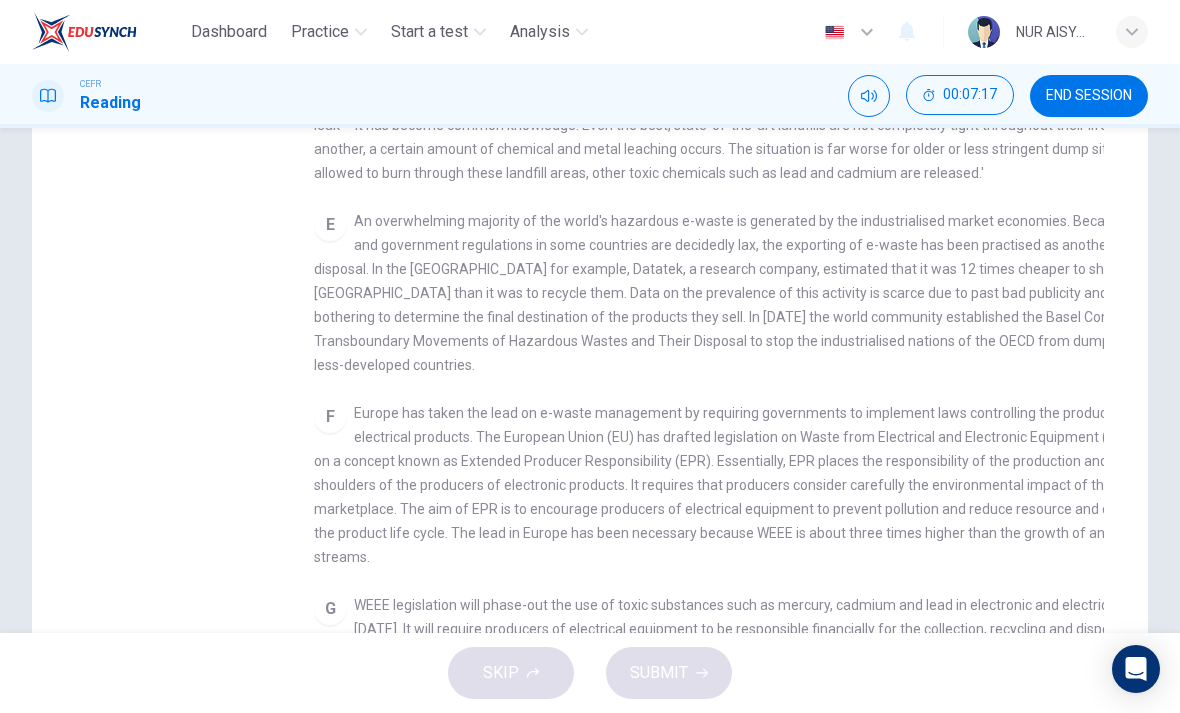 checkbox on "false" 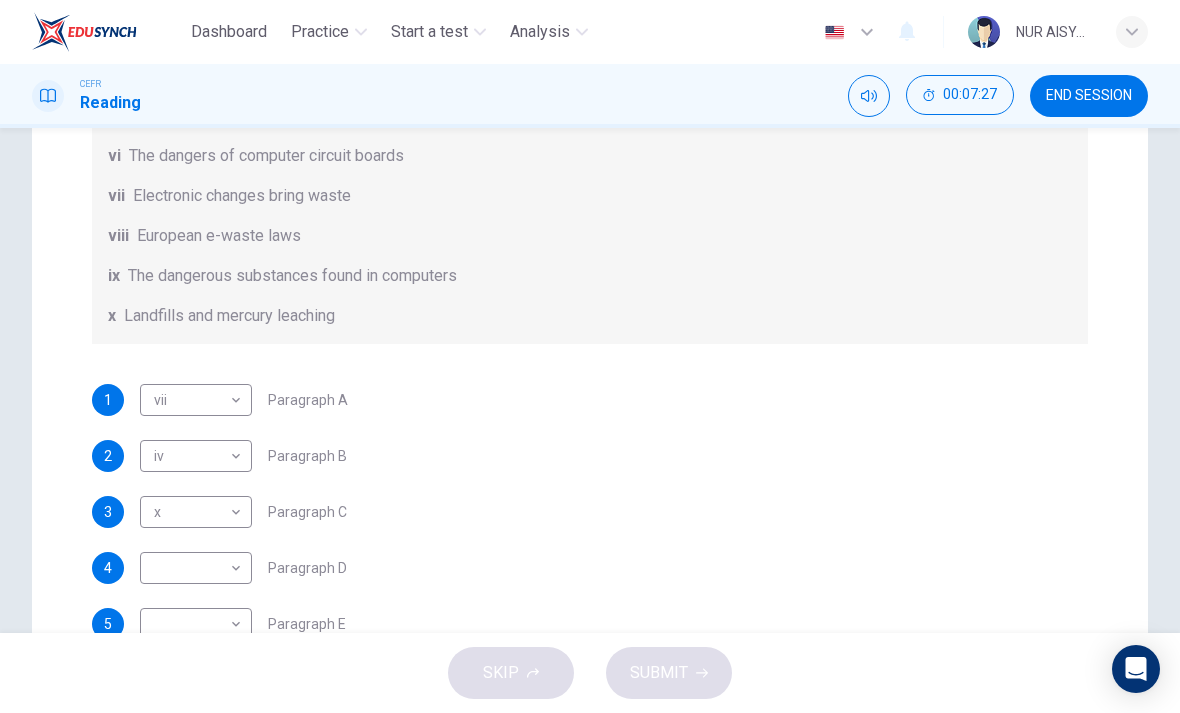 scroll, scrollTop: 316, scrollLeft: 0, axis: vertical 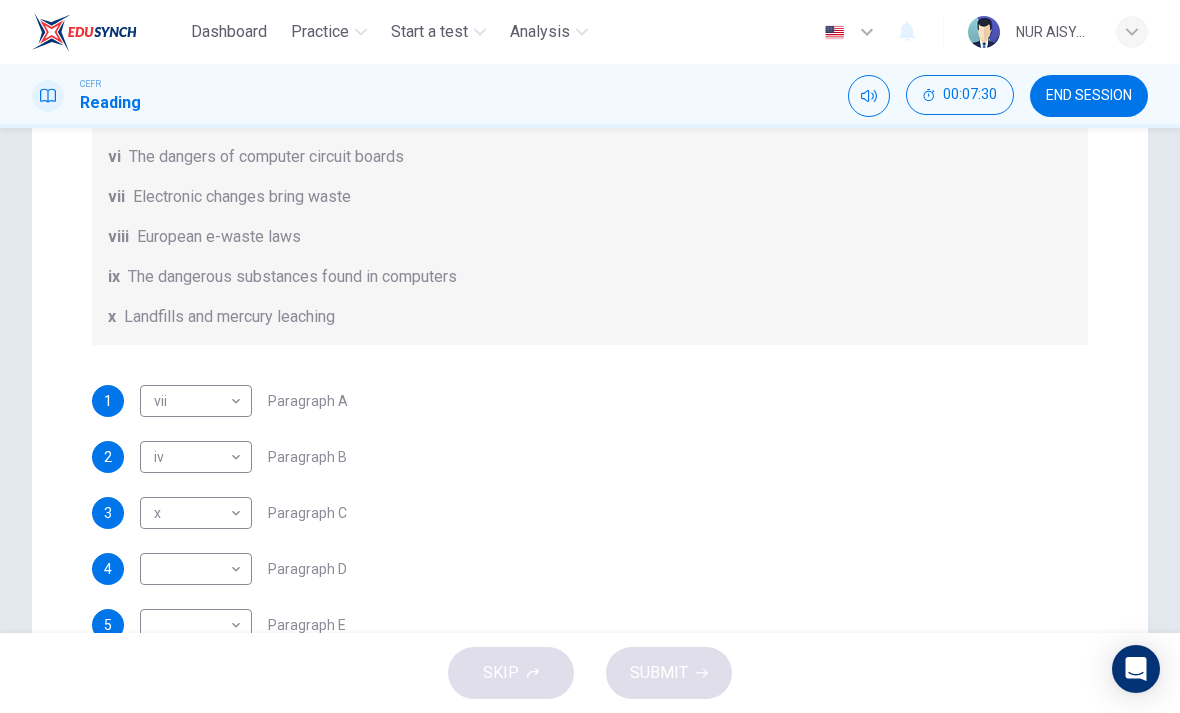 click on "Dashboard Practice Start a test Analysis English en ​ NUR AISYA [PERSON_NAME] BINTI [PERSON_NAME] CEFR Reading 00:07:30 END SESSION Questions 1 - 7 The Reading Passage has 7 paragraphs,  A-G .
Choose the correct heading for each paragraph from the list of headings below.
Write the correct number,  i-x , in the boxes below. List of Headings i Exporting e-waste ii The hazards of burning computer junk iii Blame developed countries for e-waste iv Landfills are not satisfactory v Producer’s legal responsibility vi The dangers of computer circuit boards vii Electronic changes bring waste viii European e-waste laws ix The dangerous substances found in computers x Landfills and mercury leaching 1 vii vii ​ Paragraph A 2 iv iv ​ Paragraph B 3 x x ​ Paragraph C 4 ​ ​ Paragraph D 5 ​ ​ Paragraph E 6 ​ ​ Paragraph F 7 ​ ​ Paragraph G The Intense Rate of Change in the World CLICK TO ZOOM Click to Zoom A B C D E F G SKIP SUBMIT EduSynch - Online Language Proficiency Testing
Dashboard Practice" at bounding box center (590, 356) 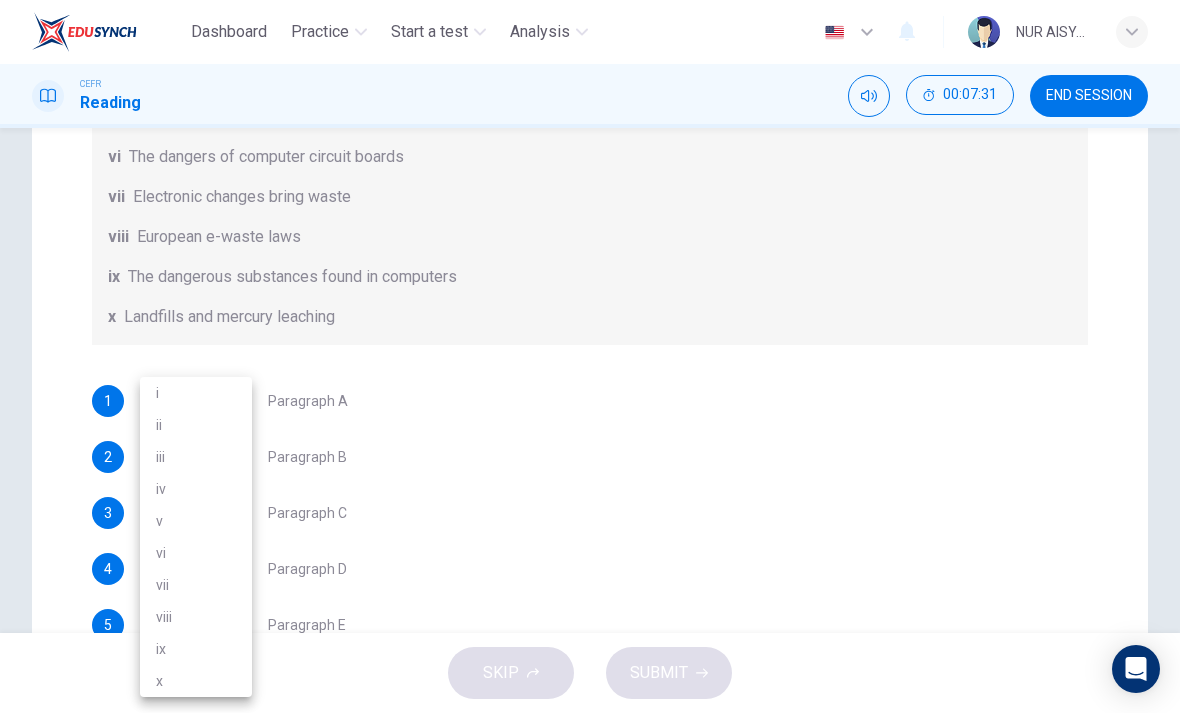 click on "iii" at bounding box center (196, 457) 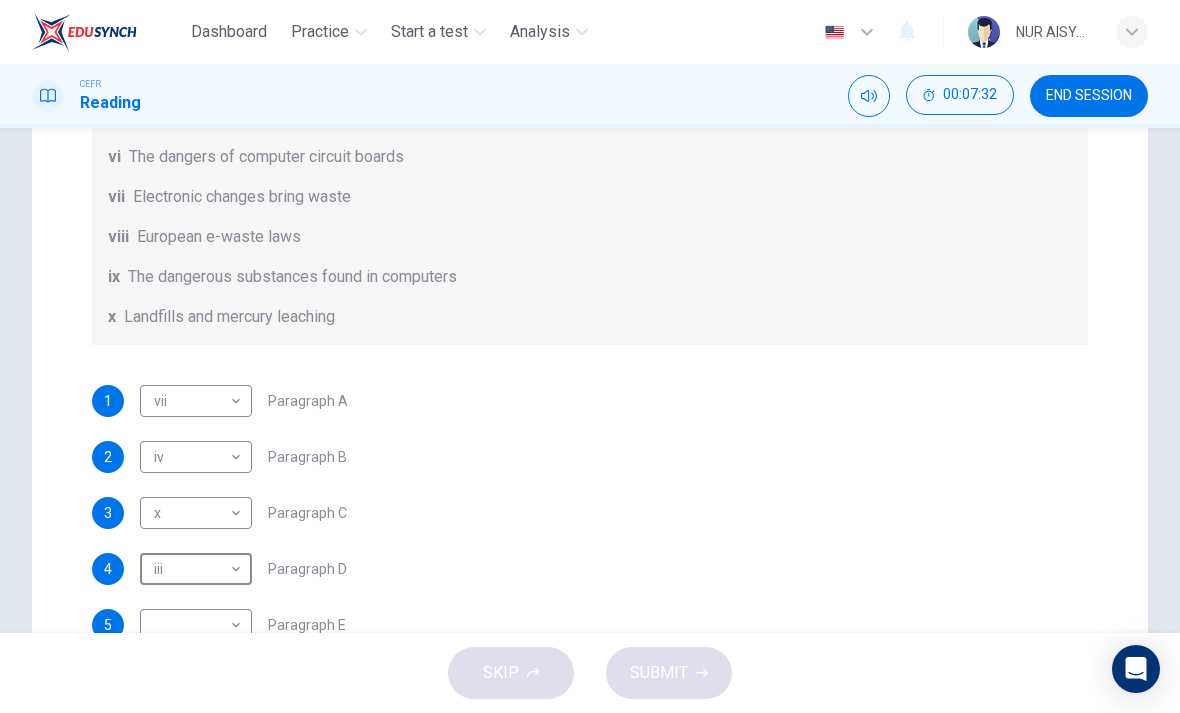 click on "4 iii iii ​ Paragraph D" at bounding box center (590, 569) 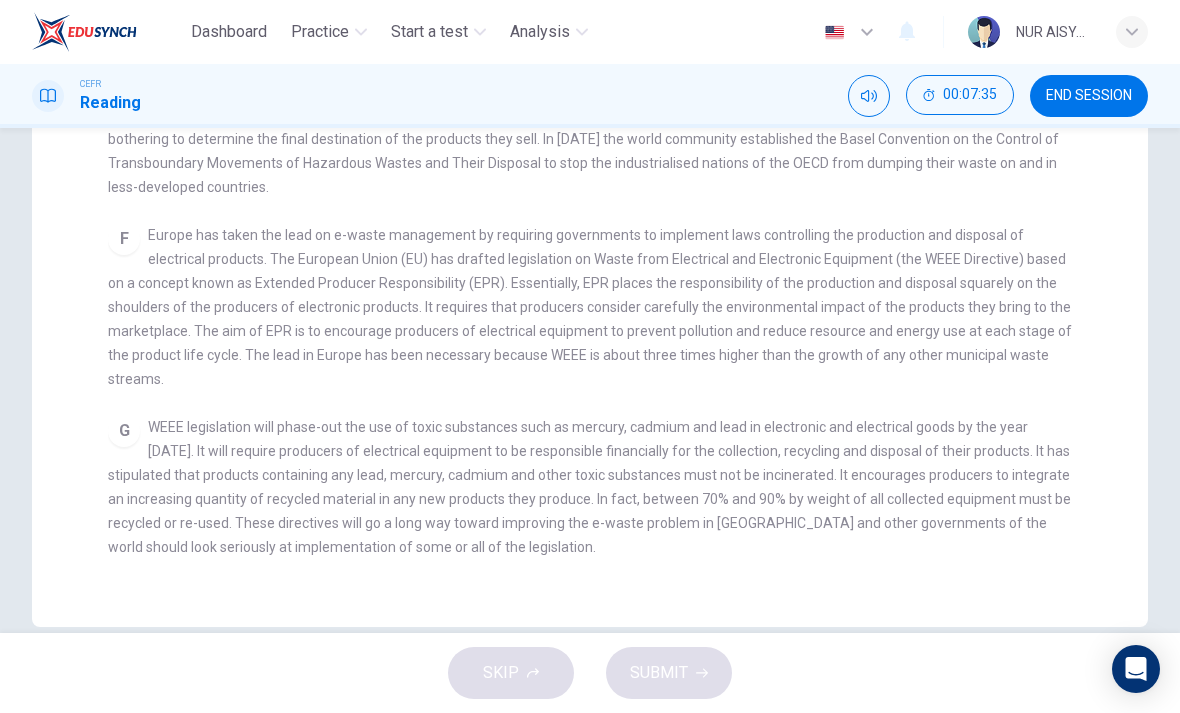 scroll, scrollTop: 496, scrollLeft: 0, axis: vertical 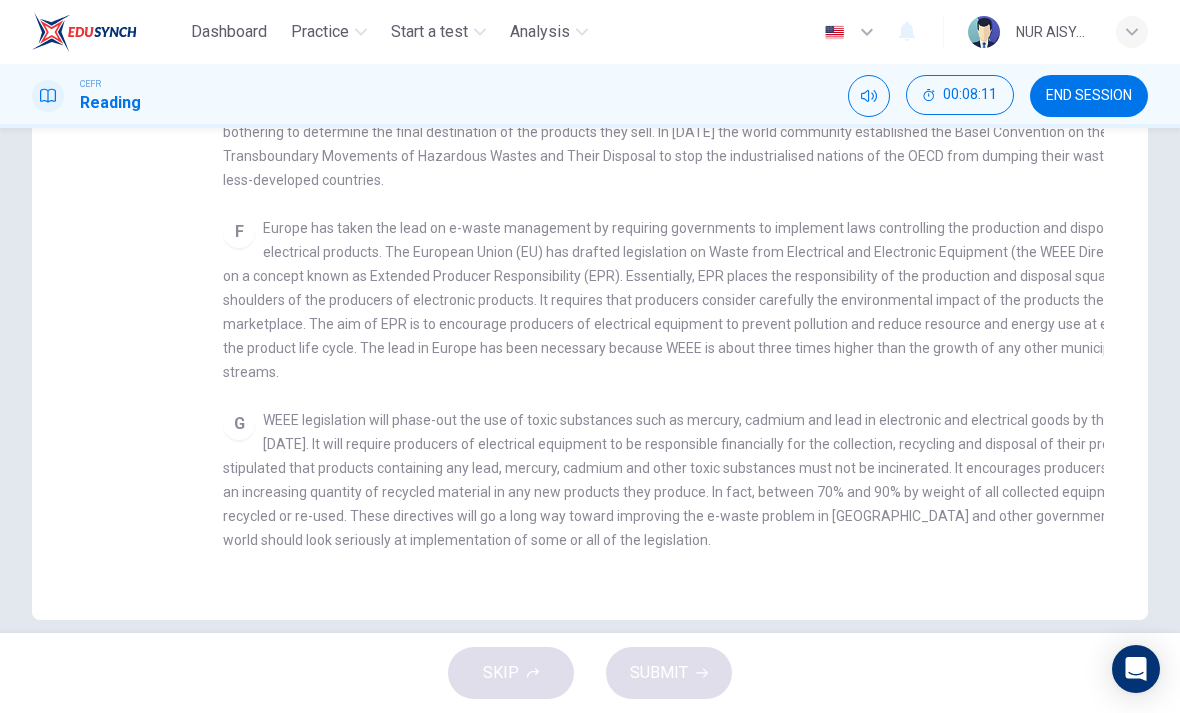 checkbox on "false" 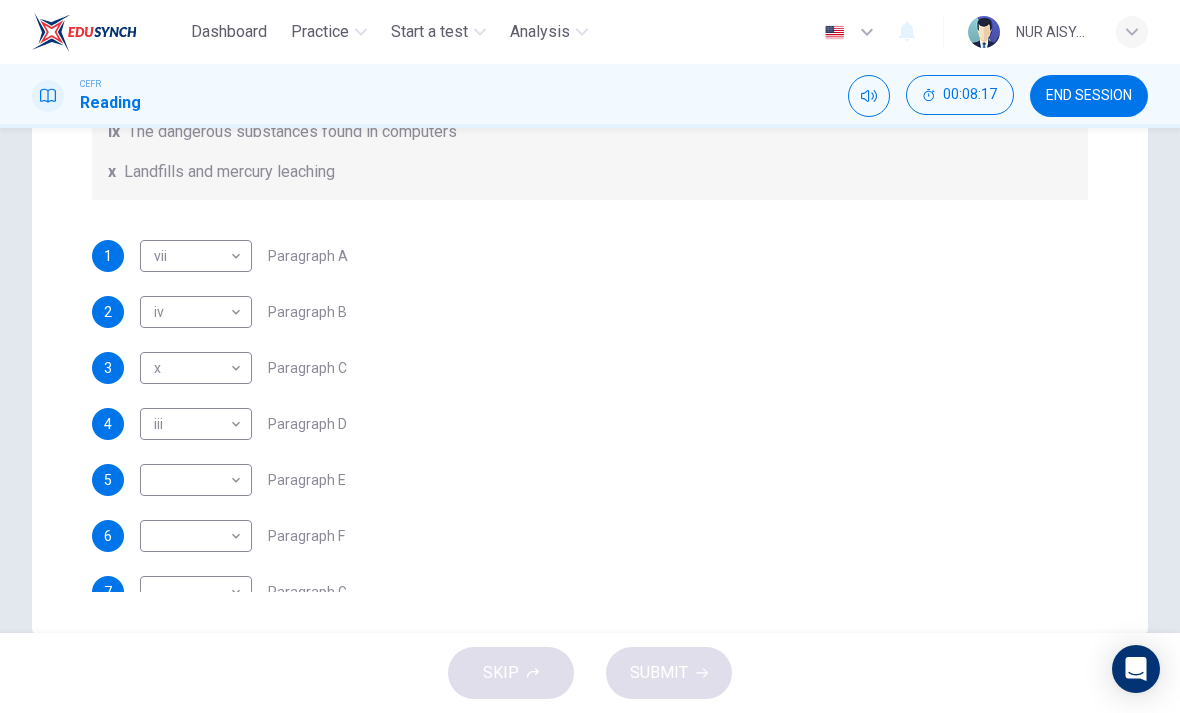 scroll, scrollTop: 293, scrollLeft: 0, axis: vertical 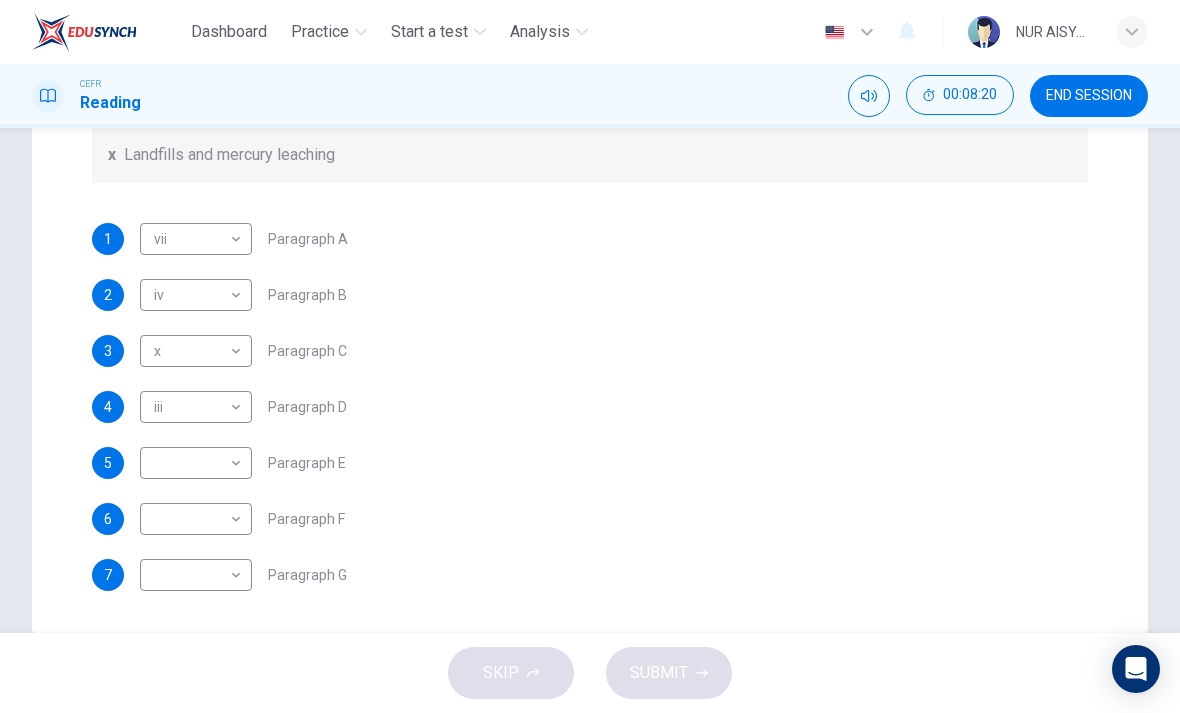 click on "Dashboard Practice Start a test Analysis English en ​ NUR AISYA [PERSON_NAME] BINTI [PERSON_NAME] CEFR Reading 00:08:20 END SESSION Questions 1 - 7 The Reading Passage has 7 paragraphs,  A-G .
Choose the correct heading for each paragraph from the list of headings below.
Write the correct number,  i-x , in the boxes below. List of Headings i Exporting e-waste ii The hazards of burning computer junk iii Blame developed countries for e-waste iv Landfills are not satisfactory v Producer’s legal responsibility vi The dangers of computer circuit boards vii Electronic changes bring waste viii European e-waste laws ix The dangerous substances found in computers x Landfills and mercury leaching 1 vii vii ​ Paragraph A 2 iv iv ​ Paragraph B 3 x x ​ Paragraph C 4 iii iii ​ Paragraph D 5 ​ ​ Paragraph E 6 ​ ​ Paragraph F 7 ​ ​ Paragraph G The Intense Rate of Change in the World CLICK TO ZOOM Click to Zoom A B C D E F G SKIP SUBMIT EduSynch - Online Language Proficiency Testing
Dashboard Practice" at bounding box center (590, 356) 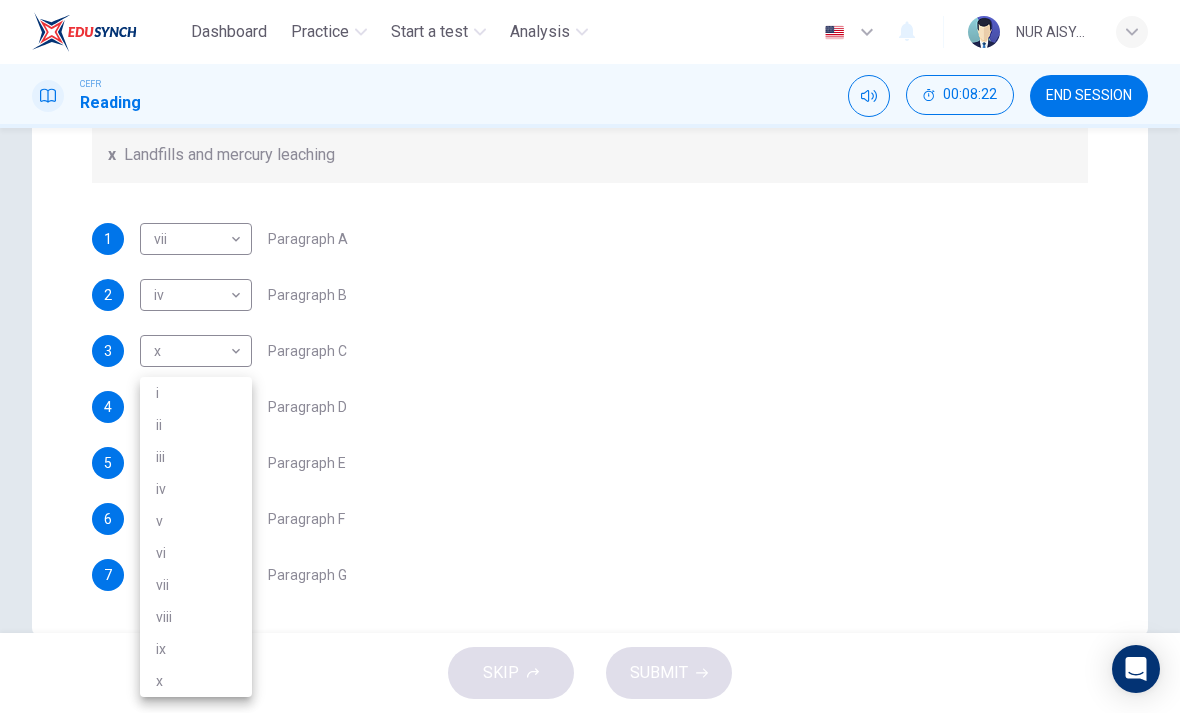 click on "v" at bounding box center (196, 521) 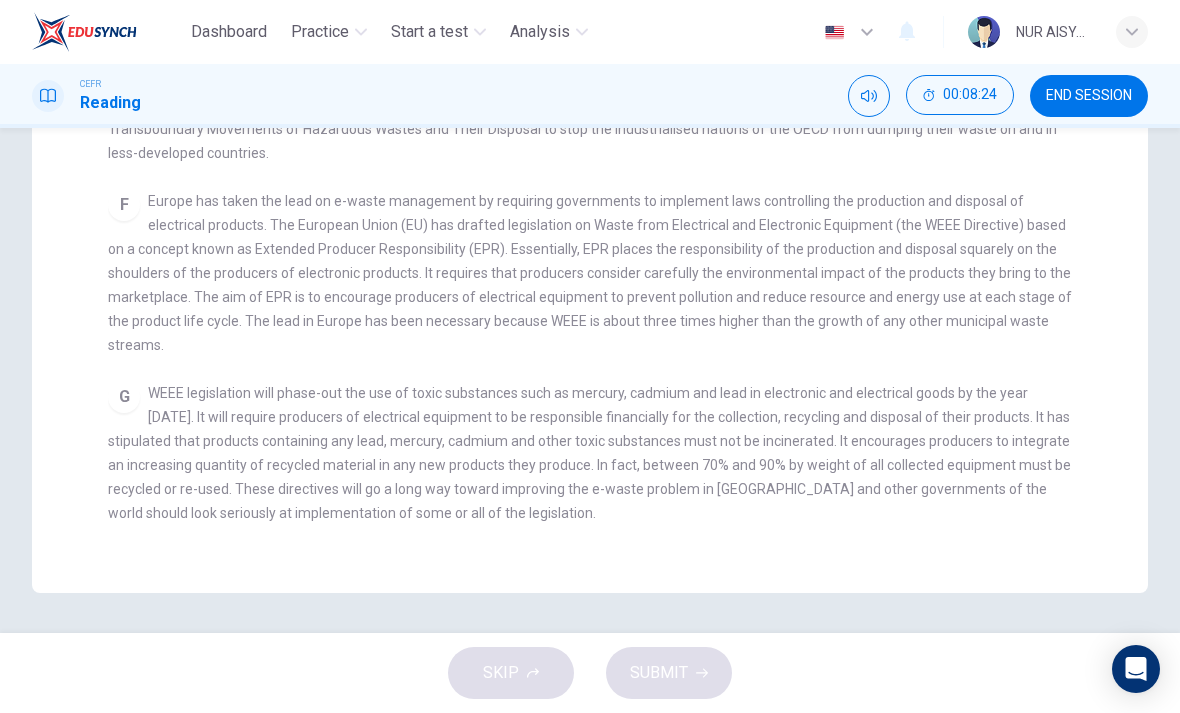 scroll, scrollTop: 523, scrollLeft: 0, axis: vertical 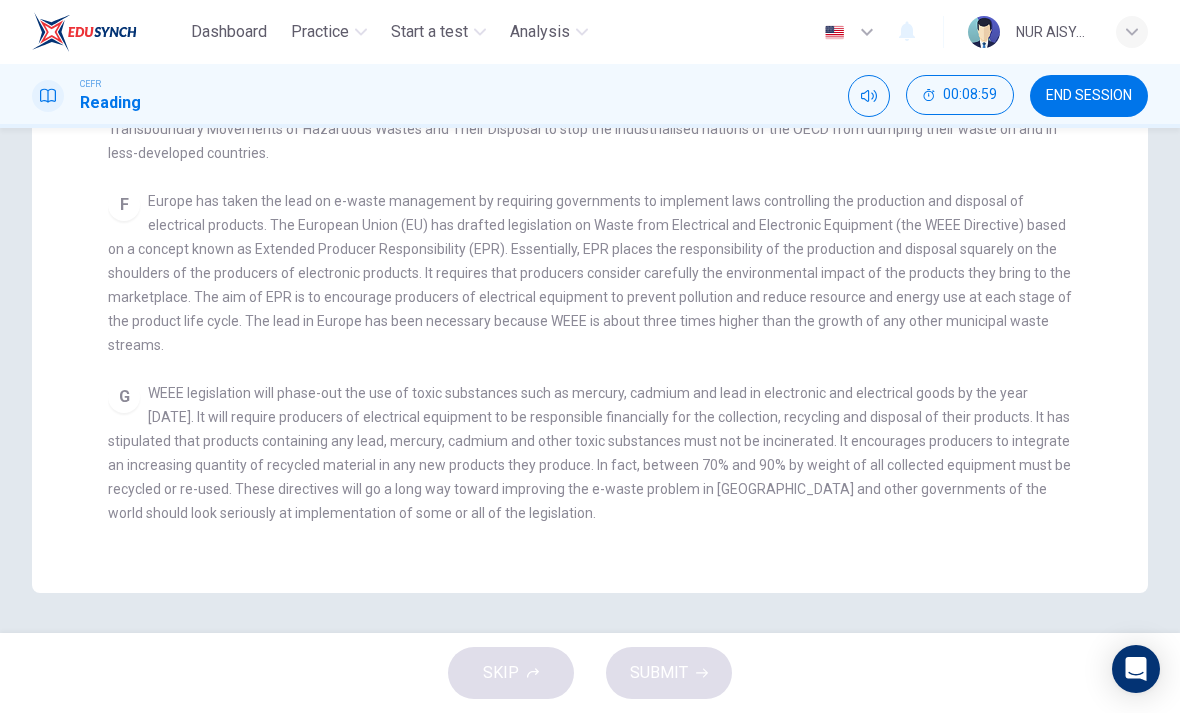click on "F Europe has taken the lead on e-waste management by requiring
governments to implement laws controlling the production and disposal of electrical products. The European Union (EU) has drafted legislation on Waste from Electrical and Electronic Equipment (the WEEE Directive) based on a concept known as Extended Producer Responsibility (EPR). Essentially, EPR places the responsibility of the production and disposal squarely on the shoulders of the producers of electronic products. It requires that producers consider carefully the environmental impact of the products they bring to the marketplace. The aim of EPR is to encourage producers of electrical equipment to prevent pollution and reduce resource and energy use at each stage of the product life cycle. The lead in Europe has been necessary because WEEE is about three times higher than the growth of any other municipal waste streams." at bounding box center [590, 273] 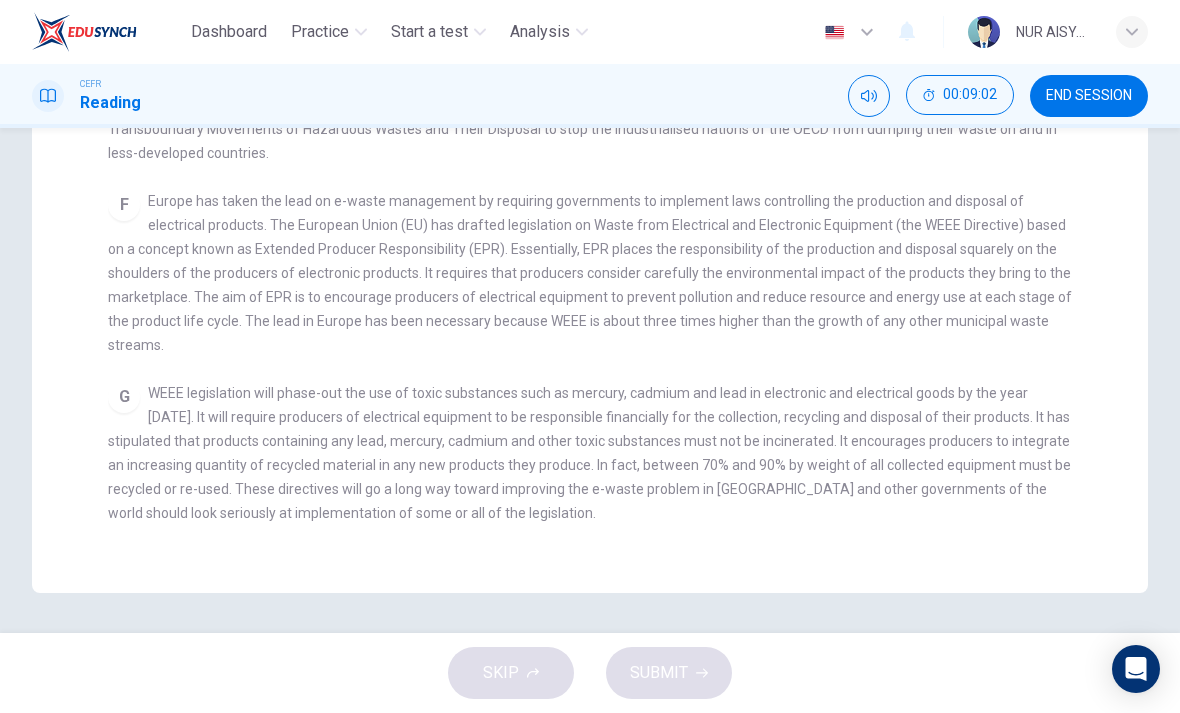 click at bounding box center [1136, 669] 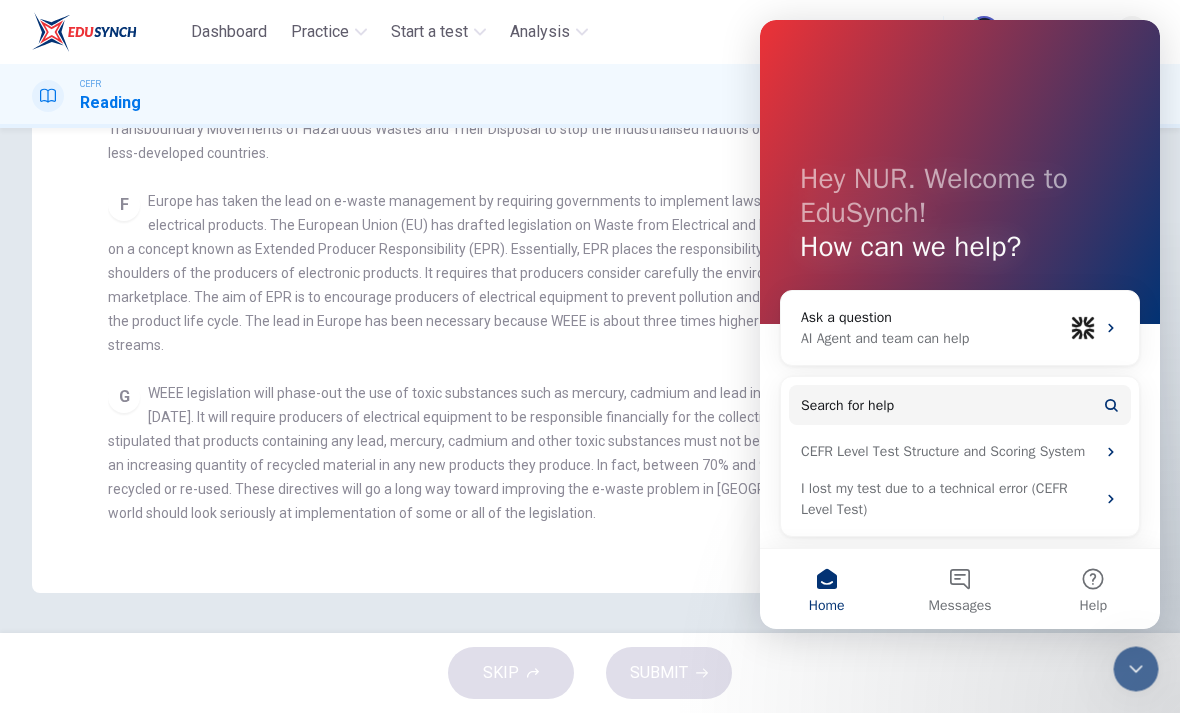 scroll, scrollTop: 0, scrollLeft: 0, axis: both 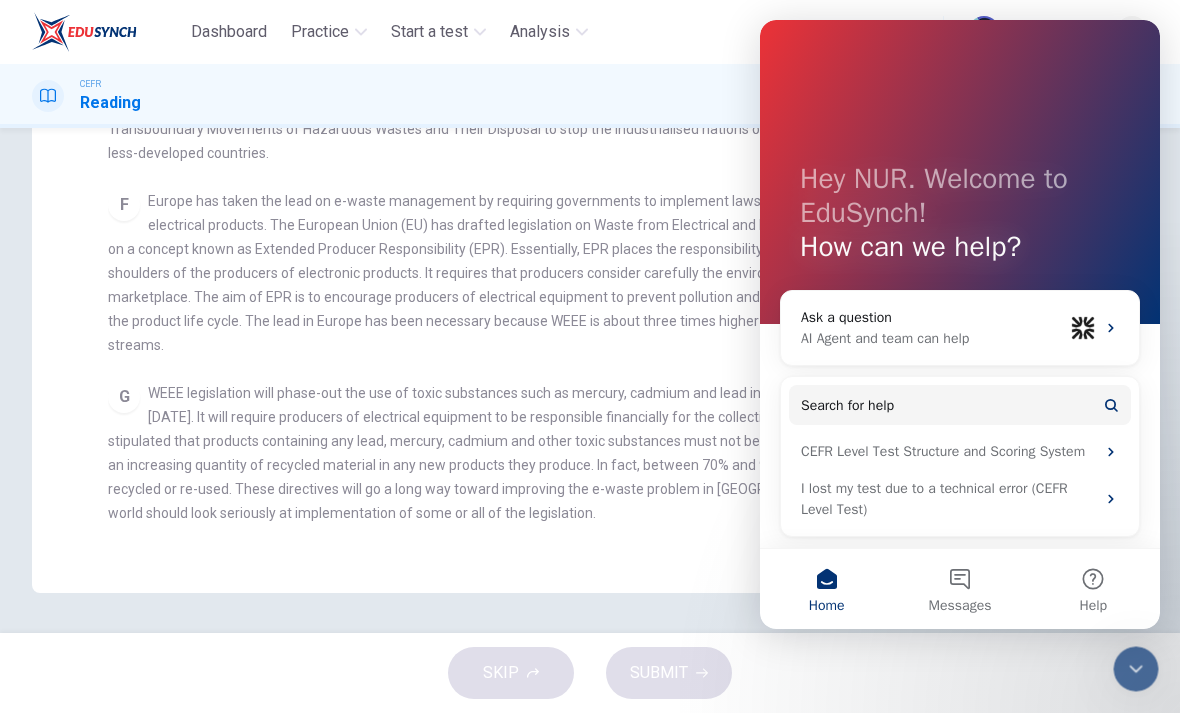 click on "F Europe has taken the lead on e-waste management by requiring
governments to implement laws controlling the production and disposal of electrical products. The European Union (EU) has drafted legislation on Waste from Electrical and Electronic Equipment (the WEEE Directive) based on a concept known as Extended Producer Responsibility (EPR). Essentially, EPR places the responsibility of the production and disposal squarely on the shoulders of the producers of electronic products. It requires that producers consider carefully the environmental impact of the products they bring to the marketplace. The aim of EPR is to encourage producers of electrical equipment to prevent pollution and reduce resource and energy use at each stage of the product life cycle. The lead in Europe has been necessary because WEEE is about three times higher than the growth of any other municipal waste streams." at bounding box center [590, 273] 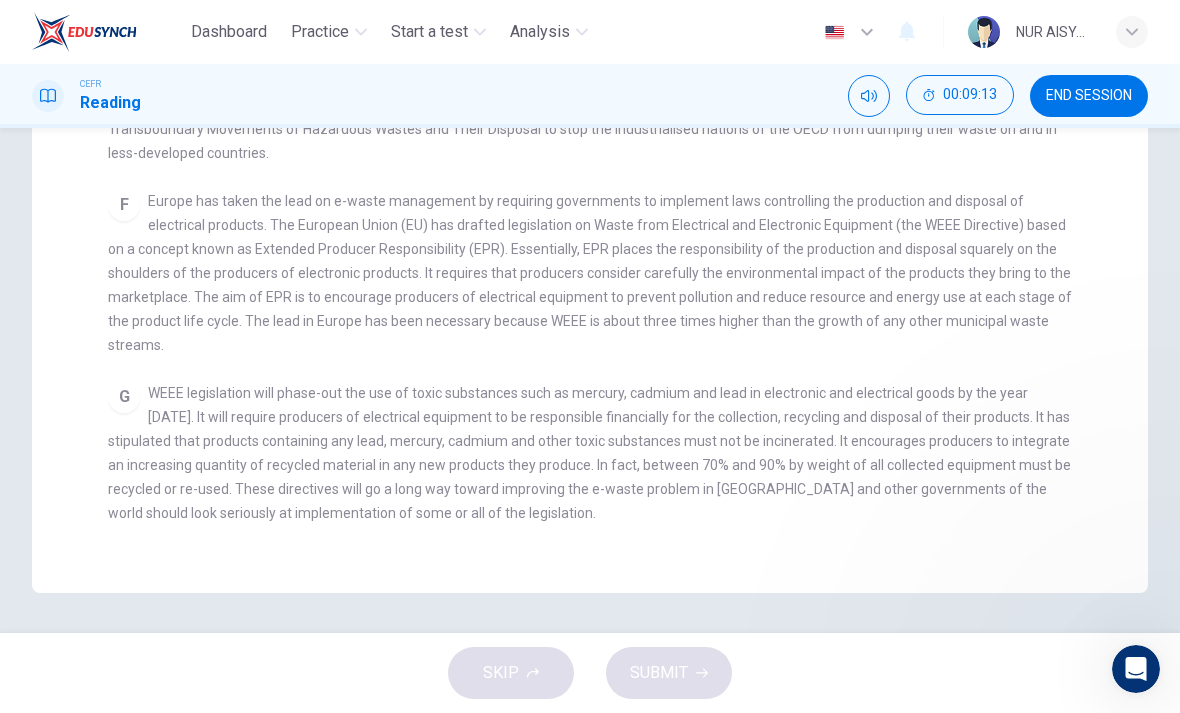 scroll, scrollTop: 0, scrollLeft: 0, axis: both 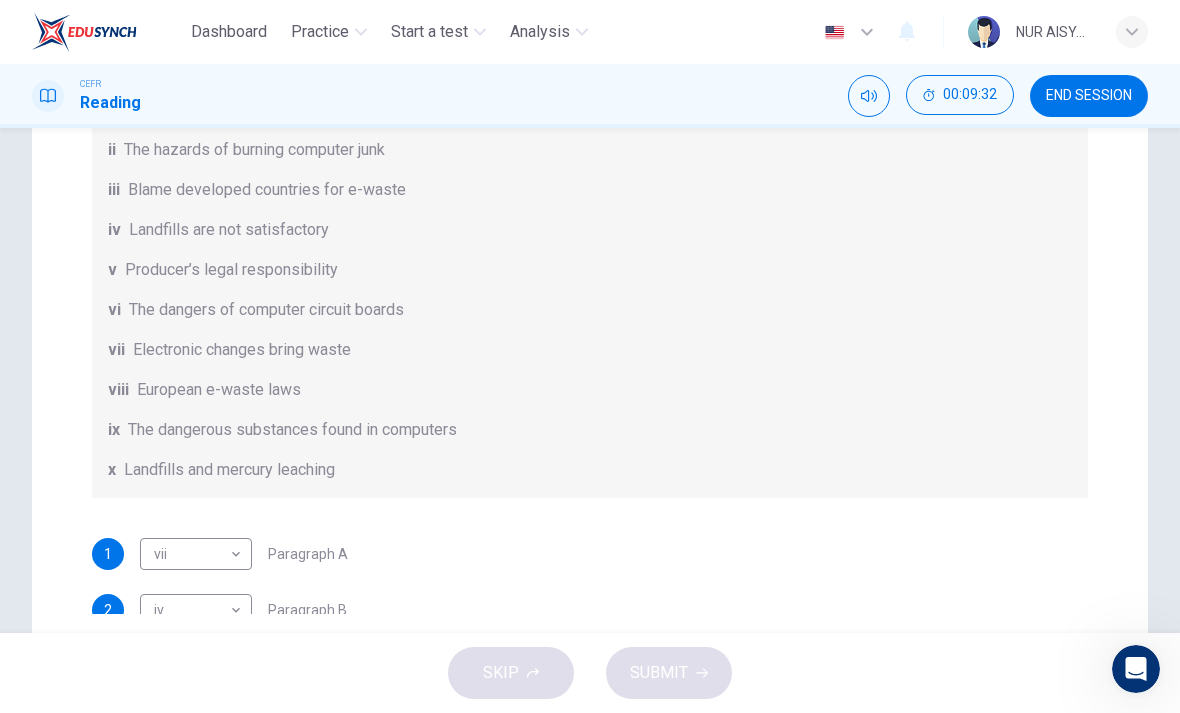 click on "Dashboard Practice Start a test Analysis English en ​ NUR AISYA [PERSON_NAME] BINTI [PERSON_NAME] CEFR Reading 00:09:32 END SESSION Questions 1 - 7 The Reading Passage has 7 paragraphs,  A-G .
Choose the correct heading for each paragraph from the list of headings below.
Write the correct number,  i-x , in the boxes below. List of Headings i Exporting e-waste ii The hazards of burning computer junk iii Blame developed countries for e-waste iv Landfills are not satisfactory v Producer’s legal responsibility vi The dangers of computer circuit boards vii Electronic changes bring waste viii European e-waste laws ix The dangerous substances found in computers x Landfills and mercury leaching 1 vii vii ​ Paragraph A 2 iv iv ​ Paragraph B 3 x x ​ Paragraph C 4 iii iii ​ Paragraph D 5 v v ​ Paragraph E 6 ​ ​ Paragraph F 7 ​ ​ Paragraph G The Intense Rate of Change in the World CLICK TO ZOOM Click to Zoom A B C D E F G SKIP SUBMIT EduSynch - Online Language Proficiency Testing Dashboard Practice 2025" at bounding box center (590, 356) 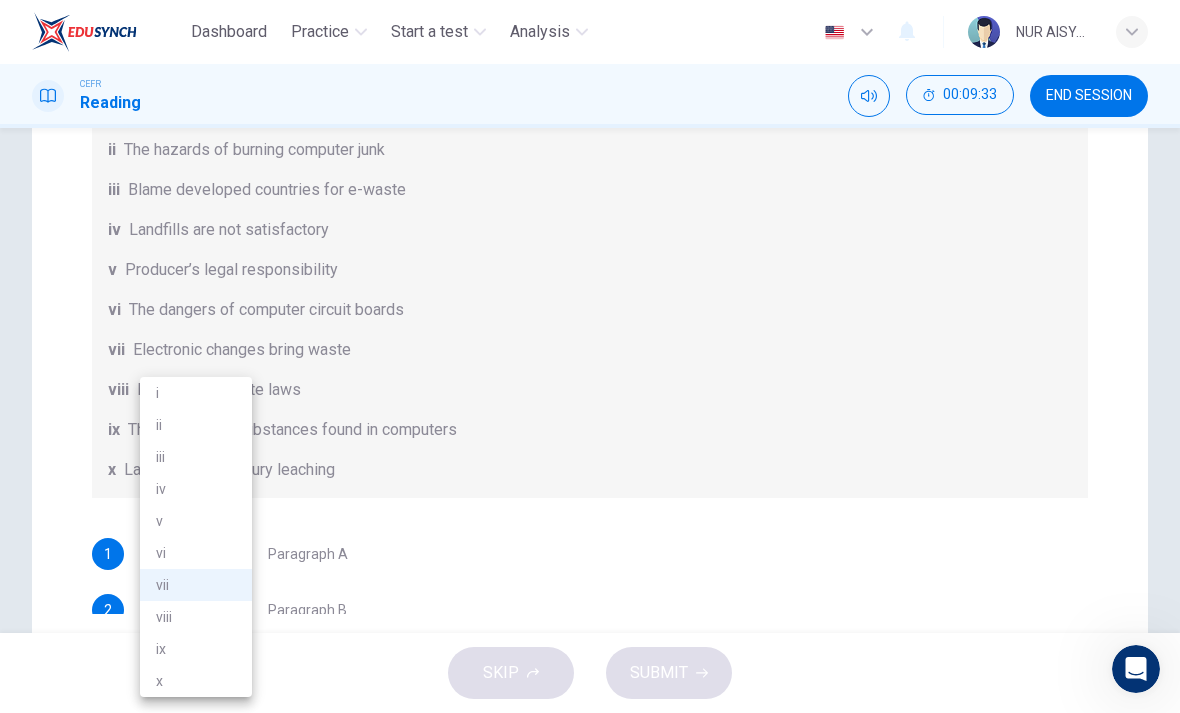 click at bounding box center (590, 356) 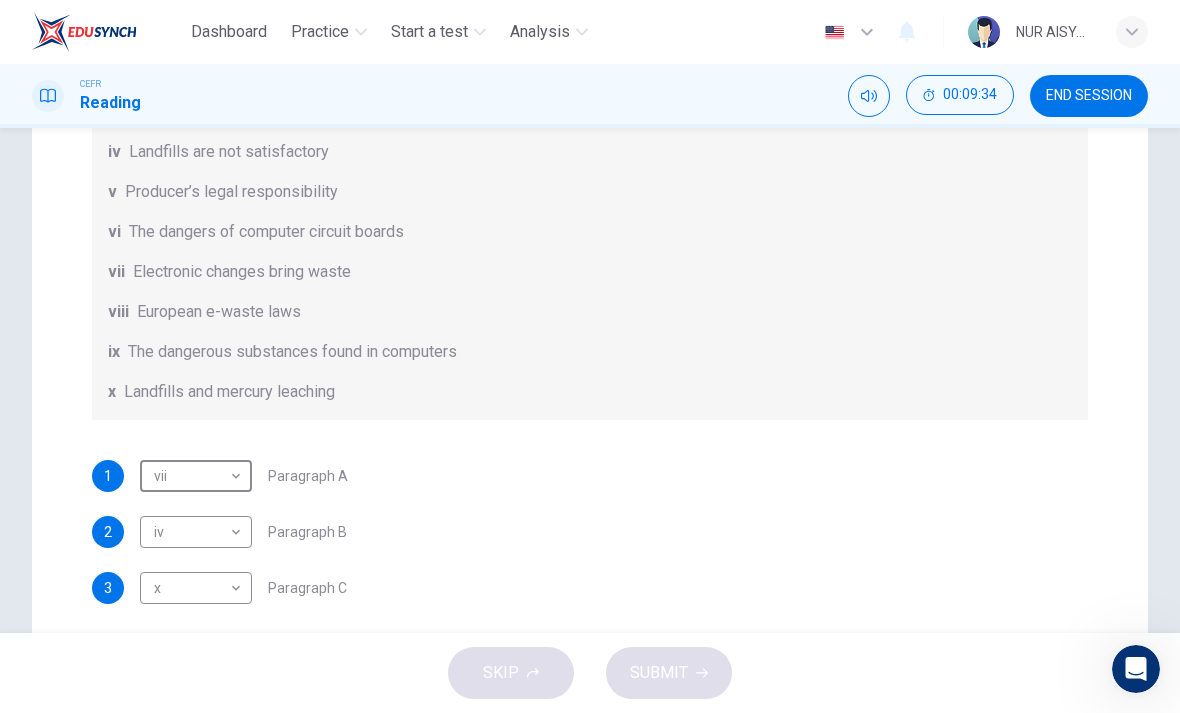 scroll, scrollTop: 76, scrollLeft: 0, axis: vertical 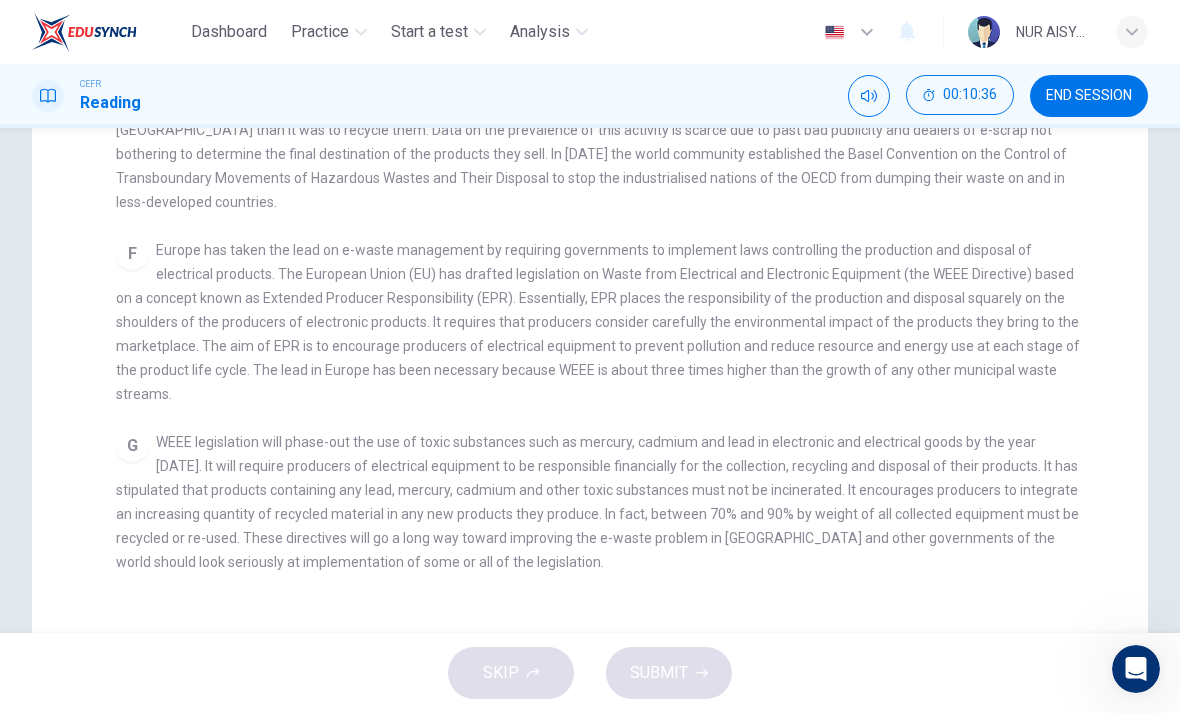 checkbox on "false" 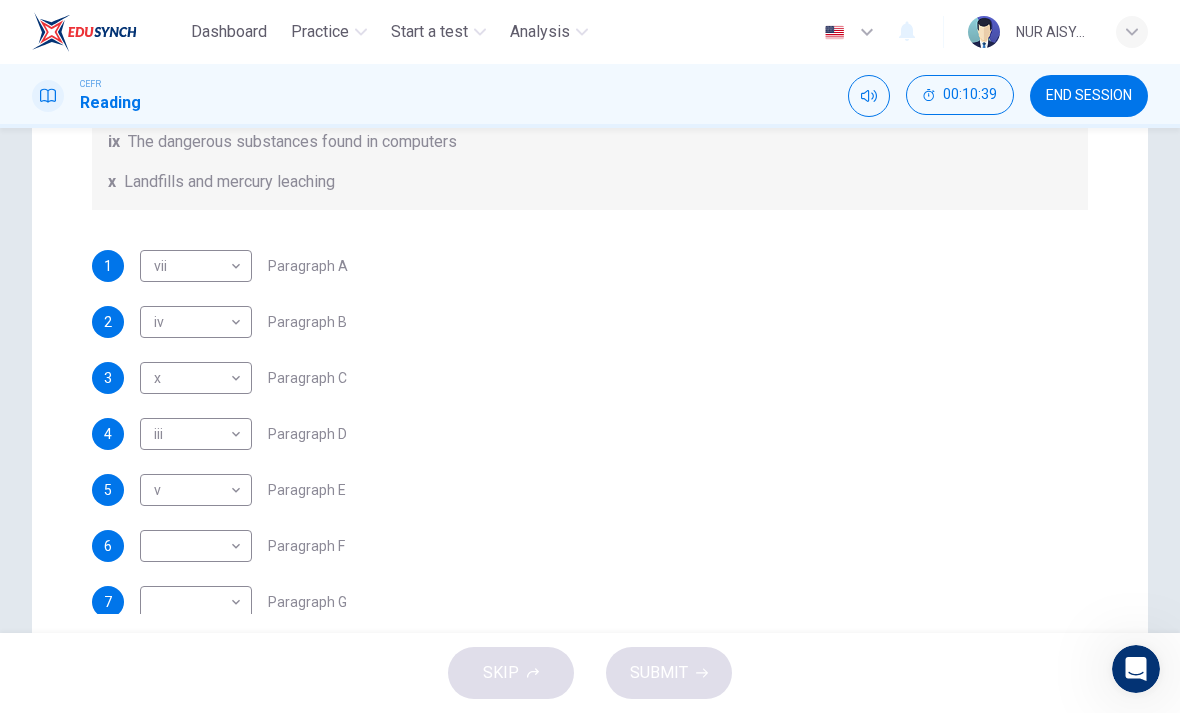 scroll, scrollTop: 310, scrollLeft: 0, axis: vertical 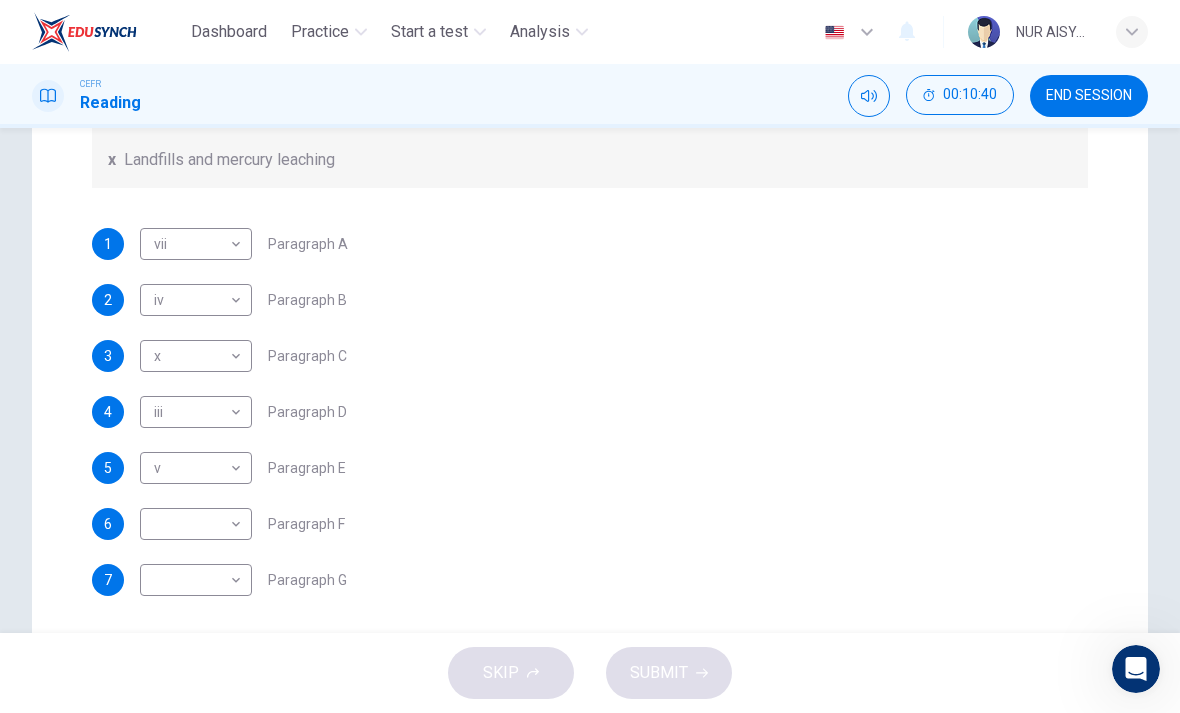 click on "Dashboard Practice Start a test Analysis English en ​ NUR AISYA [PERSON_NAME] BINTI [PERSON_NAME] CEFR Reading 00:10:40 END SESSION Questions 1 - 7 The Reading Passage has 7 paragraphs,  A-G .
Choose the correct heading for each paragraph from the list of headings below.
Write the correct number,  i-x , in the boxes below. List of Headings i Exporting e-waste ii The hazards of burning computer junk iii Blame developed countries for e-waste iv Landfills are not satisfactory v Producer’s legal responsibility vi The dangers of computer circuit boards vii Electronic changes bring waste viii European e-waste laws ix The dangerous substances found in computers x Landfills and mercury leaching 1 vii vii ​ Paragraph A 2 iv iv ​ Paragraph B 3 x x ​ Paragraph C 4 iii iii ​ Paragraph D 5 v v ​ Paragraph E 6 ​ ​ Paragraph F 7 ​ ​ Paragraph G The Intense Rate of Change in the World CLICK TO ZOOM Click to Zoom A B C D E F G SKIP SUBMIT EduSynch - Online Language Proficiency Testing Dashboard Practice 2025" at bounding box center (590, 356) 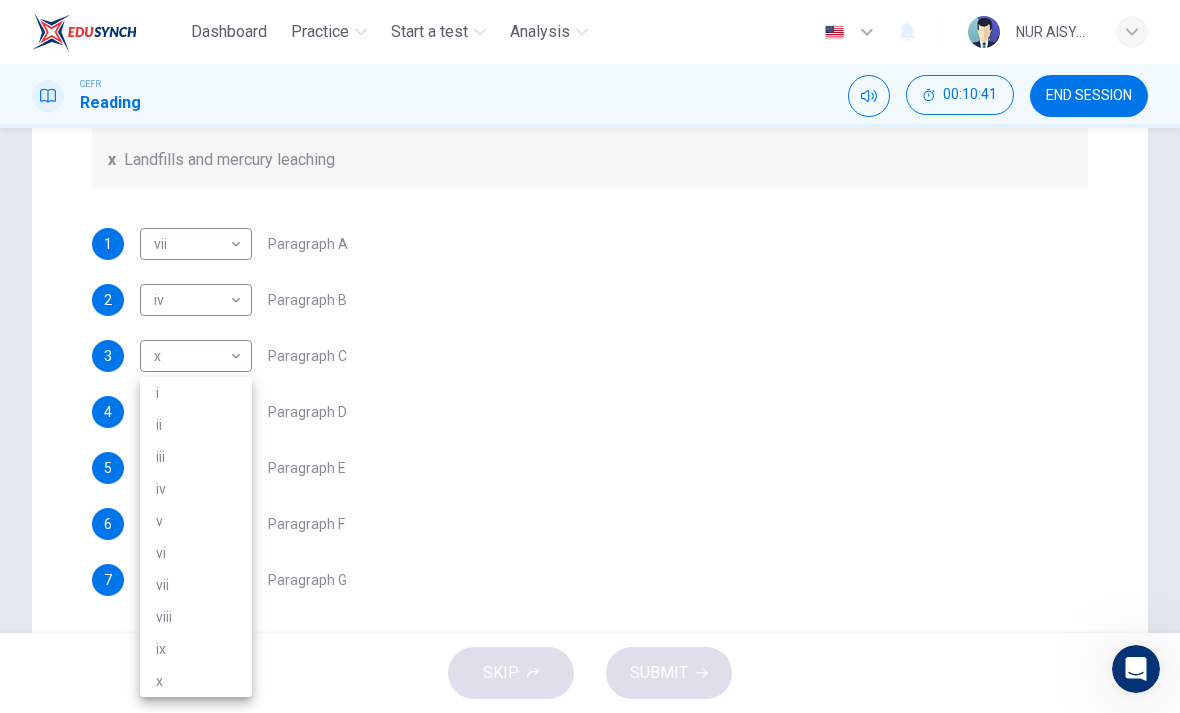 click on "viii" at bounding box center [196, 617] 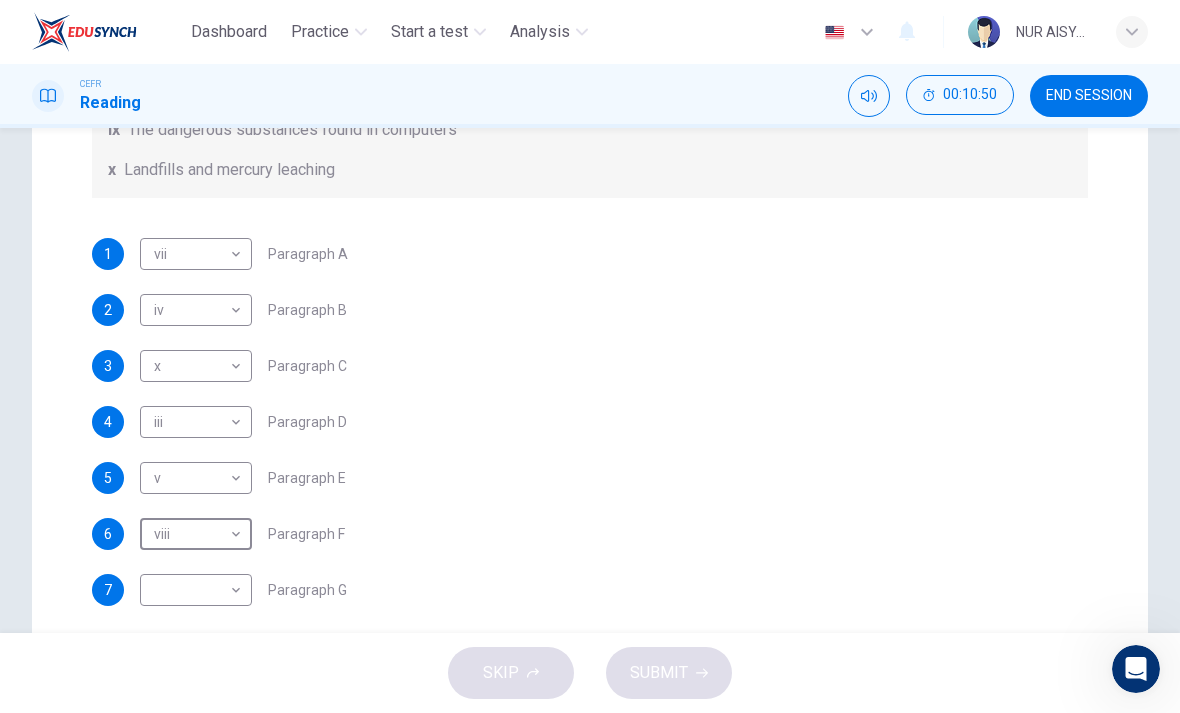 scroll, scrollTop: 299, scrollLeft: 0, axis: vertical 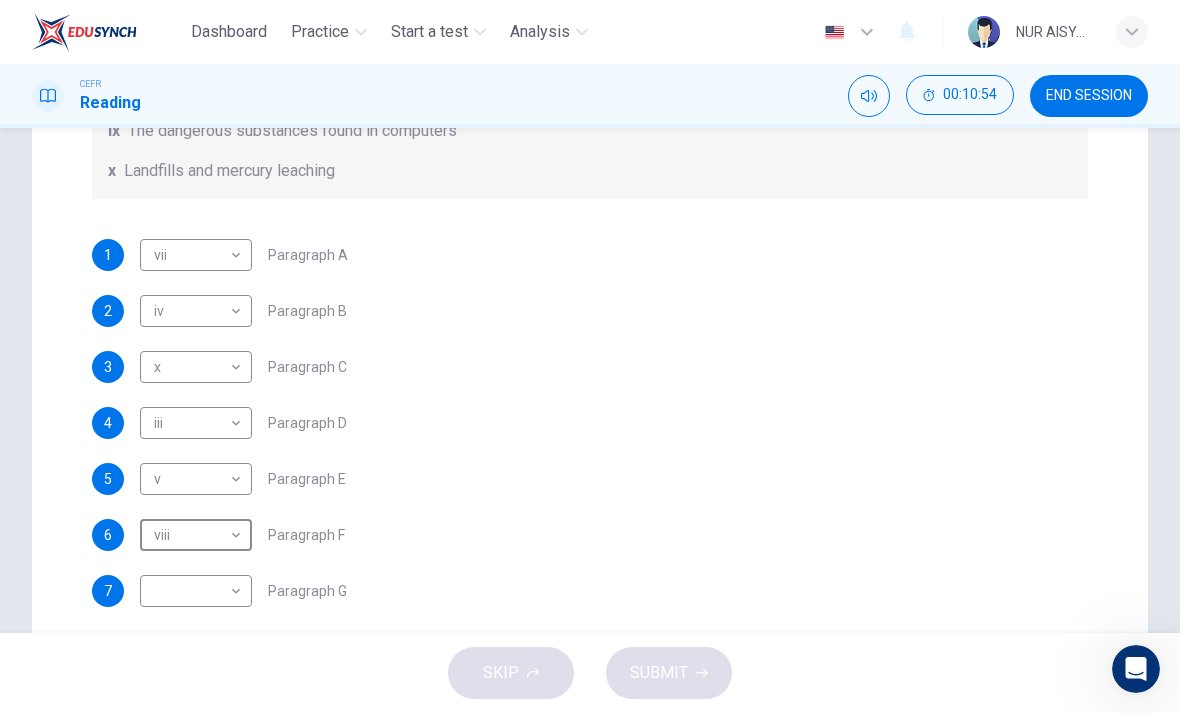 click on "Dashboard Practice Start a test Analysis English en ​ NUR AISYA [PERSON_NAME] BINTI [PERSON_NAME] CEFR Reading 00:10:54 END SESSION Questions 1 - 7 The Reading Passage has 7 paragraphs,  A-G .
Choose the correct heading for each paragraph from the list of headings below.
Write the correct number,  i-x , in the boxes below. List of Headings i Exporting e-waste ii The hazards of burning computer junk iii Blame developed countries for e-waste iv Landfills are not satisfactory v Producer’s legal responsibility vi The dangers of computer circuit boards vii Electronic changes bring waste viii European e-waste laws ix The dangerous substances found in computers x Landfills and mercury leaching 1 vii vii ​ Paragraph A 2 iv iv ​ Paragraph B 3 x x ​ Paragraph C 4 iii iii ​ Paragraph D 5 v v ​ Paragraph E 6 viii viii ​ Paragraph F 7 ​ ​ Paragraph G The Intense Rate of Change in the World CLICK TO ZOOM Click to Zoom A B C D E F G SKIP SUBMIT EduSynch - Online Language Proficiency Testing Dashboard Practice" at bounding box center (590, 356) 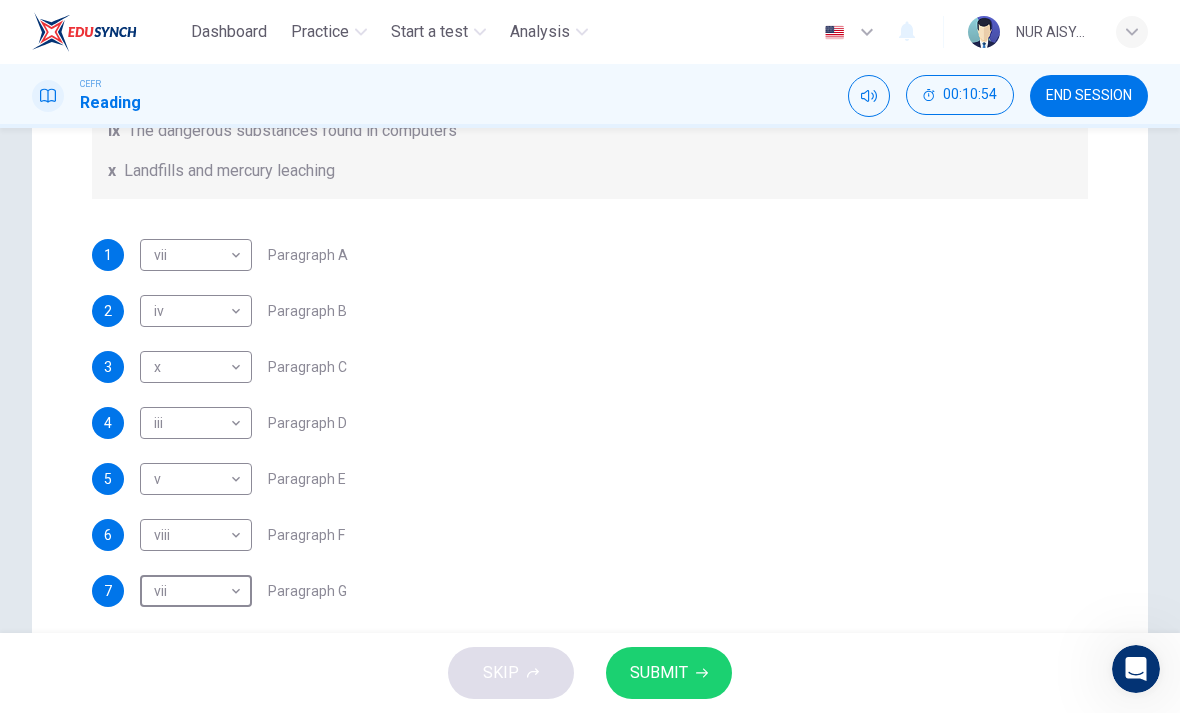 scroll, scrollTop: 305, scrollLeft: 0, axis: vertical 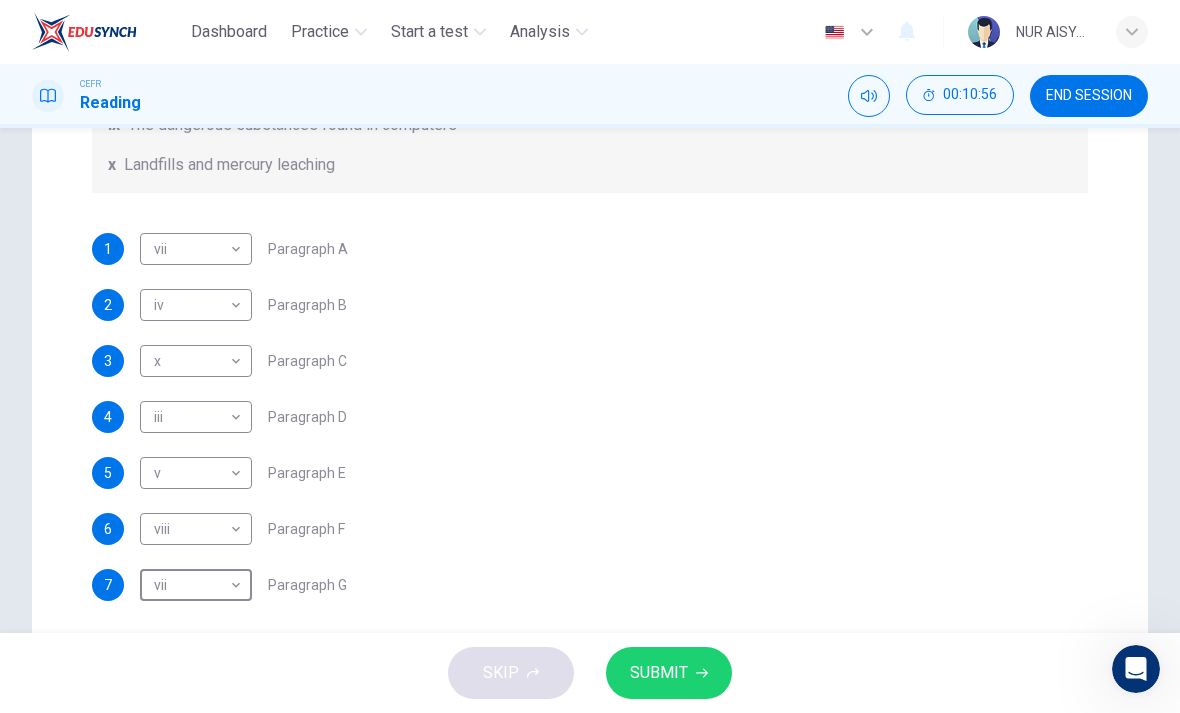 click on "Dashboard Practice Start a test Analysis English en ​ NUR AISYA [PERSON_NAME] BINTI [PERSON_NAME] CEFR Reading 00:10:56 END SESSION Questions 1 - 7 The Reading Passage has 7 paragraphs,  A-G .
Choose the correct heading for each paragraph from the list of headings below.
Write the correct number,  i-x , in the boxes below. List of Headings i Exporting e-waste ii The hazards of burning computer junk iii Blame developed countries for e-waste iv Landfills are not satisfactory v Producer’s legal responsibility vi The dangers of computer circuit boards vii Electronic changes bring waste viii European e-waste laws ix The dangerous substances found in computers x Landfills and mercury leaching 1 vii vii ​ Paragraph A 2 iv iv ​ Paragraph B 3 x x ​ Paragraph C 4 iii iii ​ Paragraph D 5 v v ​ Paragraph E 6 viii viii ​ Paragraph F 7 vii vii ​ Paragraph G The Intense Rate of Change in the World CLICK TO ZOOM Click to Zoom A B C D E F G SKIP SUBMIT EduSynch - Online Language Proficiency Testing Dashboard 2025" at bounding box center [590, 356] 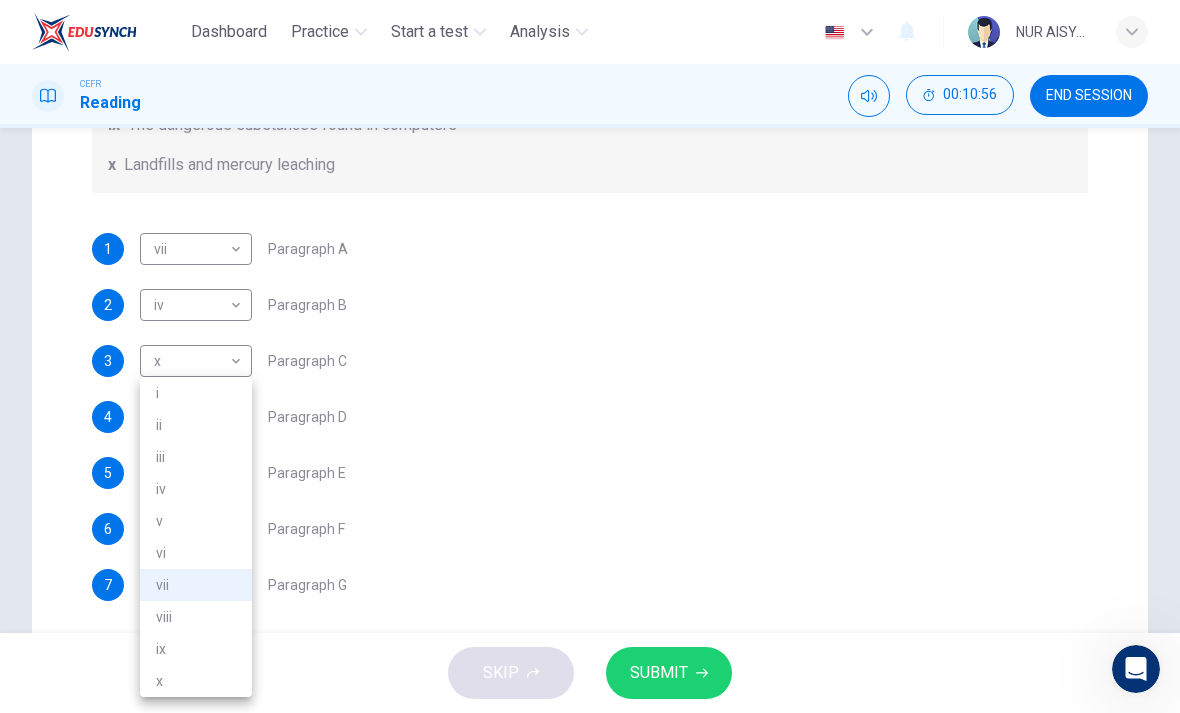 click on "vii" at bounding box center [196, 585] 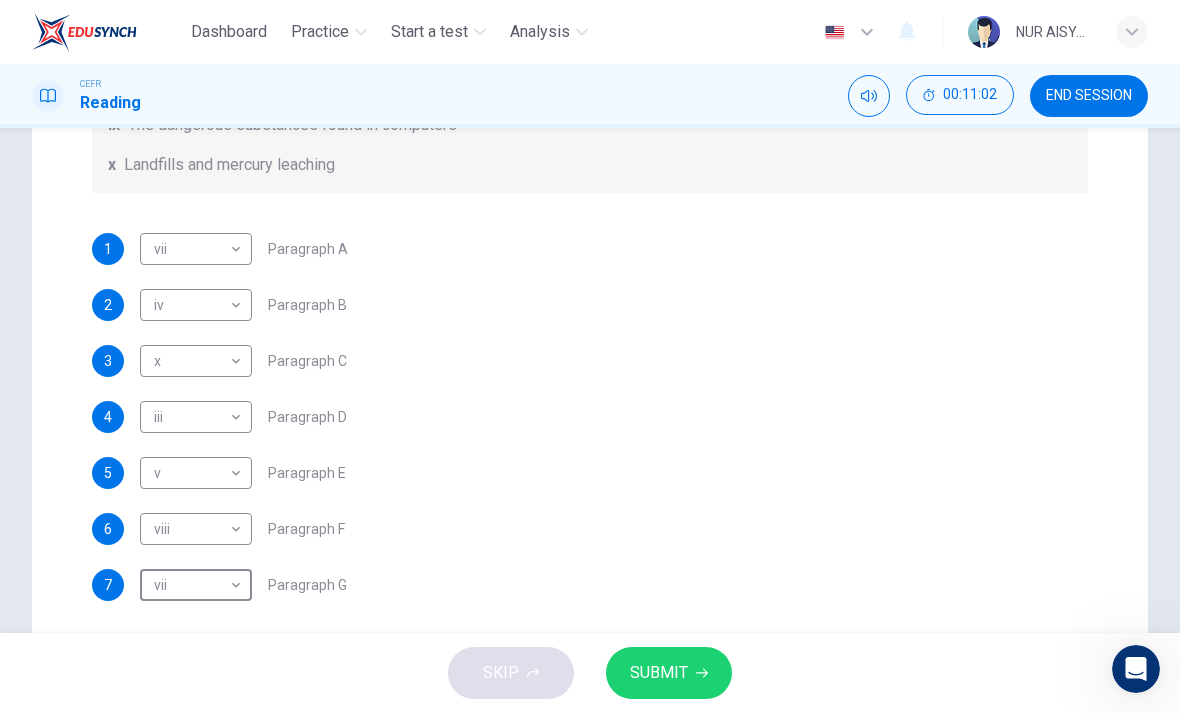 click on "Dashboard Practice Start a test Analysis English en ​ NUR AISYA [PERSON_NAME] BINTI [PERSON_NAME] CEFR Reading 00:11:02 END SESSION Questions 1 - 7 The Reading Passage has 7 paragraphs,  A-G .
Choose the correct heading for each paragraph from the list of headings below.
Write the correct number,  i-x , in the boxes below. List of Headings i Exporting e-waste ii The hazards of burning computer junk iii Blame developed countries for e-waste iv Landfills are not satisfactory v Producer’s legal responsibility vi The dangers of computer circuit boards vii Electronic changes bring waste viii European e-waste laws ix The dangerous substances found in computers x Landfills and mercury leaching 1 vii vii ​ Paragraph A 2 iv iv ​ Paragraph B 3 x x ​ Paragraph C 4 iii iii ​ Paragraph D 5 v v ​ Paragraph E 6 viii viii ​ Paragraph F 7 vii vii ​ Paragraph G The Intense Rate of Change in the World CLICK TO ZOOM Click to Zoom A B C D E F G SKIP SUBMIT EduSynch - Online Language Proficiency Testing Dashboard 2025" at bounding box center [590, 356] 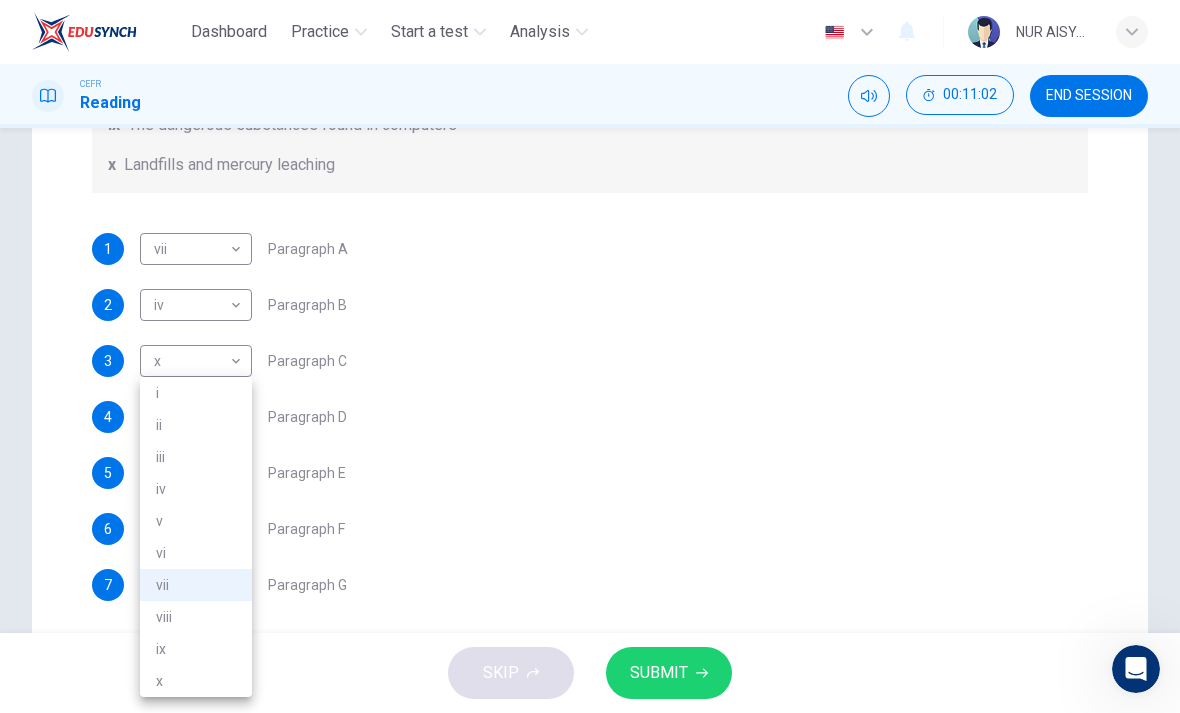click on "vii" at bounding box center (196, 585) 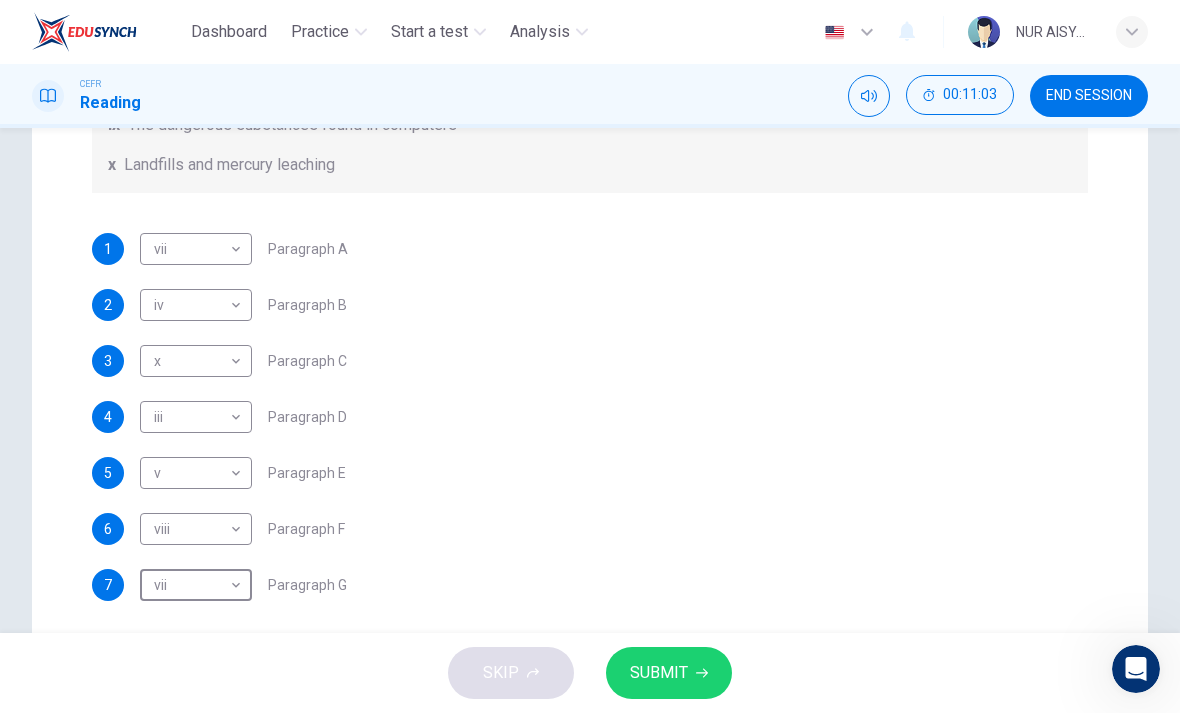 click on "Dashboard Practice Start a test Analysis English en ​ NUR AISYA [PERSON_NAME] BINTI [PERSON_NAME] CEFR Reading 00:11:03 END SESSION Questions 1 - 7 The Reading Passage has 7 paragraphs,  A-G .
Choose the correct heading for each paragraph from the list of headings below.
Write the correct number,  i-x , in the boxes below. List of Headings i Exporting e-waste ii The hazards of burning computer junk iii Blame developed countries for e-waste iv Landfills are not satisfactory v Producer’s legal responsibility vi The dangers of computer circuit boards vii Electronic changes bring waste viii European e-waste laws ix The dangerous substances found in computers x Landfills and mercury leaching 1 vii vii ​ Paragraph A 2 iv iv ​ Paragraph B 3 x x ​ Paragraph C 4 iii iii ​ Paragraph D 5 v v ​ Paragraph E 6 viii viii ​ Paragraph F 7 vii vii ​ Paragraph G The Intense Rate of Change in the World CLICK TO ZOOM Click to Zoom A B C D E F G SKIP SUBMIT EduSynch - Online Language Proficiency Testing Dashboard 2025" at bounding box center [590, 356] 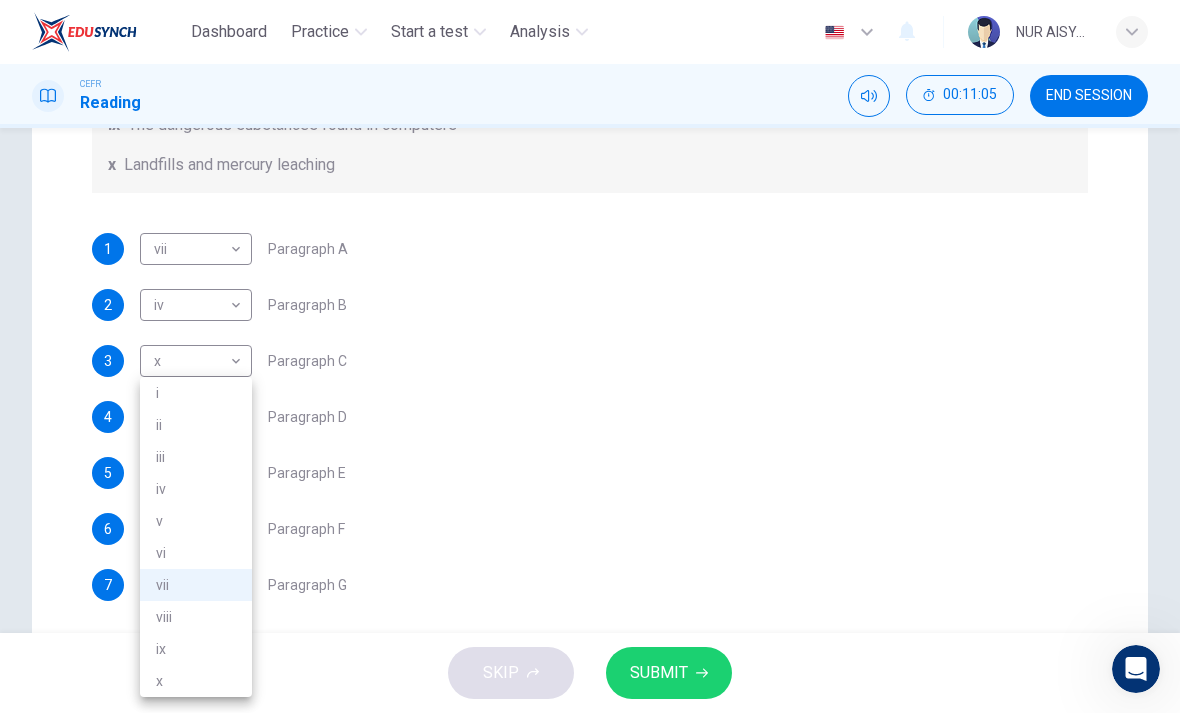 click on "v" at bounding box center (196, 521) 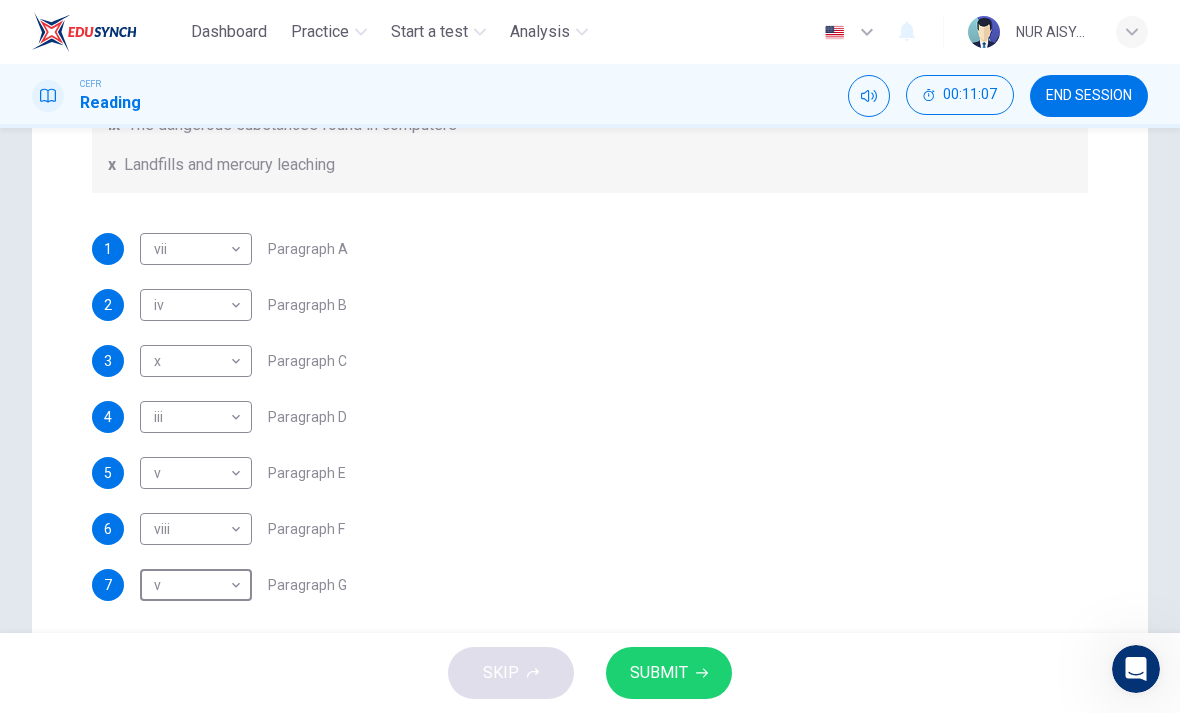 click on "SUBMIT" at bounding box center (669, 673) 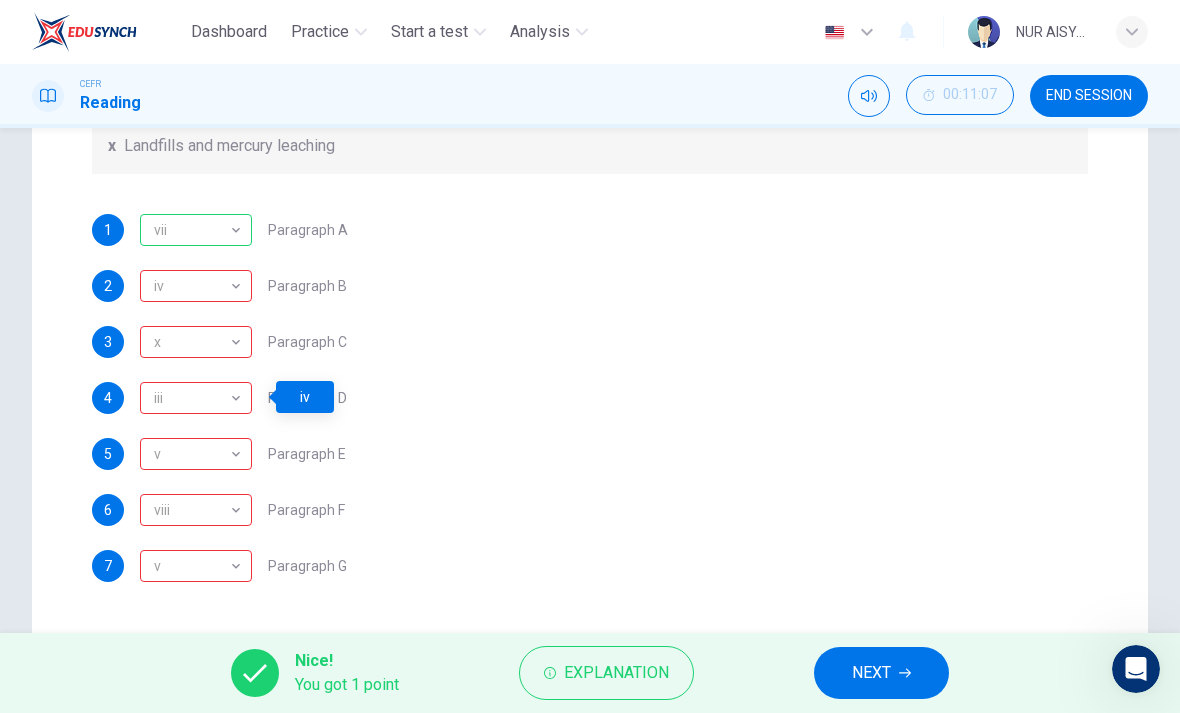 scroll, scrollTop: 324, scrollLeft: 0, axis: vertical 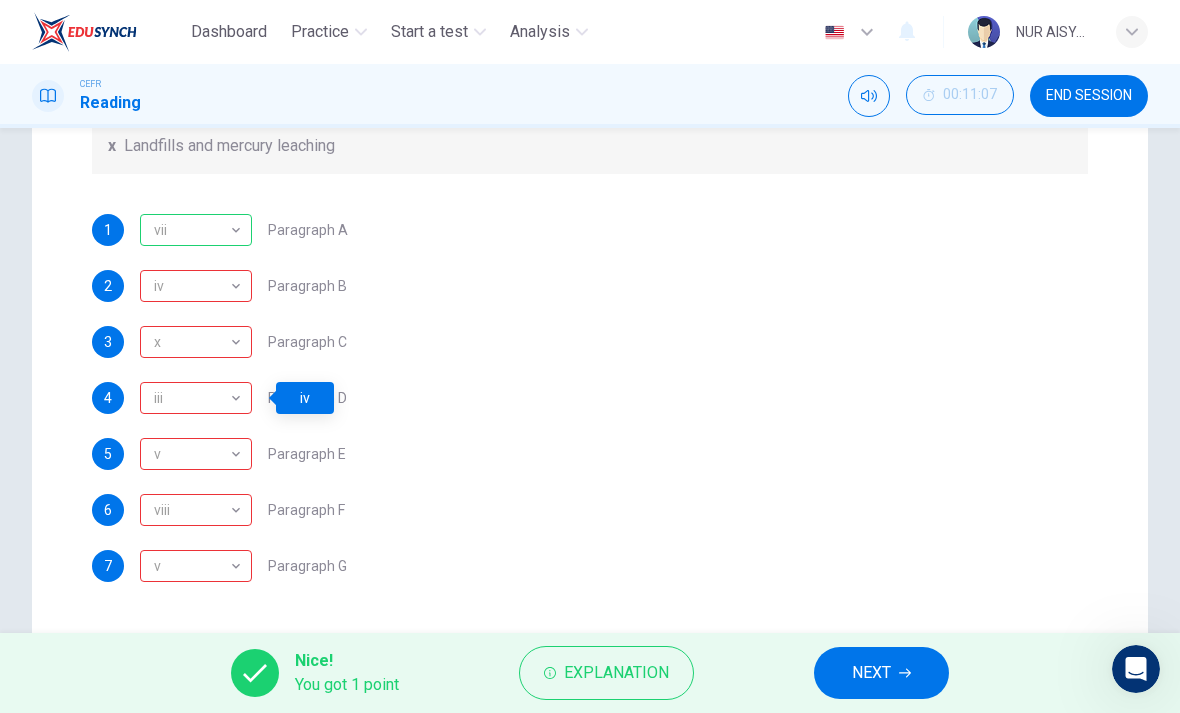 click on "Explanation" at bounding box center [616, 673] 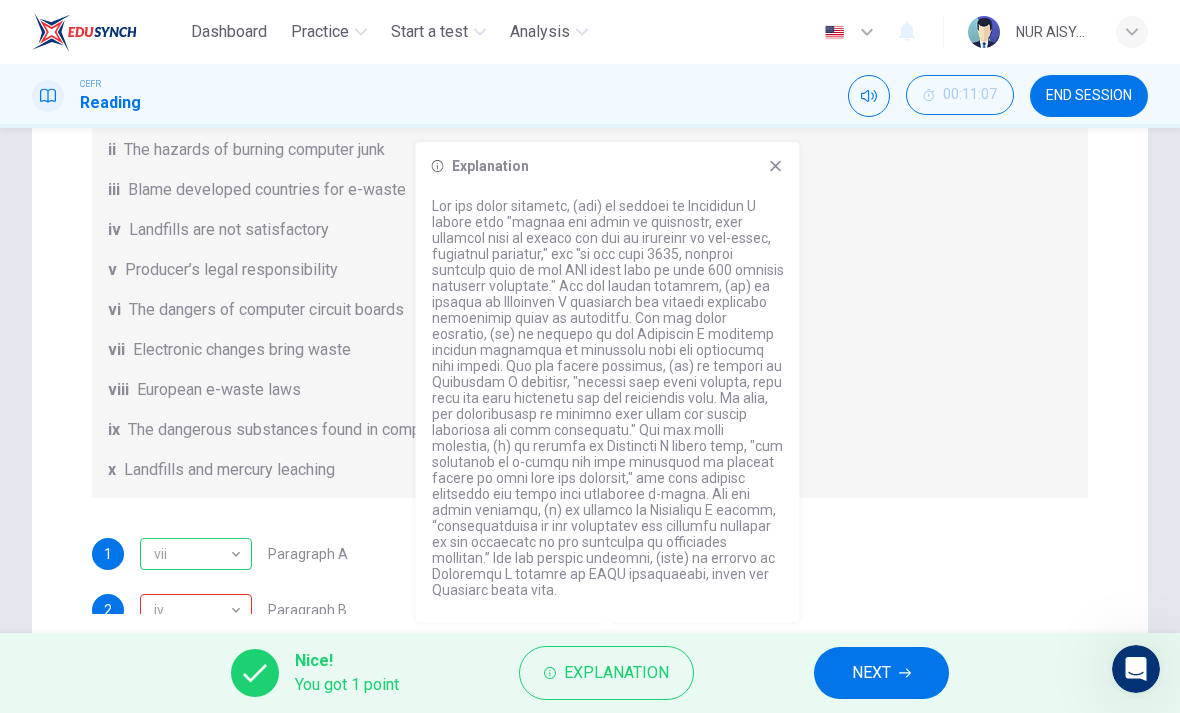 scroll, scrollTop: 0, scrollLeft: 0, axis: both 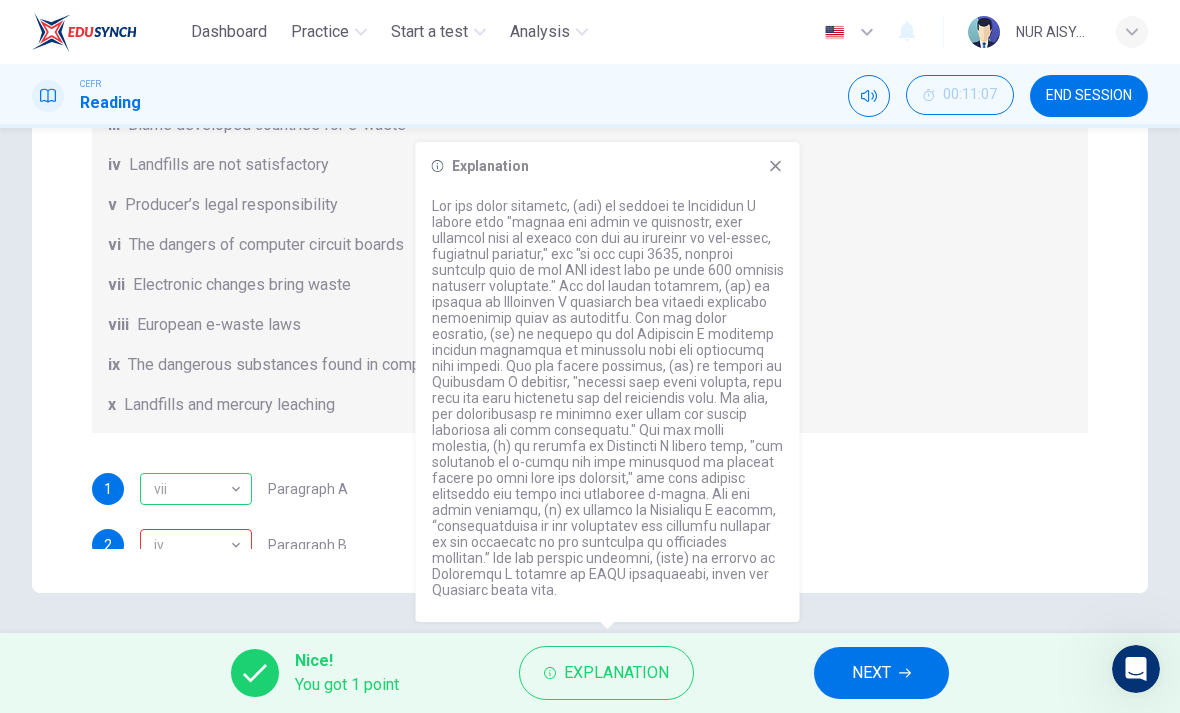 click on "NEXT" at bounding box center (871, 673) 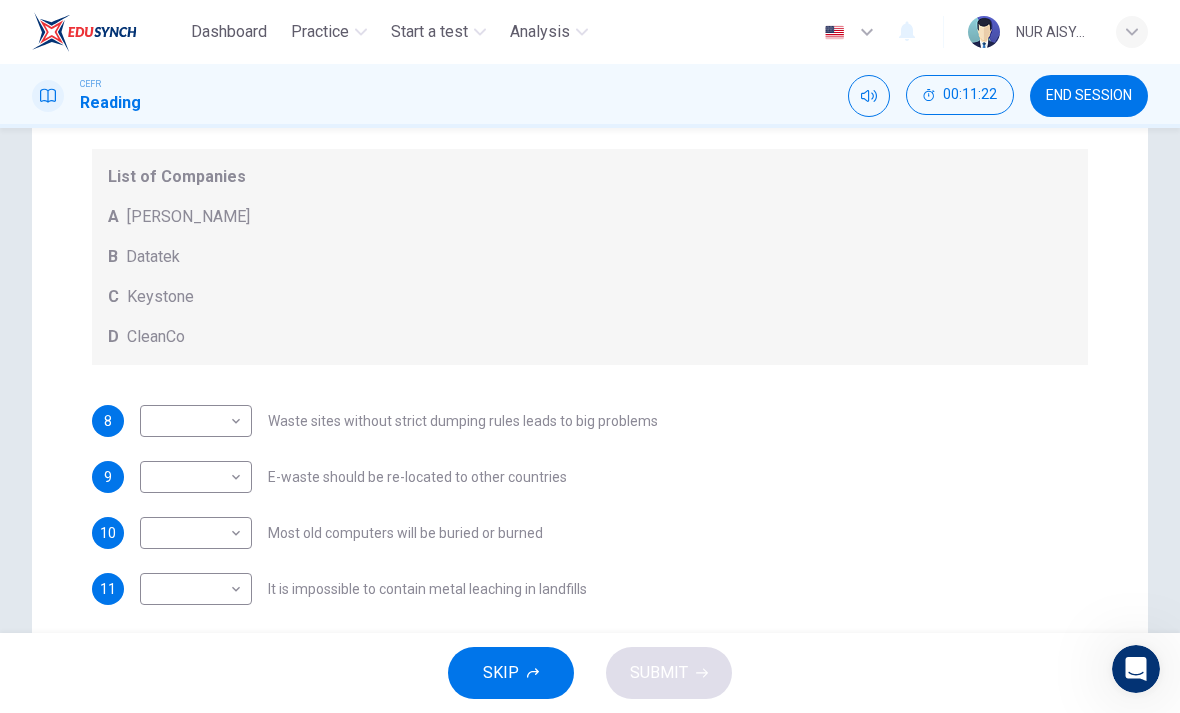 scroll, scrollTop: 423, scrollLeft: 0, axis: vertical 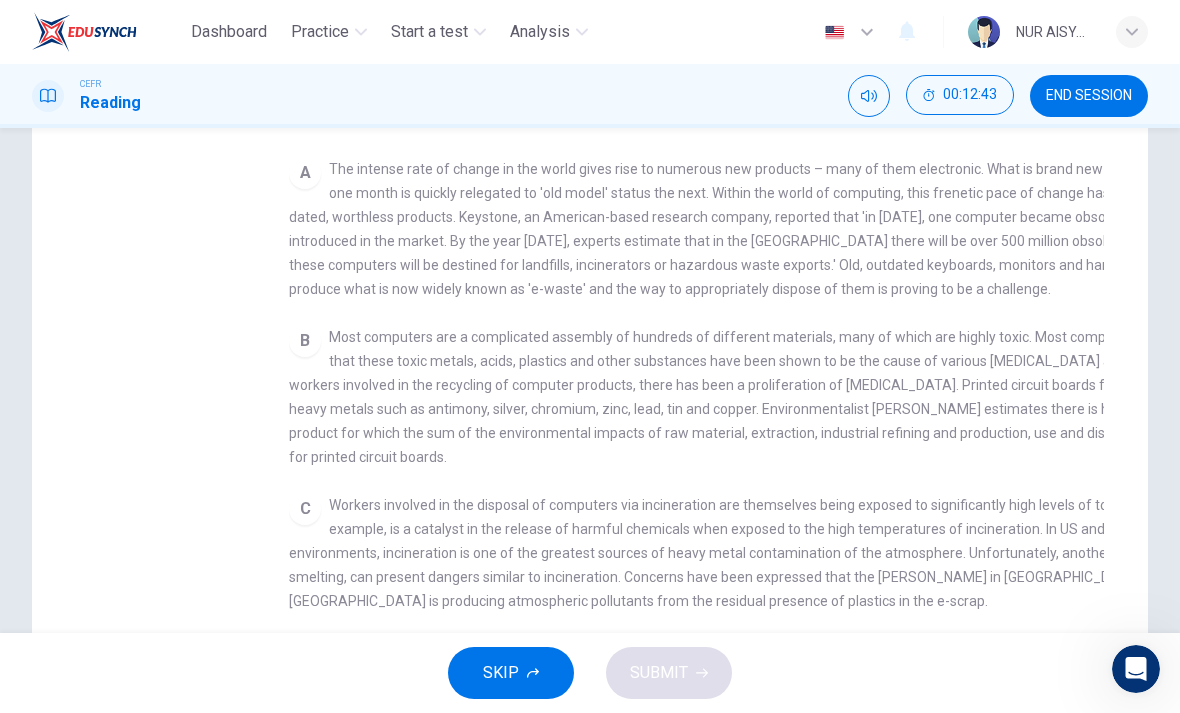 checkbox on "false" 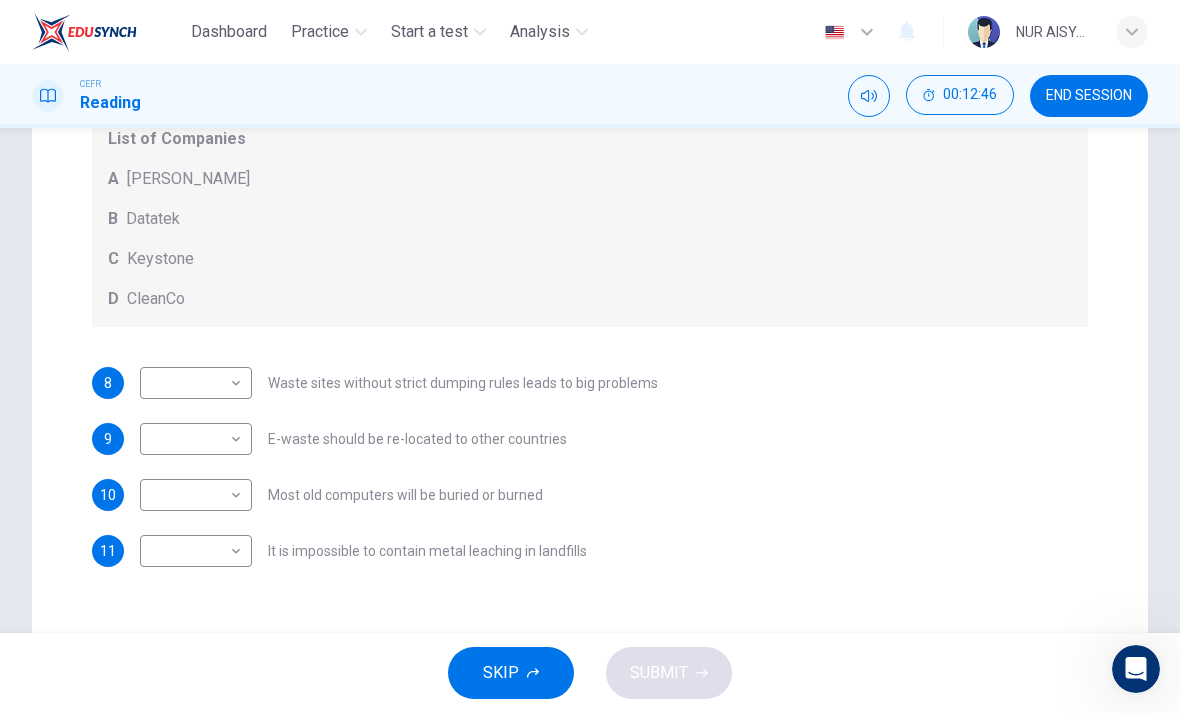 scroll, scrollTop: 455, scrollLeft: 0, axis: vertical 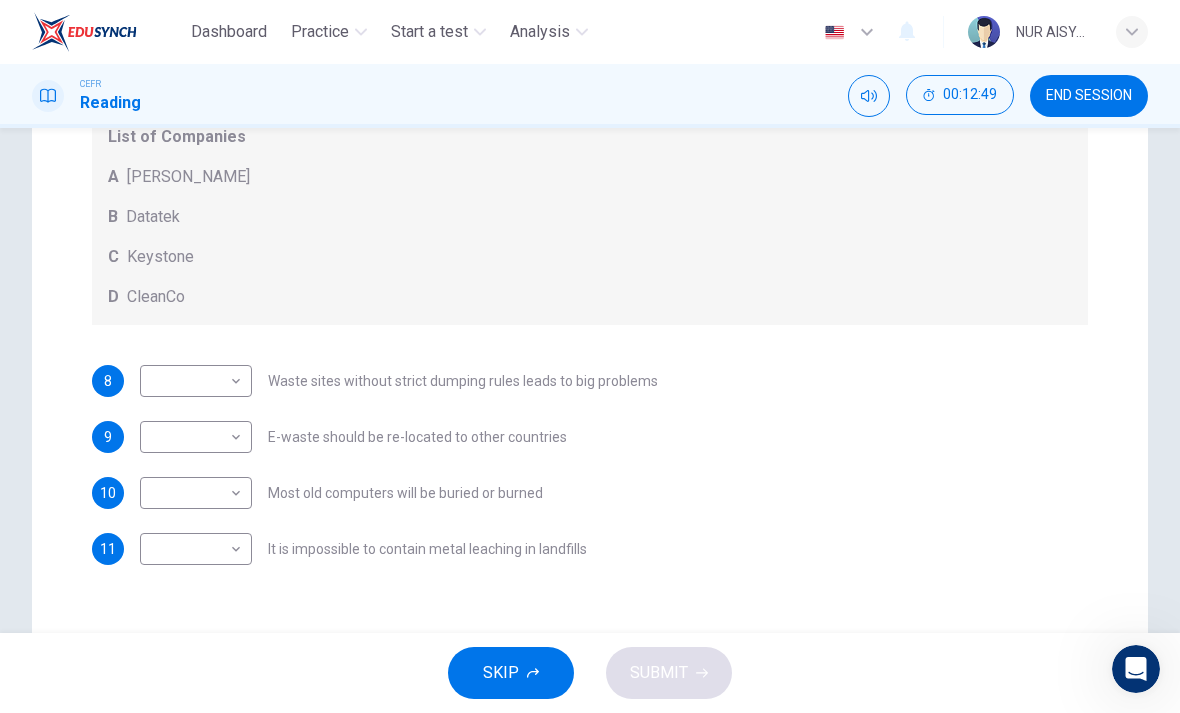 click on "Dashboard Practice Start a test Analysis English en ​ NUR AISYA [PERSON_NAME] BINTI [PERSON_NAME] CEFR Reading 00:12:49 END SESSION Questions 8 - 11 Look at the following list of statements and the list of
companies below.
Match each statement with the correct company. Write the correct letter A-D in the boxes below on your answer sheet.
NB  You may use any letter more than once. List of Companies A Noranda Smelter B Datatek C Keystone D CleanCo 8 ​ ​ Waste sites without strict dumping rules leads to big problems 9 ​ ​ E-waste should be re-located to other countries 10 ​ ​ Most old computers will be buried or burned 11 ​ ​ It is impossible to contain metal leaching in landfills The Intense Rate of Change in the World CLICK TO ZOOM Click to Zoom A B C D E F G SKIP SUBMIT EduSynch - Online Language Proficiency Testing Dashboard Practice Start a test Analysis Notifications © Copyright  2025" at bounding box center (590, 356) 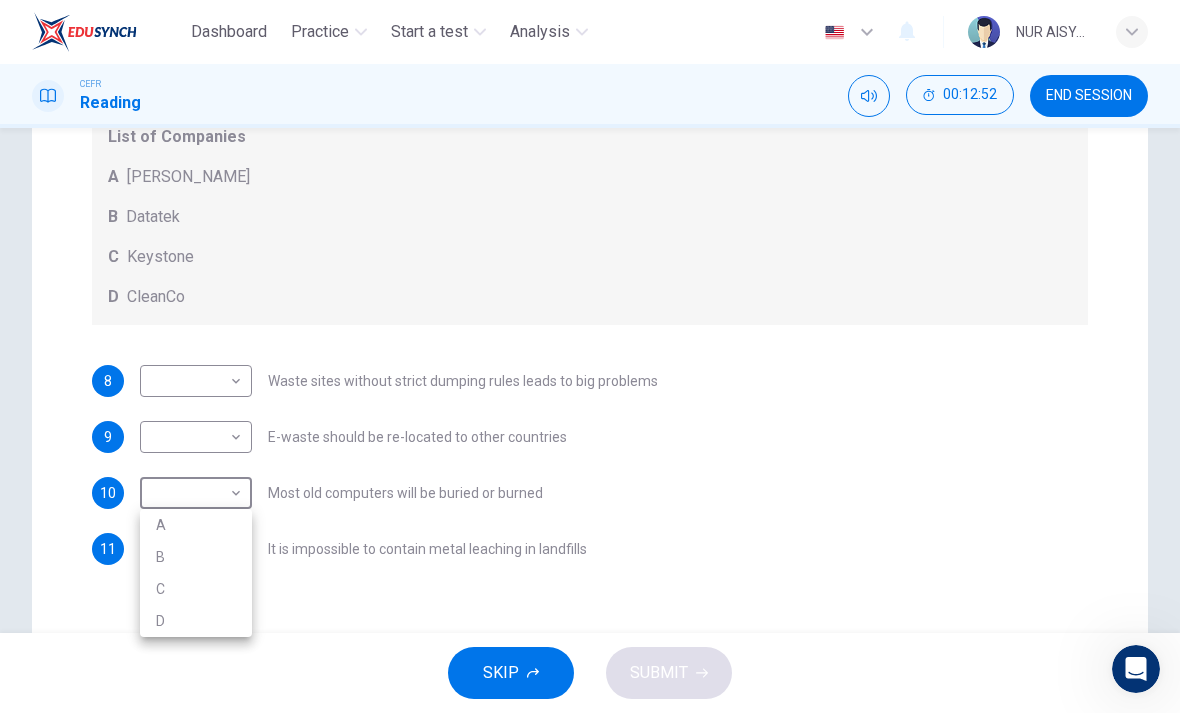 click on "C" at bounding box center [196, 589] 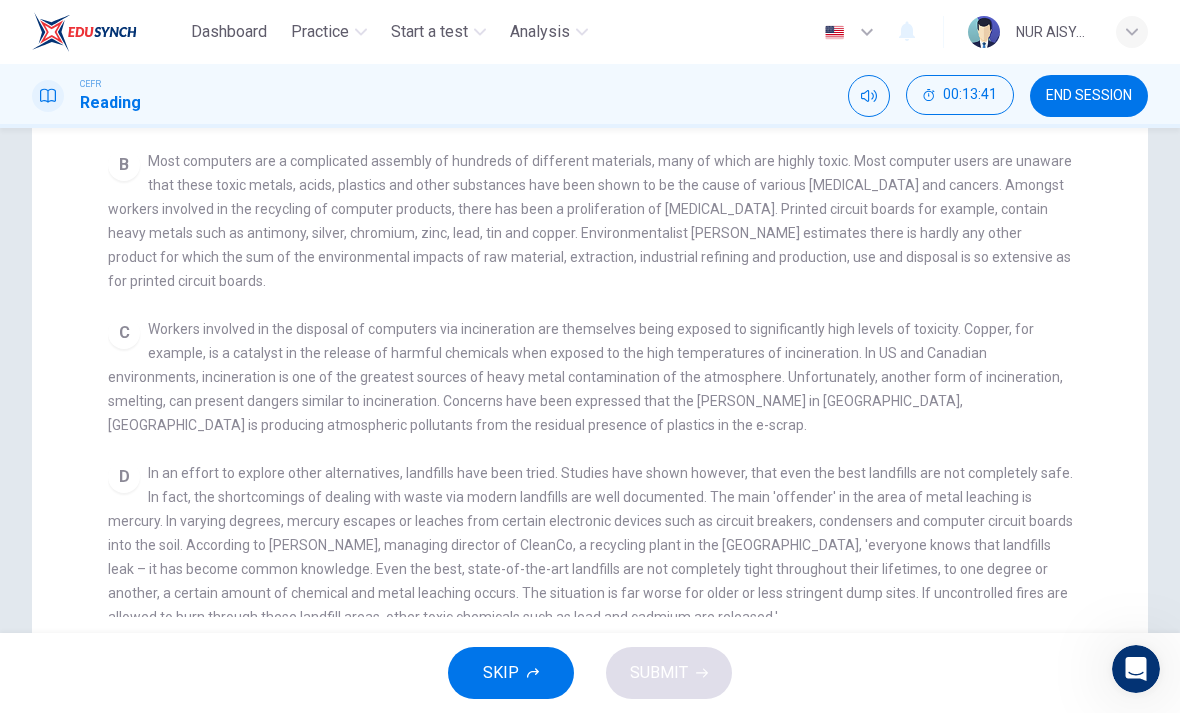 scroll, scrollTop: 314, scrollLeft: 0, axis: vertical 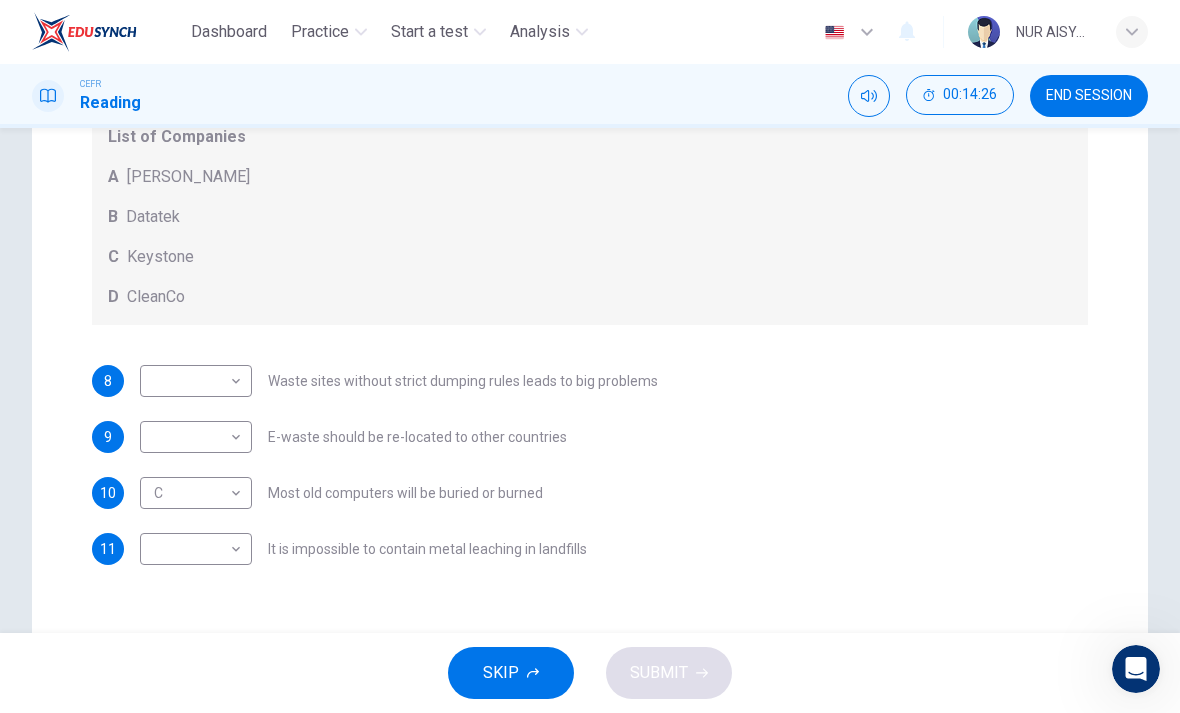 click on "Dashboard Practice Start a test Analysis English en ​ NUR AISYA [PERSON_NAME] BINTI [PERSON_NAME] CEFR Reading 00:14:26 END SESSION Questions 8 - 11 Look at the following list of statements and the list of
companies below.
Match each statement with the correct company. Write the correct letter A-D in the boxes below on your answer sheet.
NB  You may use any letter more than once. List of Companies A Noranda Smelter B Datatek C Keystone D CleanCo 8 ​ ​ Waste sites without strict dumping rules leads to big problems 9 ​ ​ E-waste should be re-located to other countries 10 C C ​ Most old computers will be buried or burned 11 ​ ​ It is impossible to contain metal leaching in landfills The Intense Rate of Change in the World CLICK TO ZOOM Click to Zoom A B C D E F G SKIP SUBMIT EduSynch - Online Language Proficiency Testing Dashboard Practice Start a test Analysis Notifications © Copyright  2025" at bounding box center [590, 356] 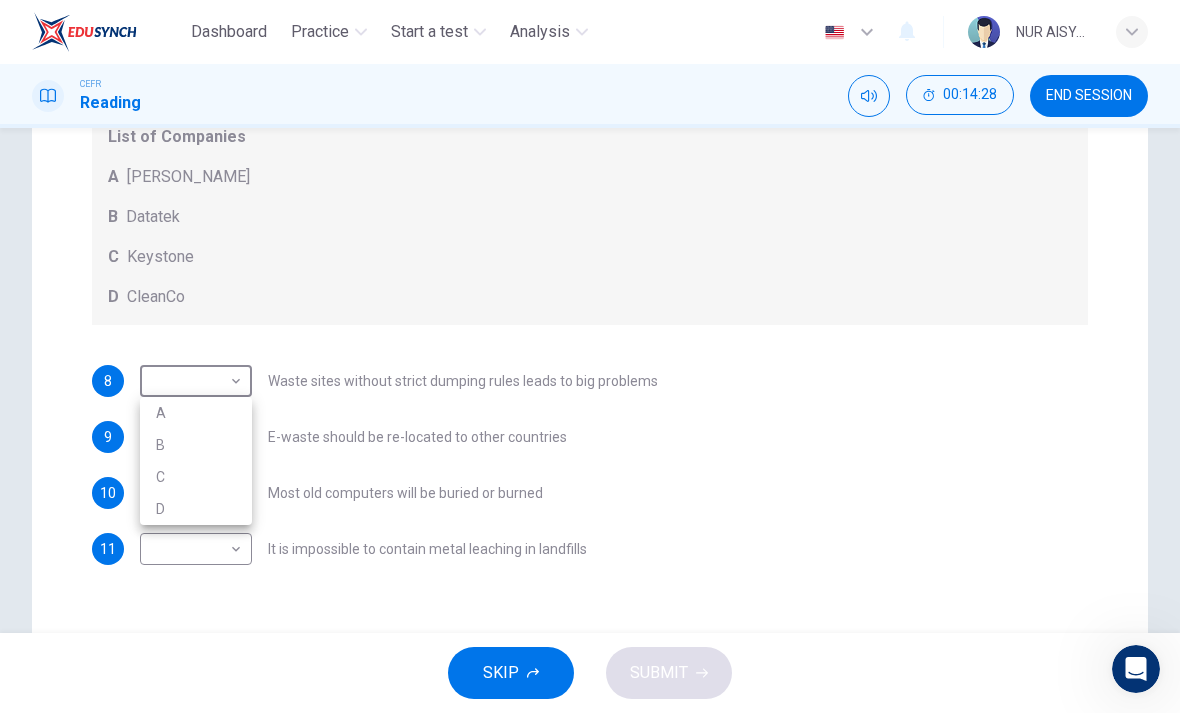 click at bounding box center (590, 356) 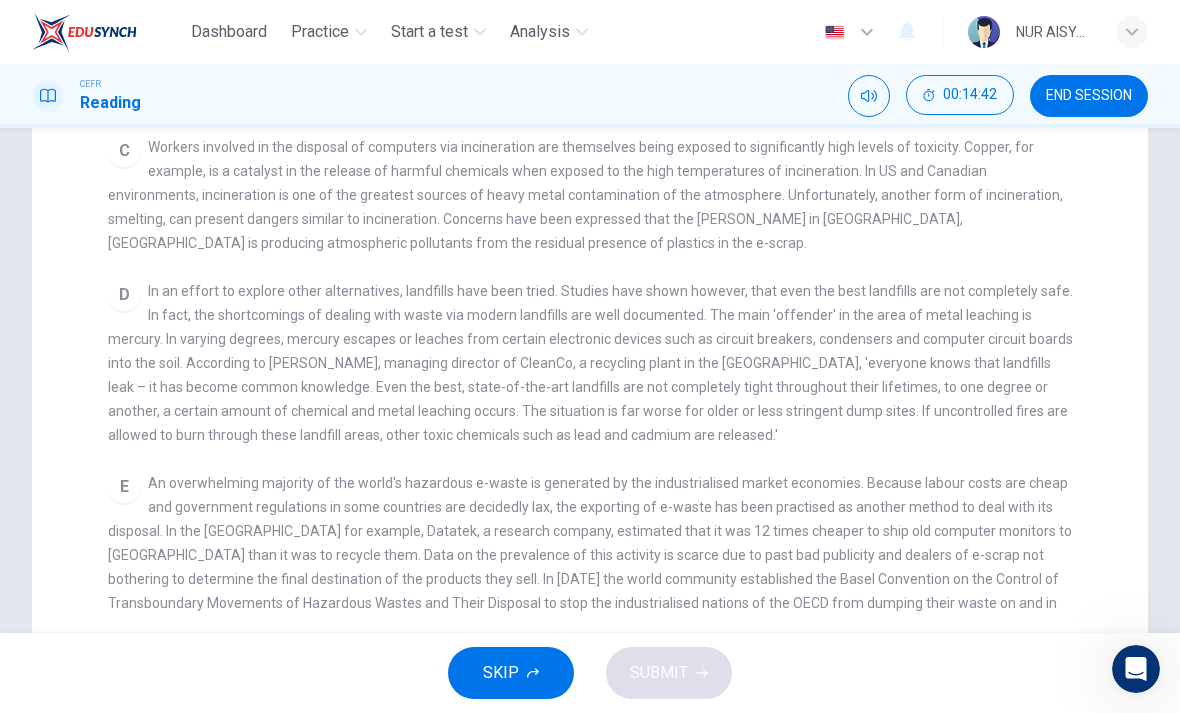 scroll, scrollTop: 490, scrollLeft: 0, axis: vertical 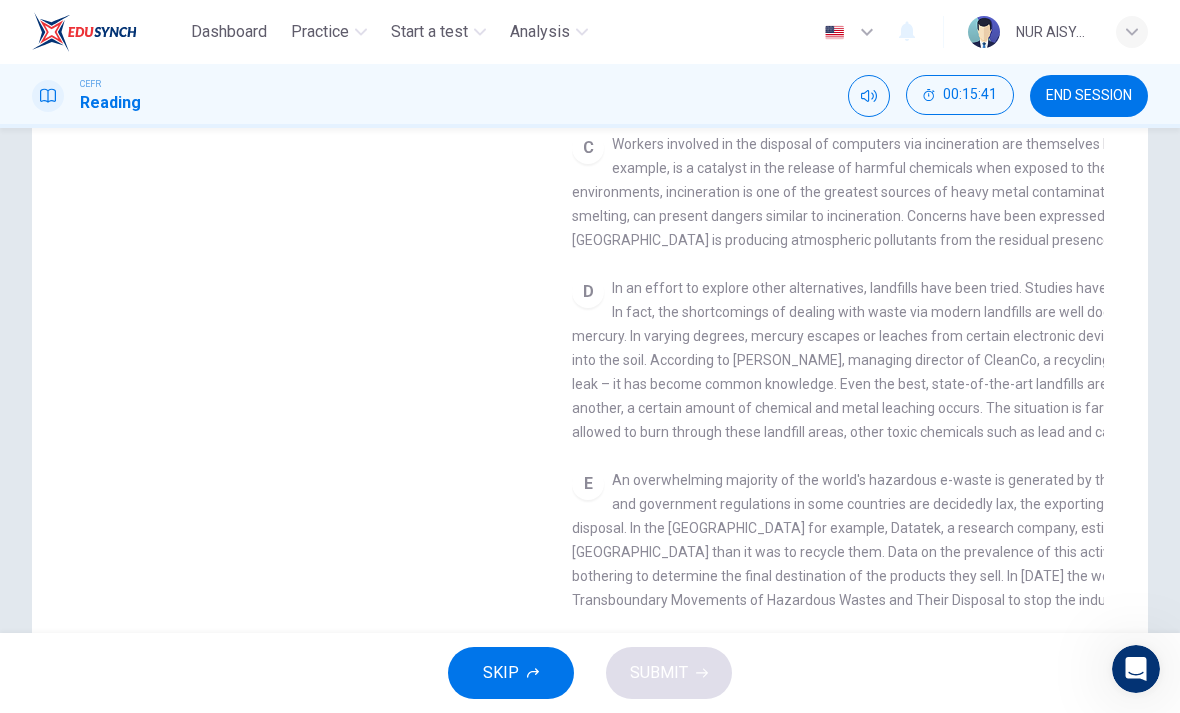 checkbox on "false" 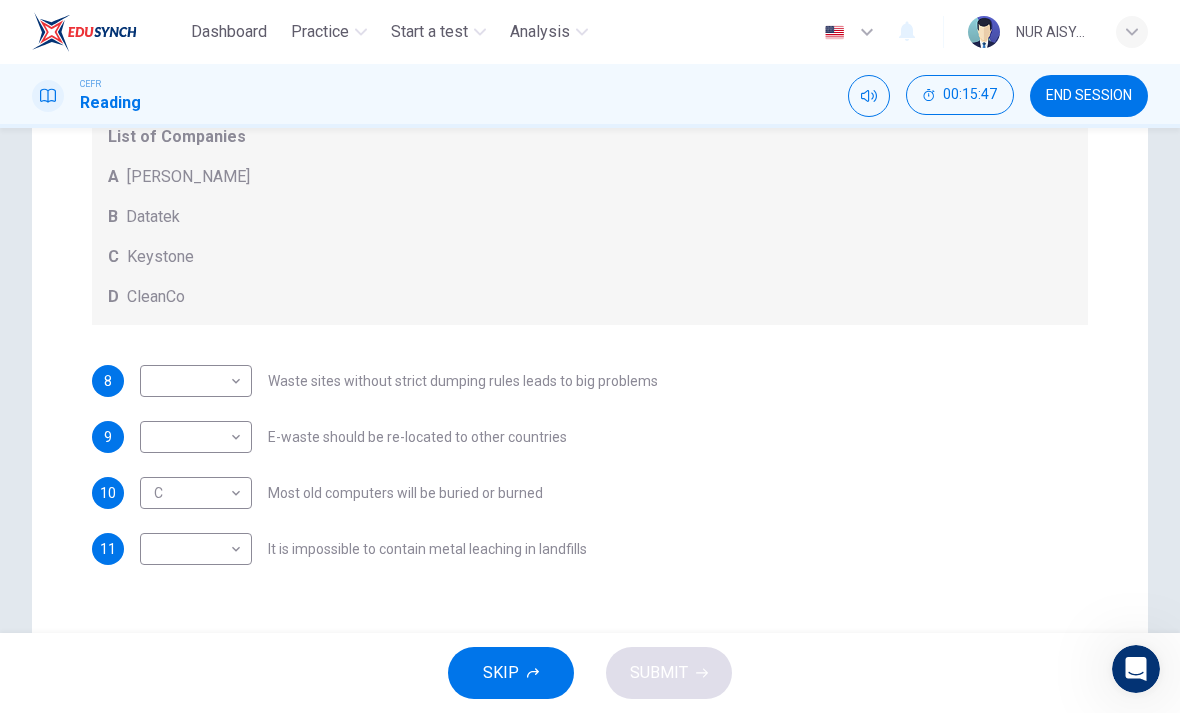 click on "Dashboard Practice Start a test Analysis English en ​ NUR AISYA [PERSON_NAME] BINTI [PERSON_NAME] CEFR Reading 00:15:47 END SESSION Questions 8 - 11 Look at the following list of statements and the list of
companies below.
Match each statement with the correct company. Write the correct letter A-D in the boxes below on your answer sheet.
NB  You may use any letter more than once. List of Companies A Noranda Smelter B Datatek C Keystone D CleanCo 8 ​ ​ Waste sites without strict dumping rules leads to big problems 9 ​ ​ E-waste should be re-located to other countries 10 C C ​ Most old computers will be buried or burned 11 ​ ​ It is impossible to contain metal leaching in landfills The Intense Rate of Change in the World CLICK TO ZOOM Click to Zoom A B C D E F G SKIP SUBMIT EduSynch - Online Language Proficiency Testing Dashboard Practice Start a test Analysis Notifications © Copyright  2025" at bounding box center (590, 356) 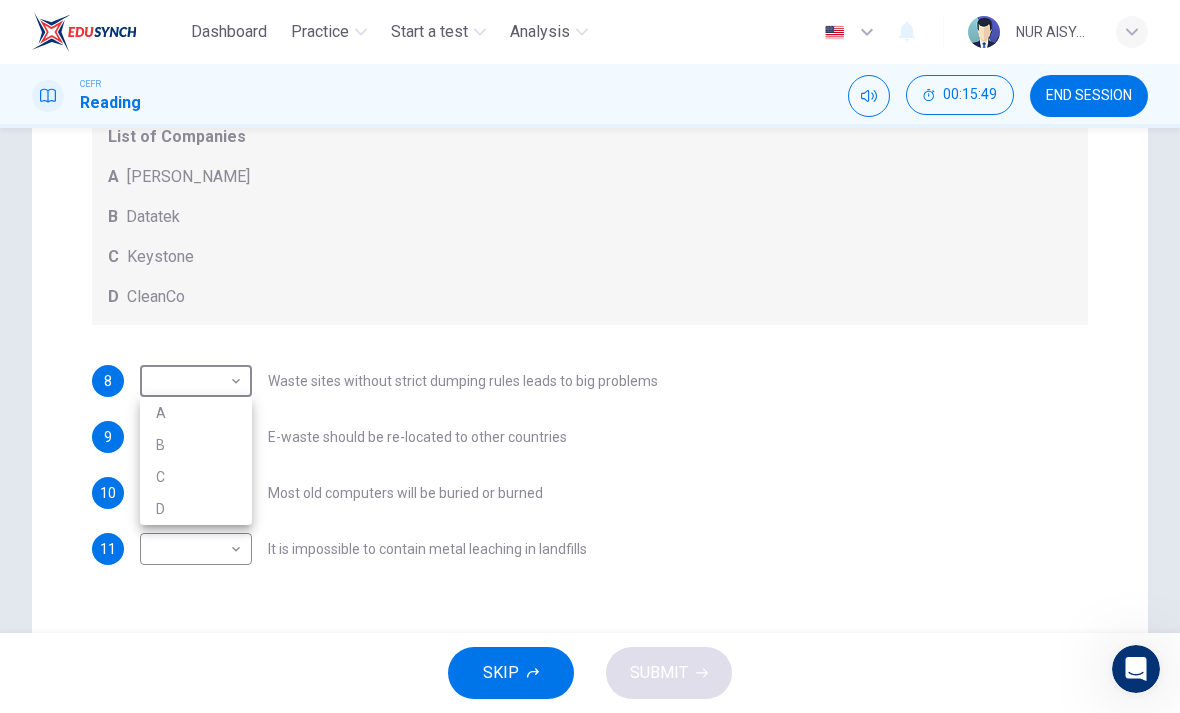 click on "D" at bounding box center (196, 509) 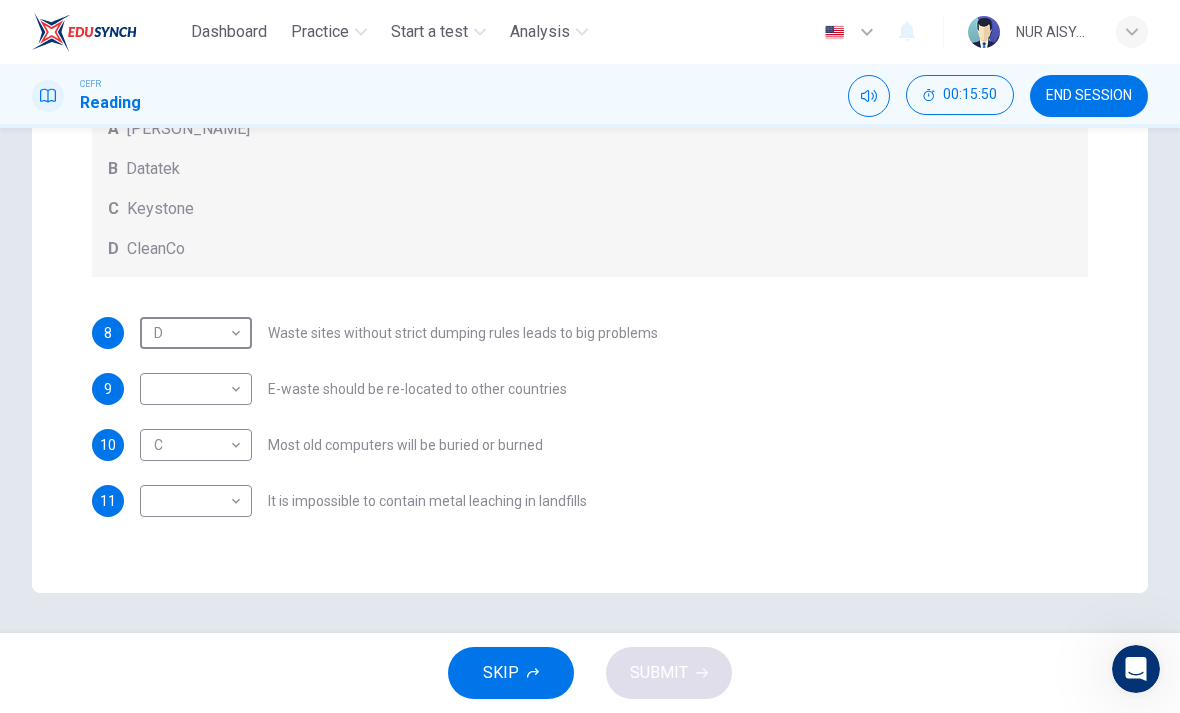scroll, scrollTop: 503, scrollLeft: 0, axis: vertical 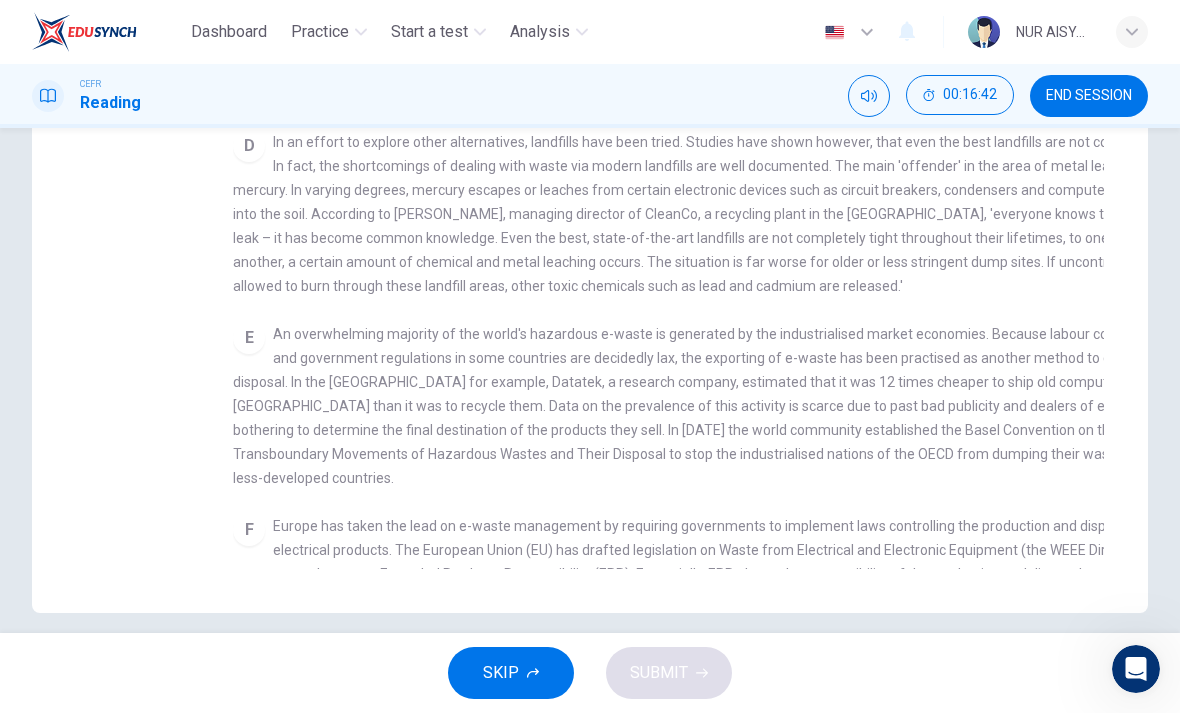 checkbox on "false" 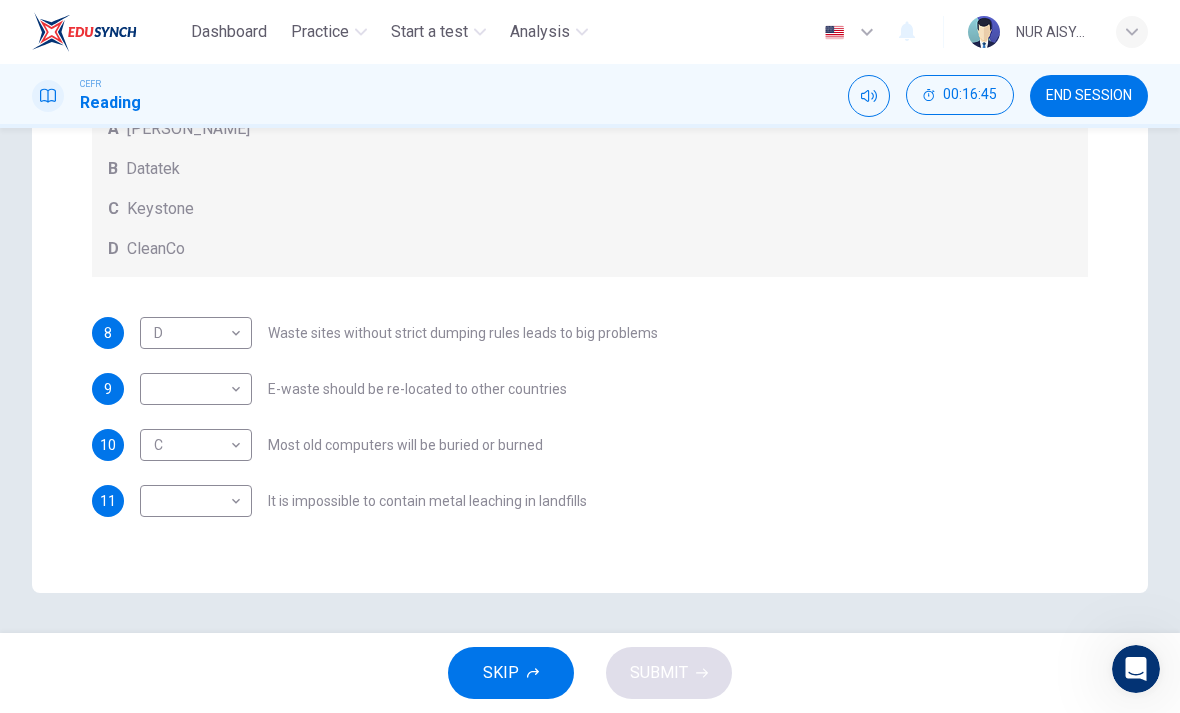 click on "Dashboard Practice Start a test Analysis English en ​ NUR AISYA [PERSON_NAME] BINTI [PERSON_NAME] CEFR Reading 00:16:45 END SESSION Questions 8 - 11 Look at the following list of statements and the list of
companies below.
Match each statement with the correct company. Write the correct letter A-D in the boxes below on your answer sheet.
NB  You may use any letter more than once. List of Companies A [PERSON_NAME] B Datatek C Keystone D CleanCo 8 D D ​ Waste sites without strict dumping rules leads to big problems 9 ​ ​ E-waste should be re-located to other countries 10 C C ​ Most old computers will be buried or burned 11 ​ ​ It is impossible to contain metal leaching in landfills The Intense Rate of Change in the World CLICK TO ZOOM Click to Zoom A B C D E F G SKIP SUBMIT EduSynch - Online Language Proficiency Testing Dashboard Practice Start a test Analysis Notifications © Copyright  2025" at bounding box center (590, 356) 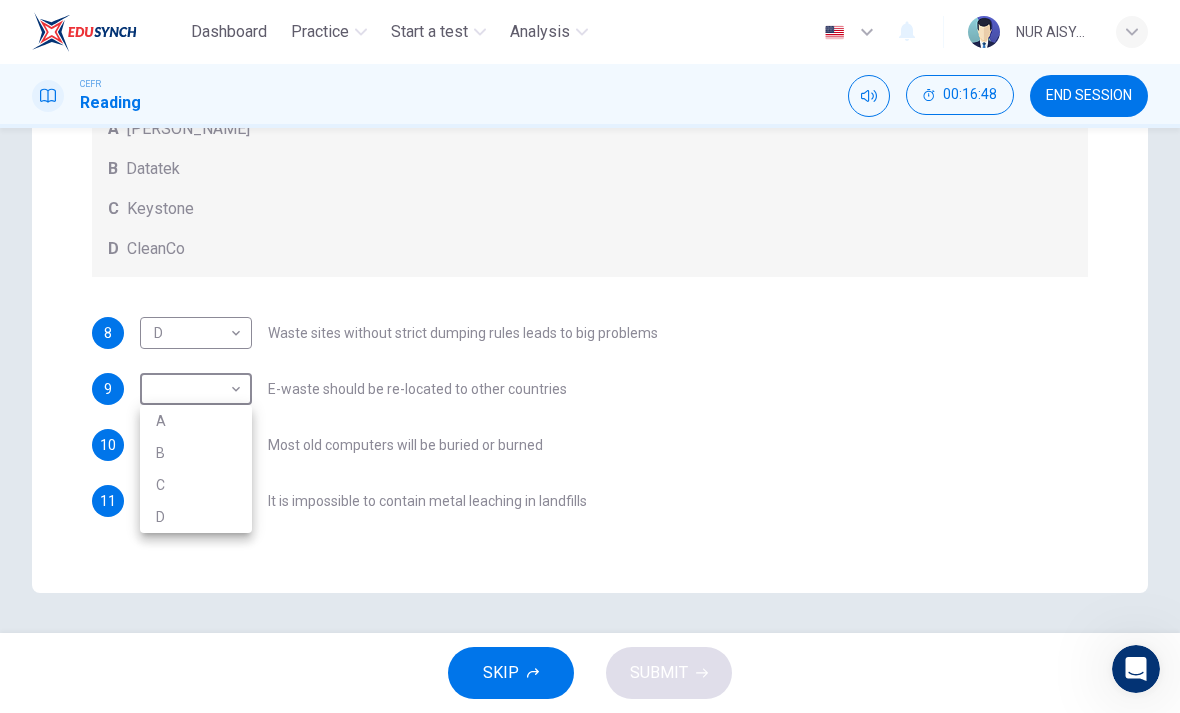 click on "B" at bounding box center (196, 453) 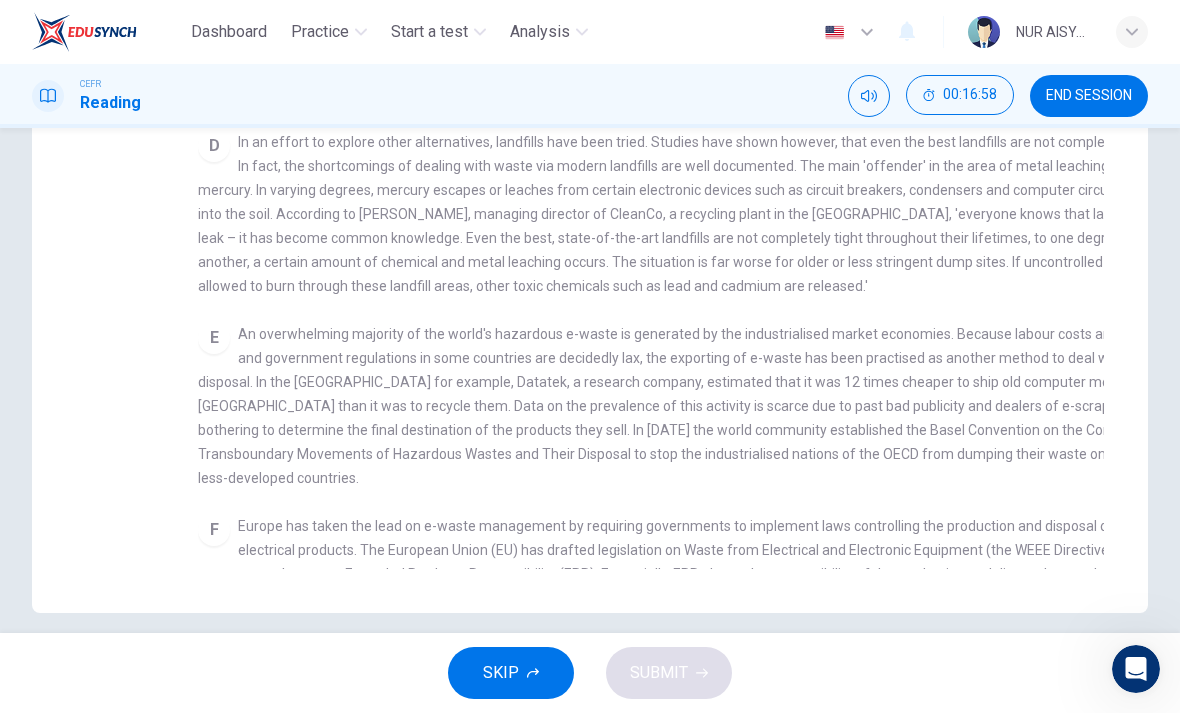 checkbox on "false" 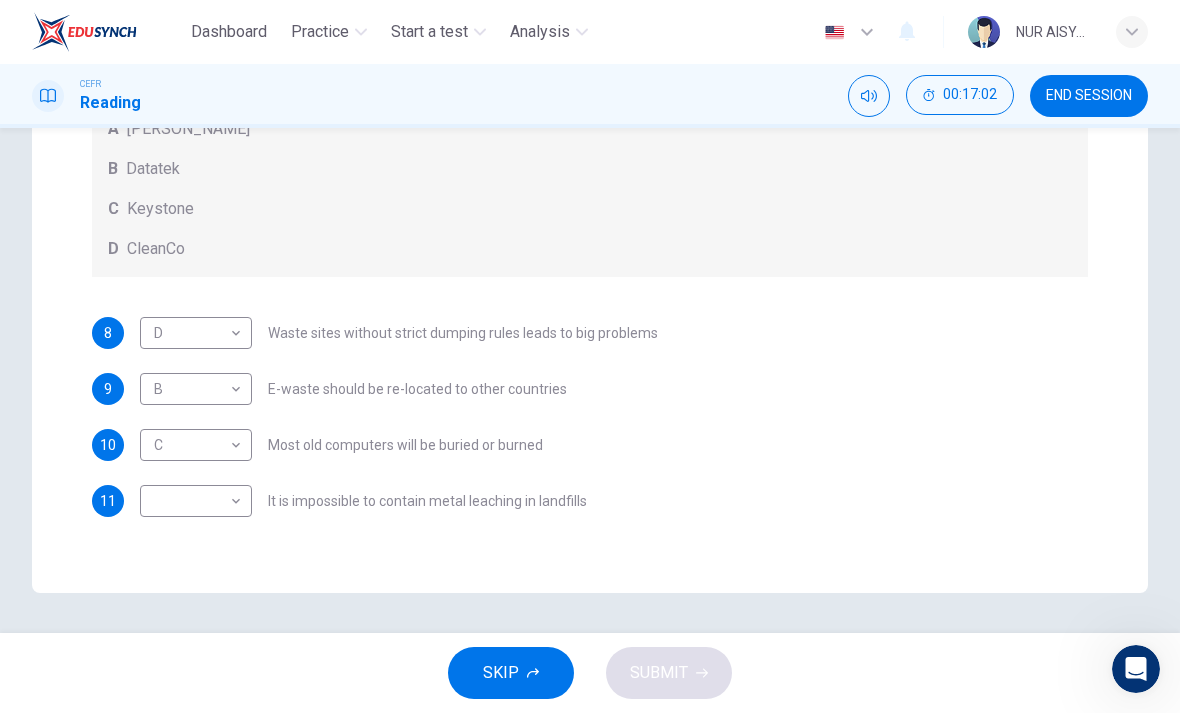 click on "Dashboard Practice Start a test Analysis English en ​ NUR AISYA [PERSON_NAME] BINTI [PERSON_NAME] CEFR Reading 00:17:02 END SESSION Questions 8 - 11 Look at the following list of statements and the list of
companies below.
Match each statement with the correct company. Write the correct letter A-D in the boxes below on your answer sheet.
NB  You may use any letter more than once. List of Companies A [PERSON_NAME] B Datatek C Keystone D CleanCo 8 D D ​ Waste sites without strict dumping rules leads to big problems 9 B B ​ E-waste should be re-located to other countries 10 C C ​ Most old computers will be buried or burned 11 ​ ​ It is impossible to contain metal leaching in landfills The Intense Rate of Change in the World CLICK TO ZOOM Click to Zoom A B C D E F G SKIP SUBMIT EduSynch - Online Language Proficiency Testing Dashboard Practice Start a test Analysis Notifications © Copyright  2025" at bounding box center (590, 356) 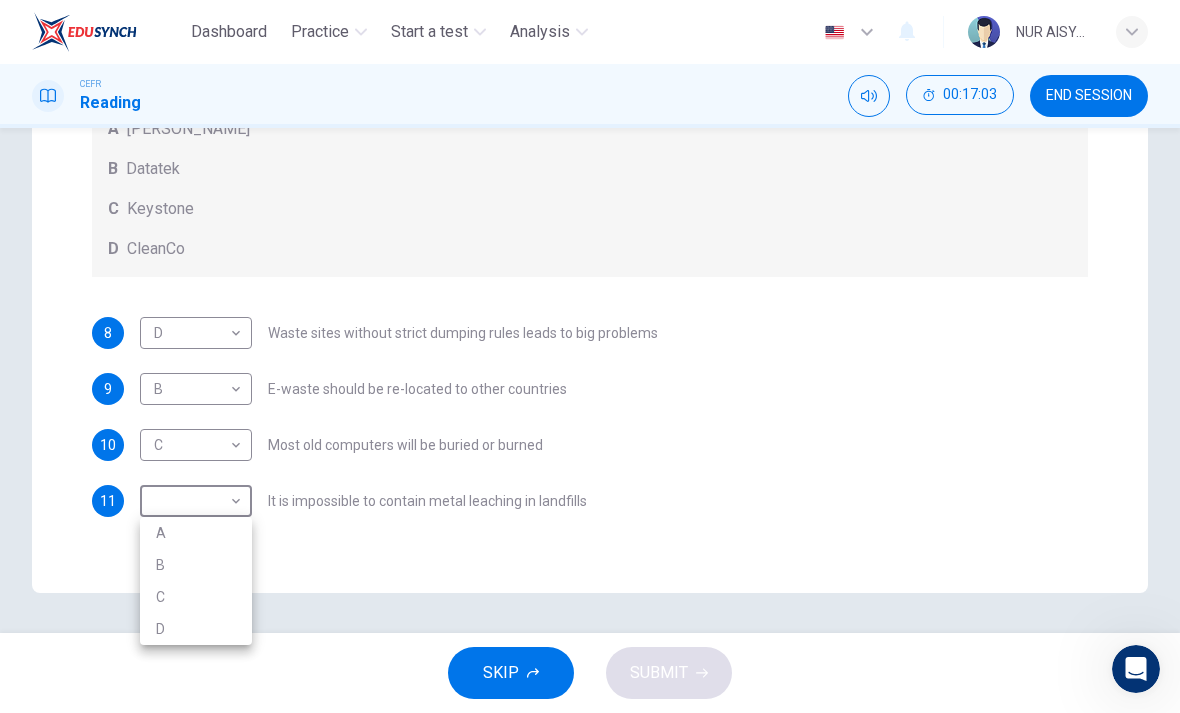 click on "D" at bounding box center (196, 629) 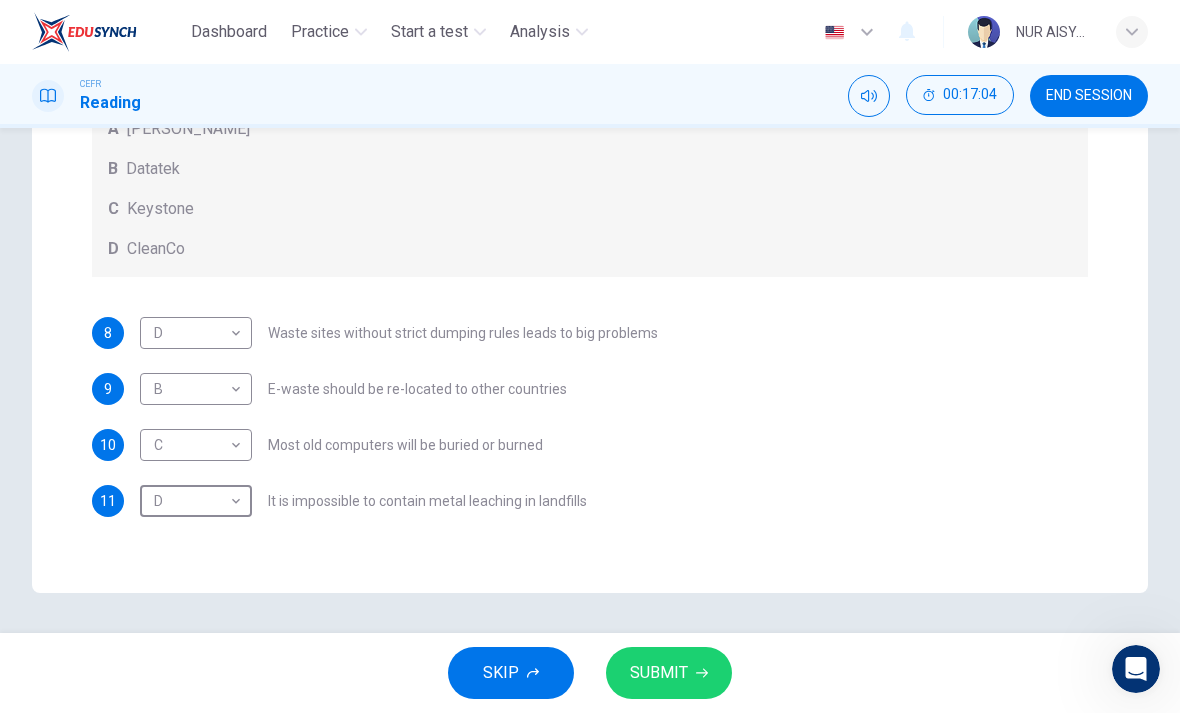 click on "SUBMIT" at bounding box center (659, 673) 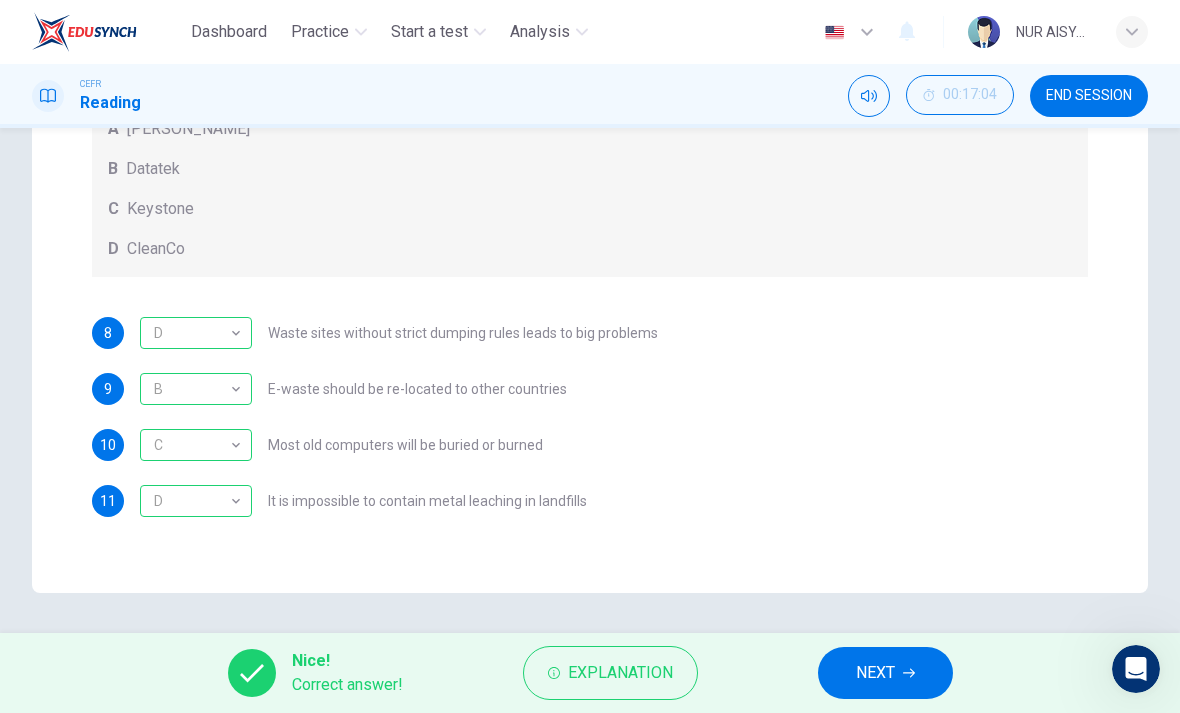 click on "NEXT" at bounding box center (885, 673) 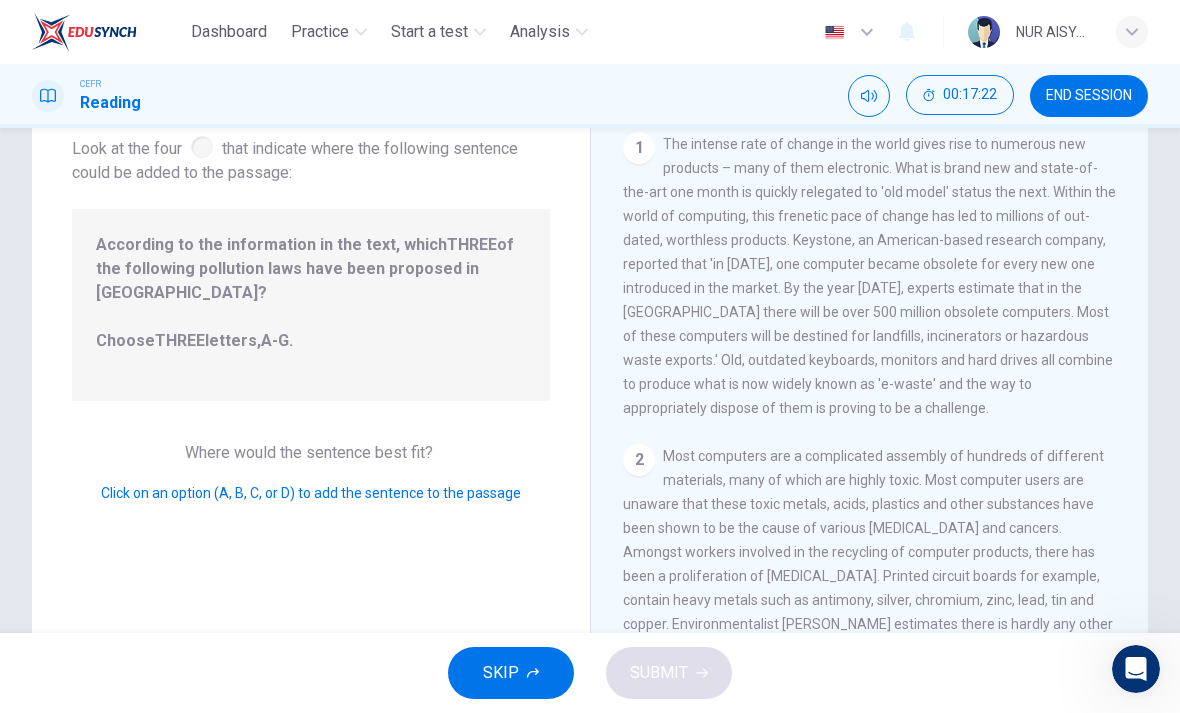 scroll, scrollTop: 127, scrollLeft: 0, axis: vertical 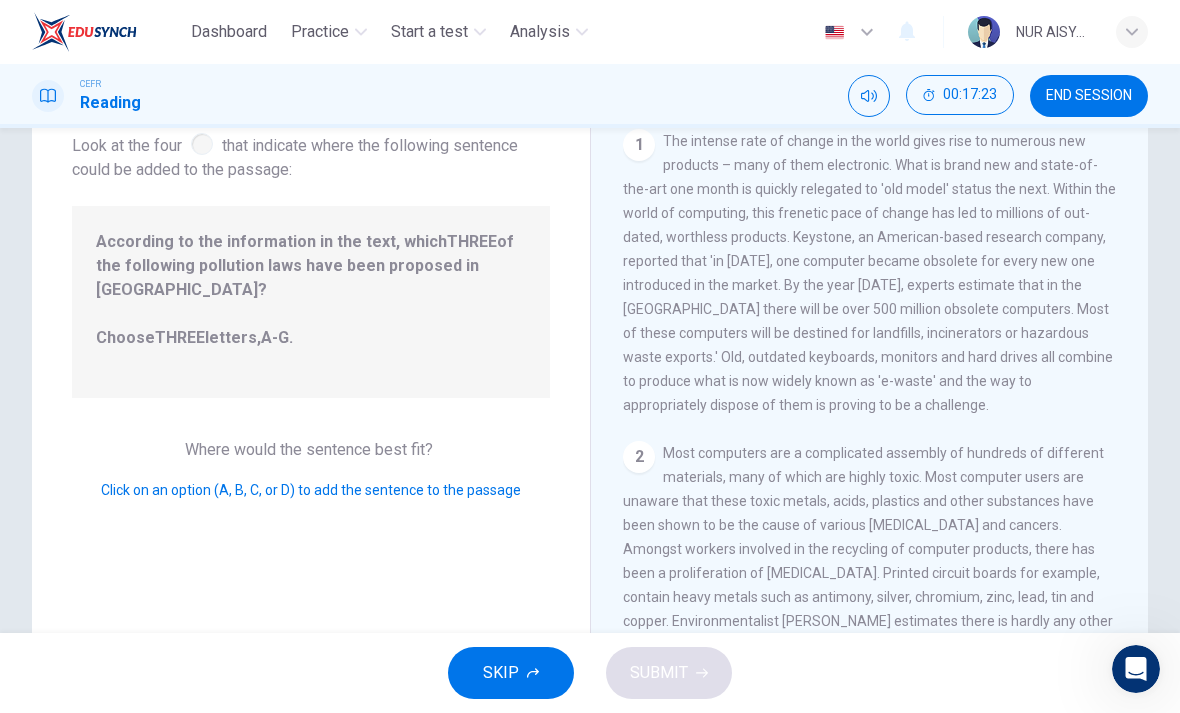 click on "Question 12 Look at the four     that indicate where the following sentence could be added to the passage: According to the information in the text, which  THREE  of the following pollution laws have been proposed in [GEOGRAPHIC_DATA]? Choose  THREE  letters,  A-G . Where would the sentence best fit?   Click on an option (A, B, C, or D) to add the sentence to the passage" at bounding box center (311, 388) 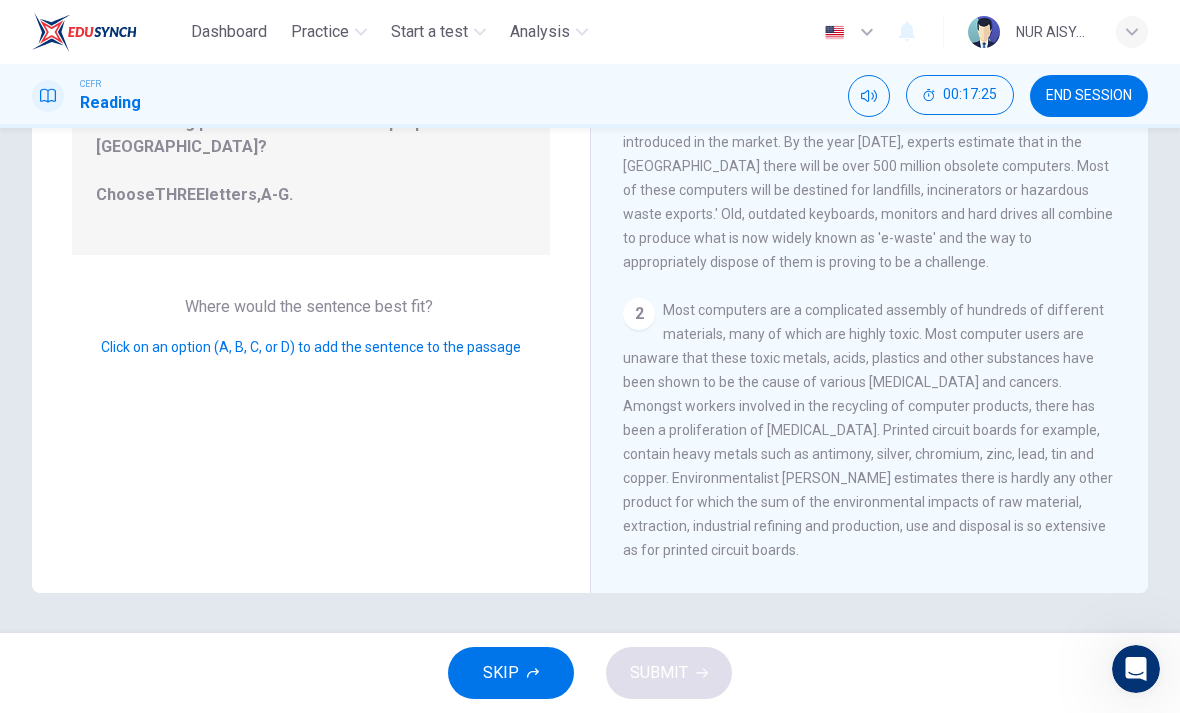 scroll, scrollTop: 270, scrollLeft: 0, axis: vertical 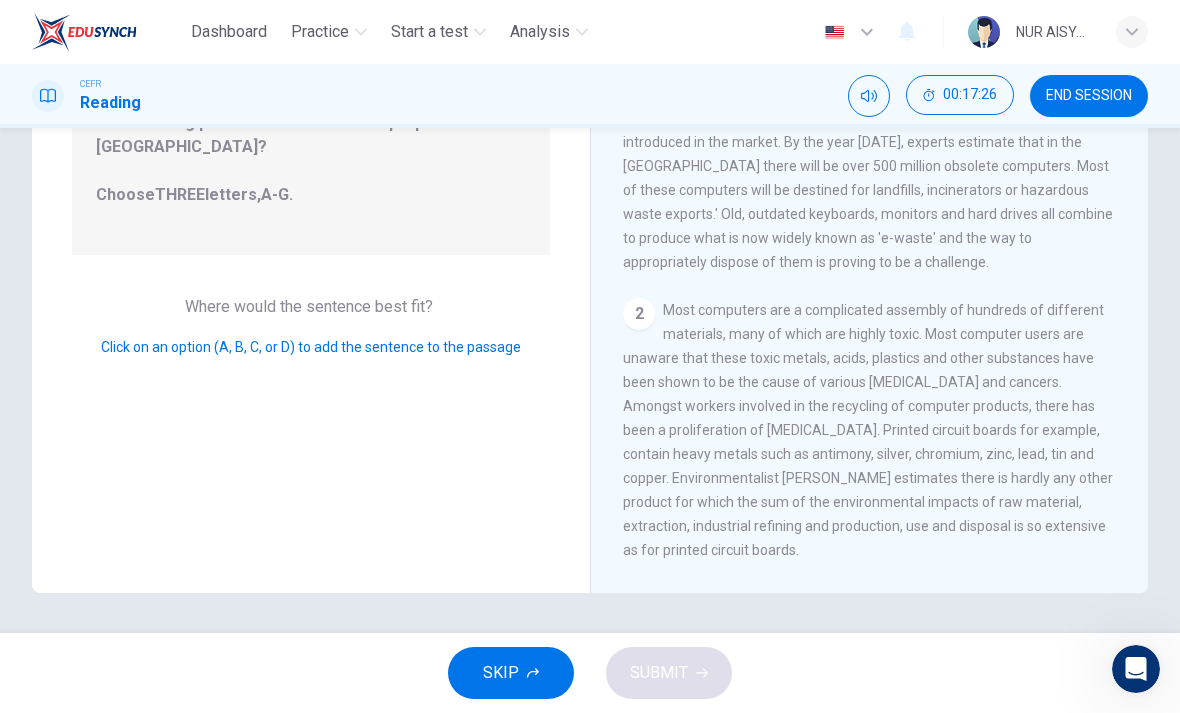 click on "Most computers are a complicated assembly of hundreds of different materials, many of which are highly toxic. Most computer users are unaware that these toxic metals, acids, plastics and other substances have been shown to be the cause of various [MEDICAL_DATA] and cancers. Amongst workers involved in the recycling of computer products, there has been a proliferation of [MEDICAL_DATA]. Printed circuit boards for example, contain heavy metals such as antimony, silver, chromium, zinc, lead, tin and copper. Environmentalist [PERSON_NAME] estimates there is hardly any other product for which the sum of the environmental impacts of raw material, extraction, industrial refining and production, use and disposal is so extensive as for printed circuit boards." at bounding box center (868, 430) 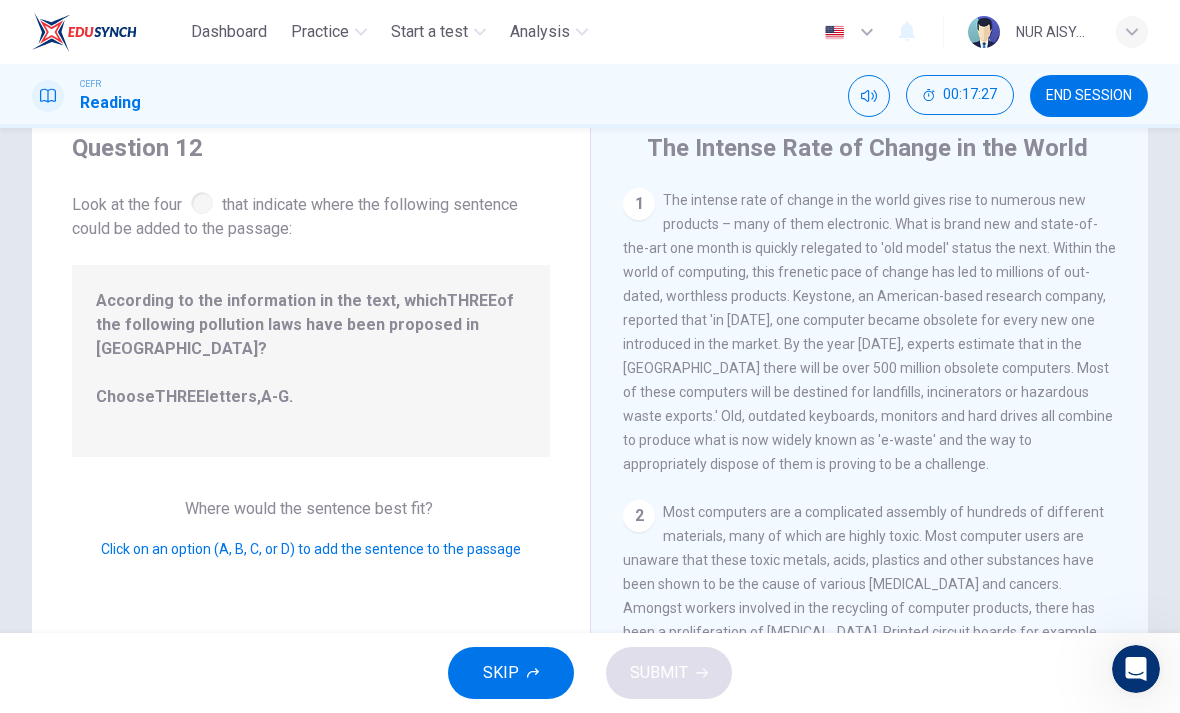 scroll, scrollTop: 5, scrollLeft: 0, axis: vertical 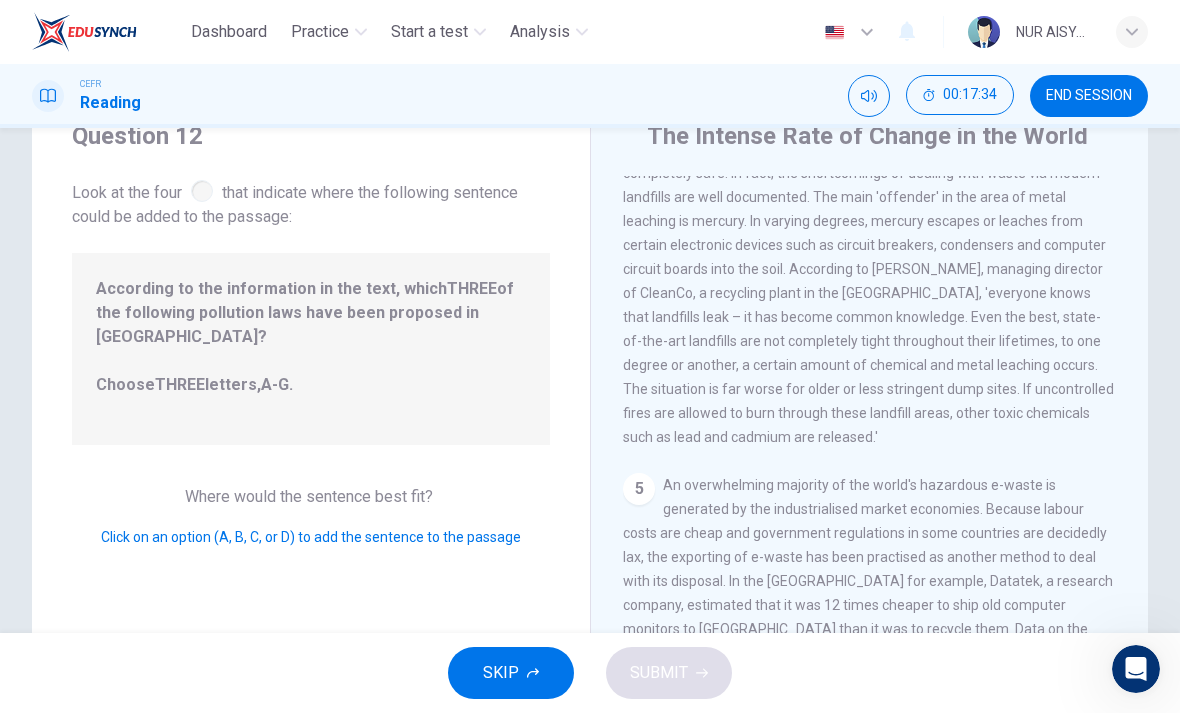 click on "Click on an option (A, B, C, or D) to add the sentence to the passage" at bounding box center [311, 537] 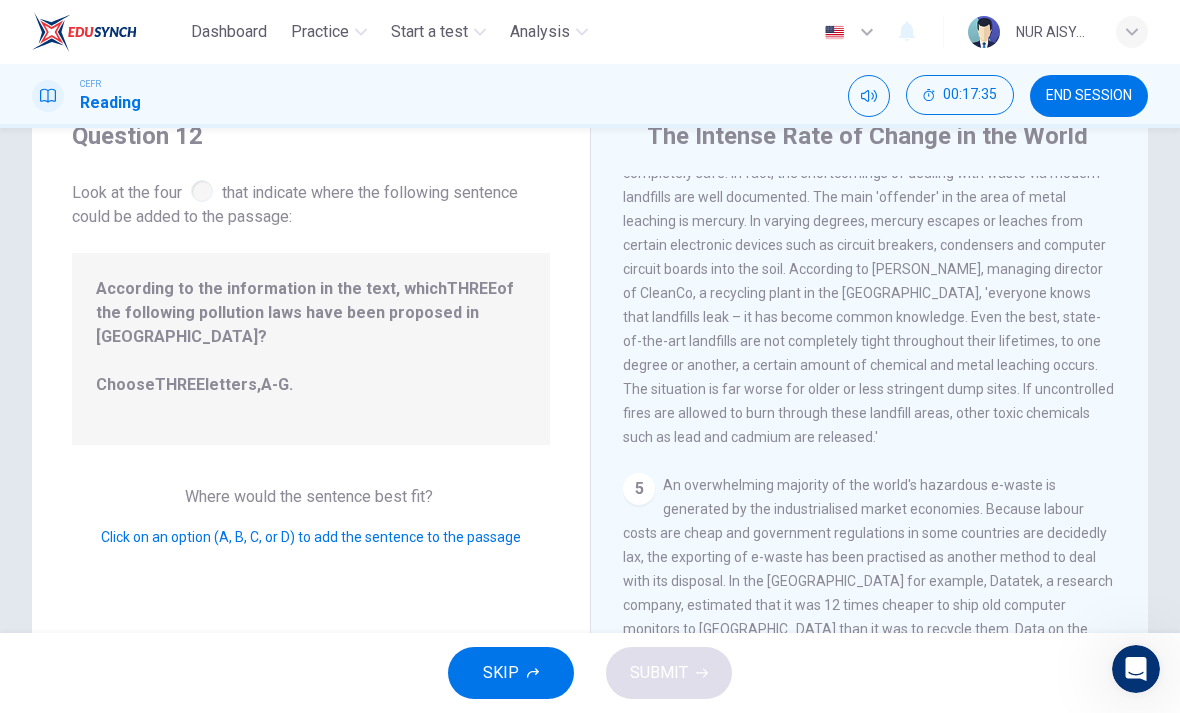 click on "According to the information in the text, which  THREE  of the following pollution laws have been proposed in [GEOGRAPHIC_DATA]? Choose  THREE  letters,  A-G ." at bounding box center (311, 349) 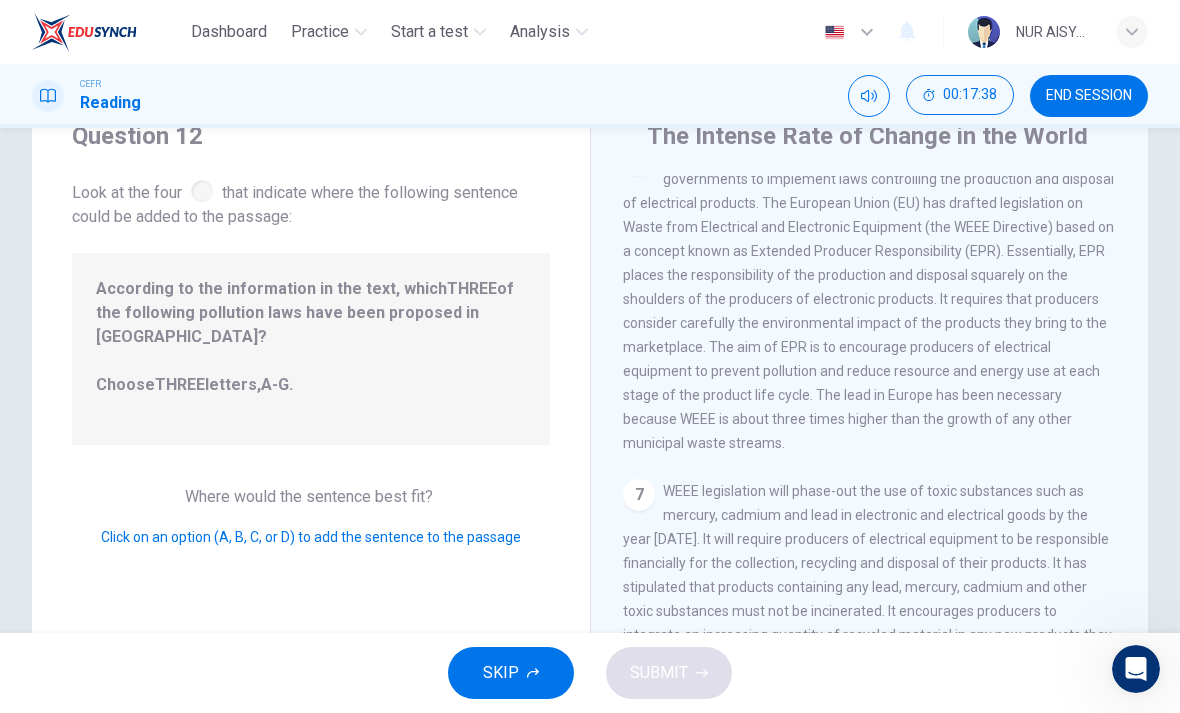 scroll, scrollTop: 1593, scrollLeft: 0, axis: vertical 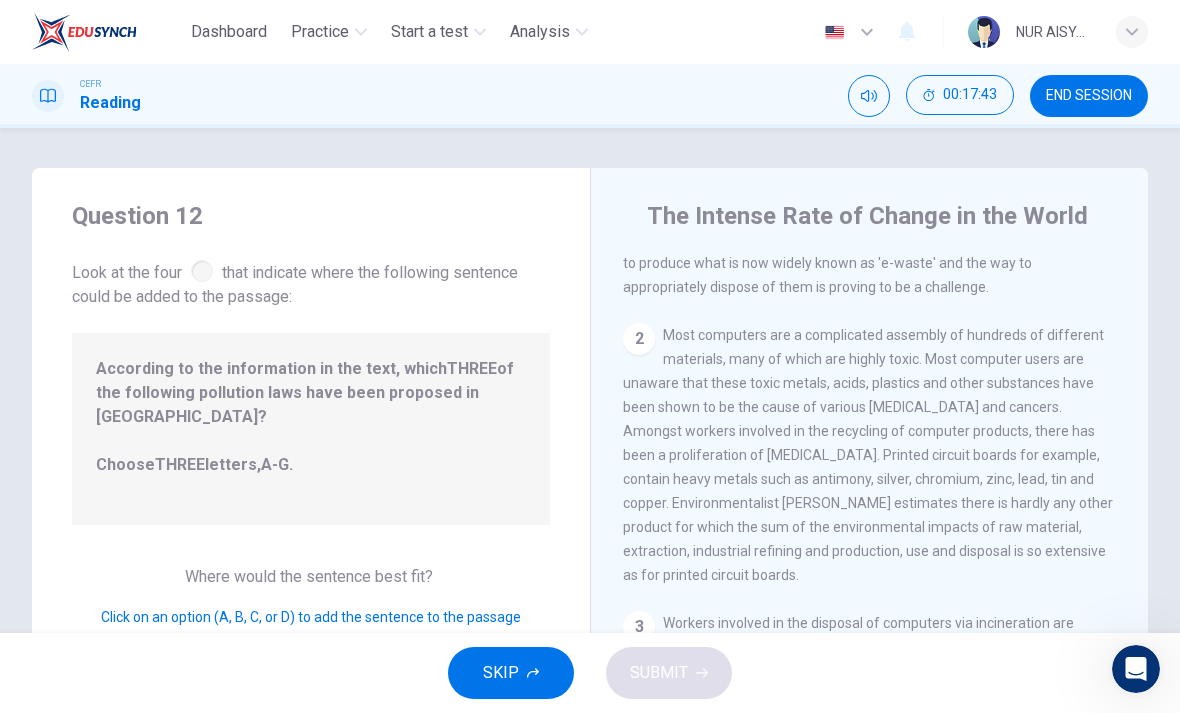 click on "Look at the four     that indicate where the following sentence could be added to the passage:" at bounding box center (311, 282) 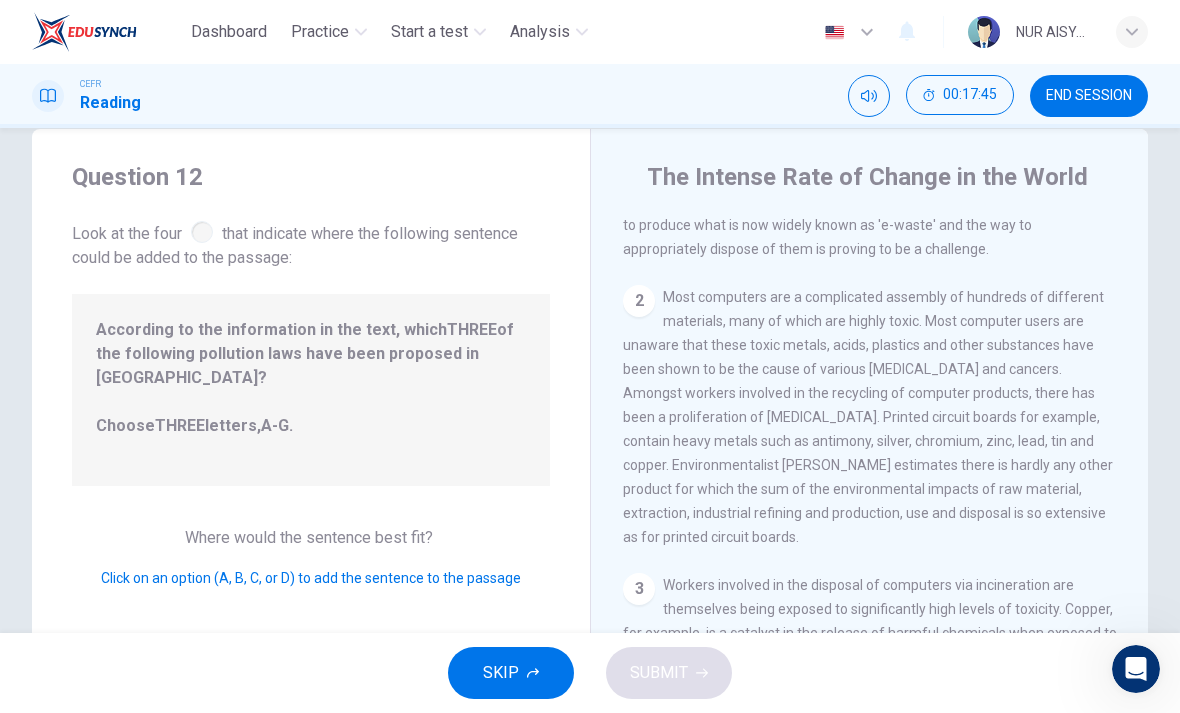 scroll, scrollTop: 40, scrollLeft: 0, axis: vertical 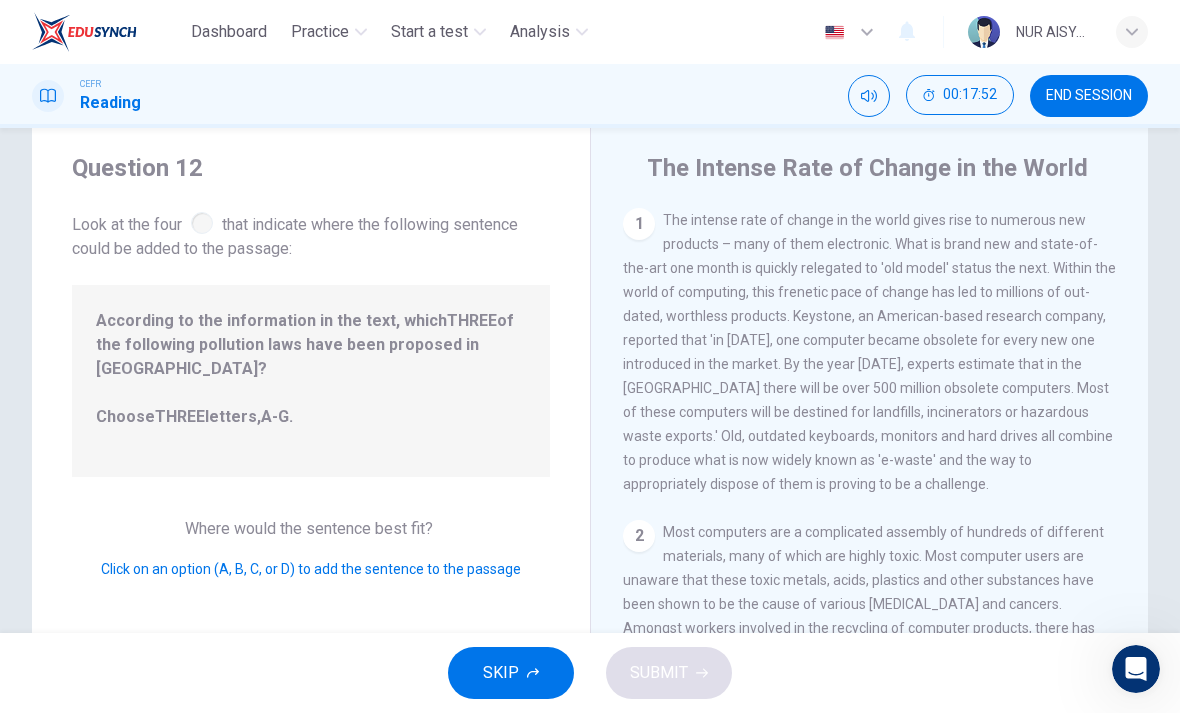 click on "Click on an option (A, B, C, or D) to add the sentence to the passage" at bounding box center [311, 569] 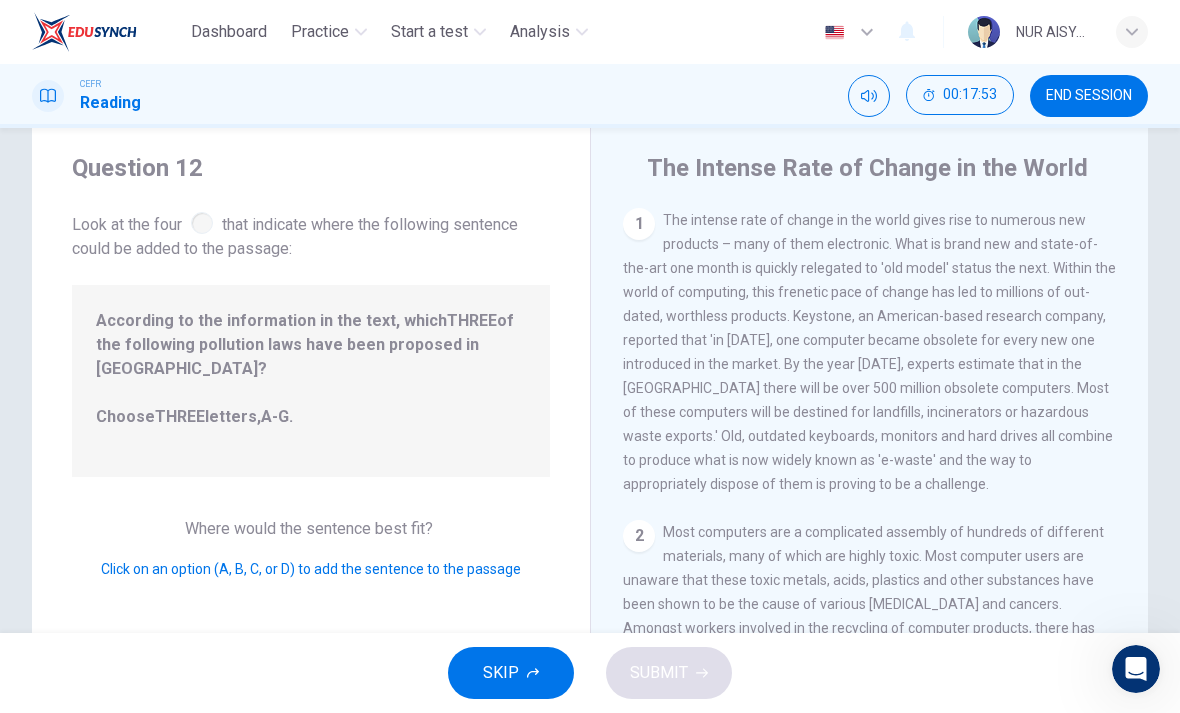 click on "Click on an option (A, B, C, or D) to add the sentence to the passage" at bounding box center (311, 569) 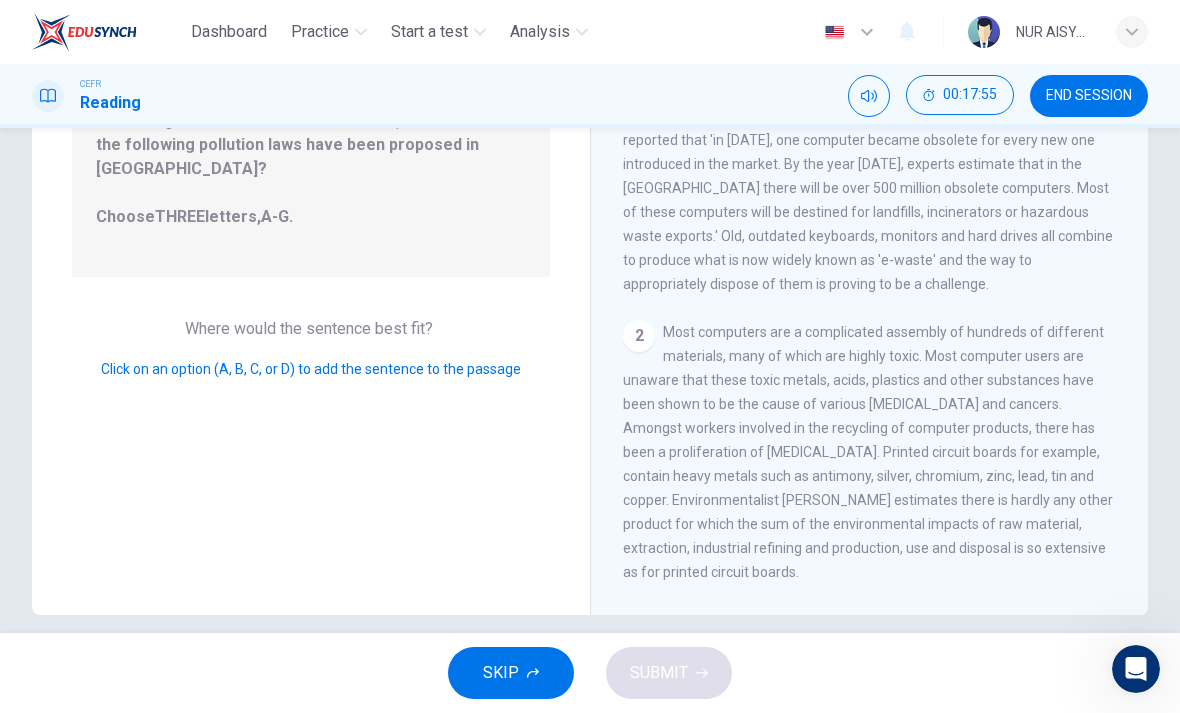 click on "Click on an option (A, B, C, or D) to add the sentence to the passage" at bounding box center [311, 369] 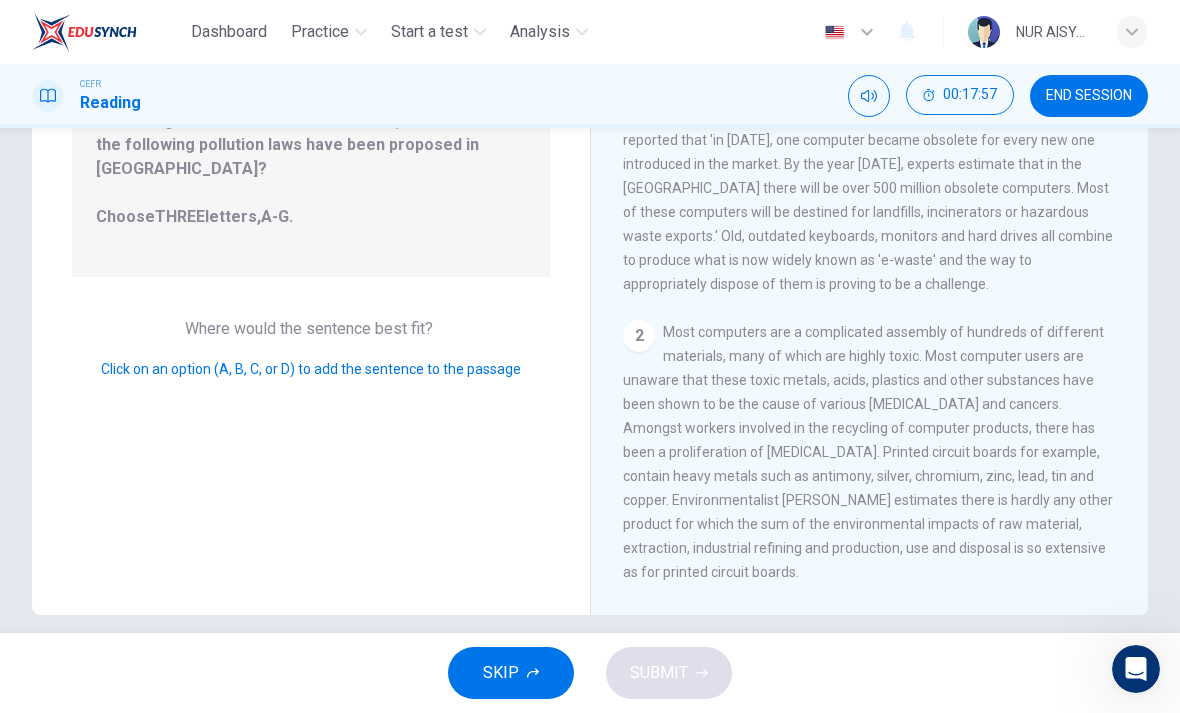 click on "Click on an option (A, B, C, or D) to add the sentence to the passage" at bounding box center (311, 369) 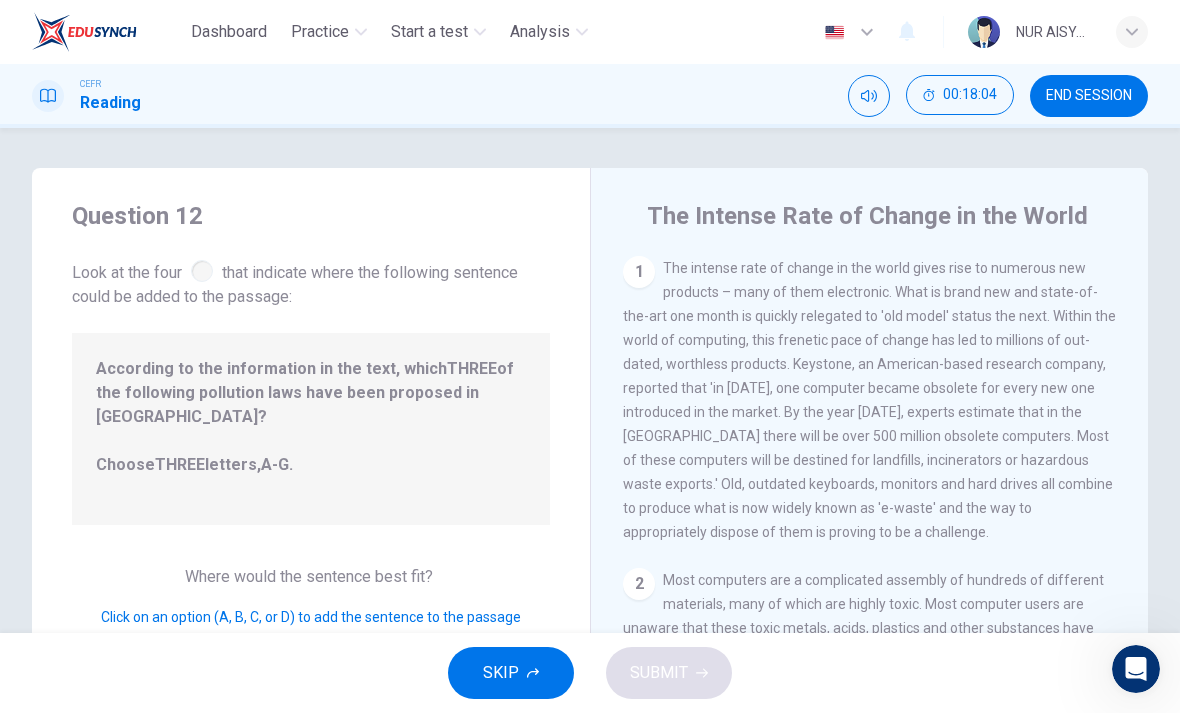 click on "00:18:04" at bounding box center [960, 95] 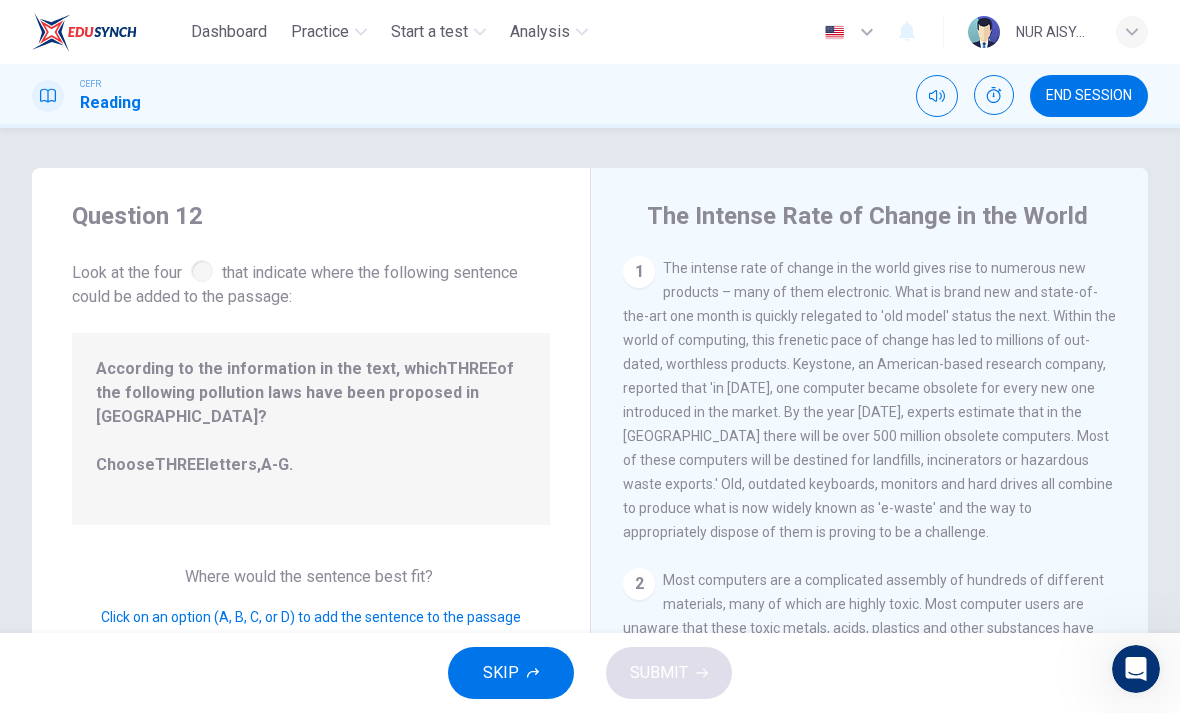 click on "1 The intense rate of change in the world gives rise to numerous new products – many of them electronic. What is brand new and state-of-the-art one month is quickly relegated to 'old model' status the next. Within the world of computing, this frenetic pace of change has led to millions of out-dated, worthless products. Keystone, an American-based research company, reported that 'in [DATE], one computer became obsolete for every new one introduced in the market. By the year [DATE], experts estimate that in the [GEOGRAPHIC_DATA] there will be over 500 million obsolete computers. Most of these computers will be destined for landfills, incinerators or hazardous waste exports.' Old, outdated keyboards, monitors and hard drives all combine to produce what is now widely known as 'e-waste' and the way to appropriately dispose of them is proving to be a challenge." at bounding box center (870, 400) 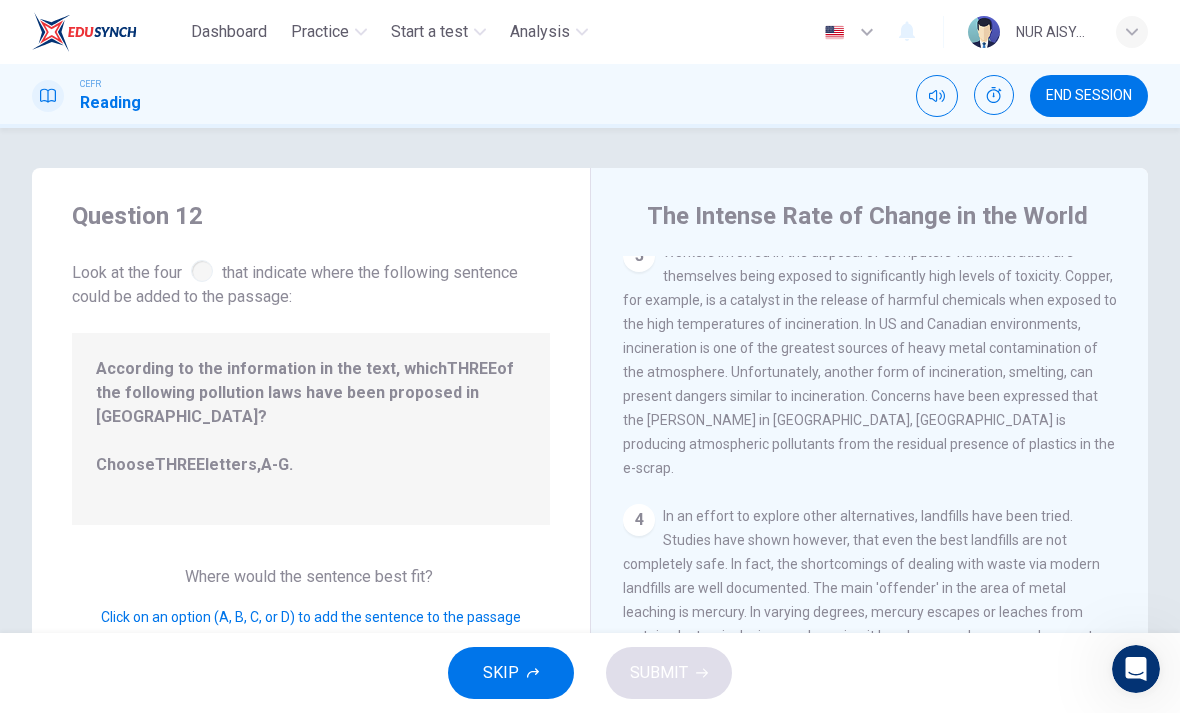 click on "3 Workers involved in the disposal of computers via incineration are themselves being exposed to significantly high levels of toxicity. Copper, for example, is a catalyst in the release of harmful chemicals when exposed to the high temperatures of incineration. In US and Canadian environments, incineration is one of the greatest sources of heavy metal contamination of the atmosphere. Unfortunately, another form of incineration, smelting, can present dangers similar to incineration. Concerns have been expressed that the [PERSON_NAME] in [GEOGRAPHIC_DATA], [GEOGRAPHIC_DATA] is producing atmospheric pollutants from the residual presence of plastics in the e-scrap." at bounding box center [870, 360] 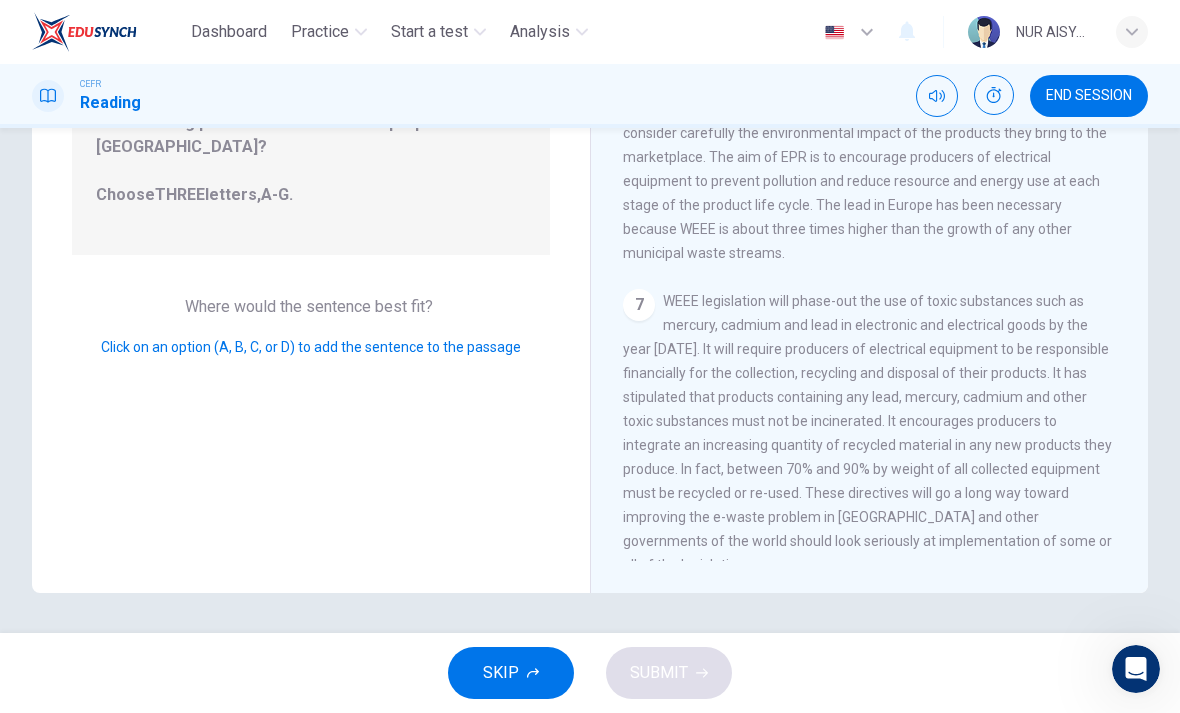 click on "Click on an option (A, B, C, or D) to add the sentence to the passage" at bounding box center [311, 347] 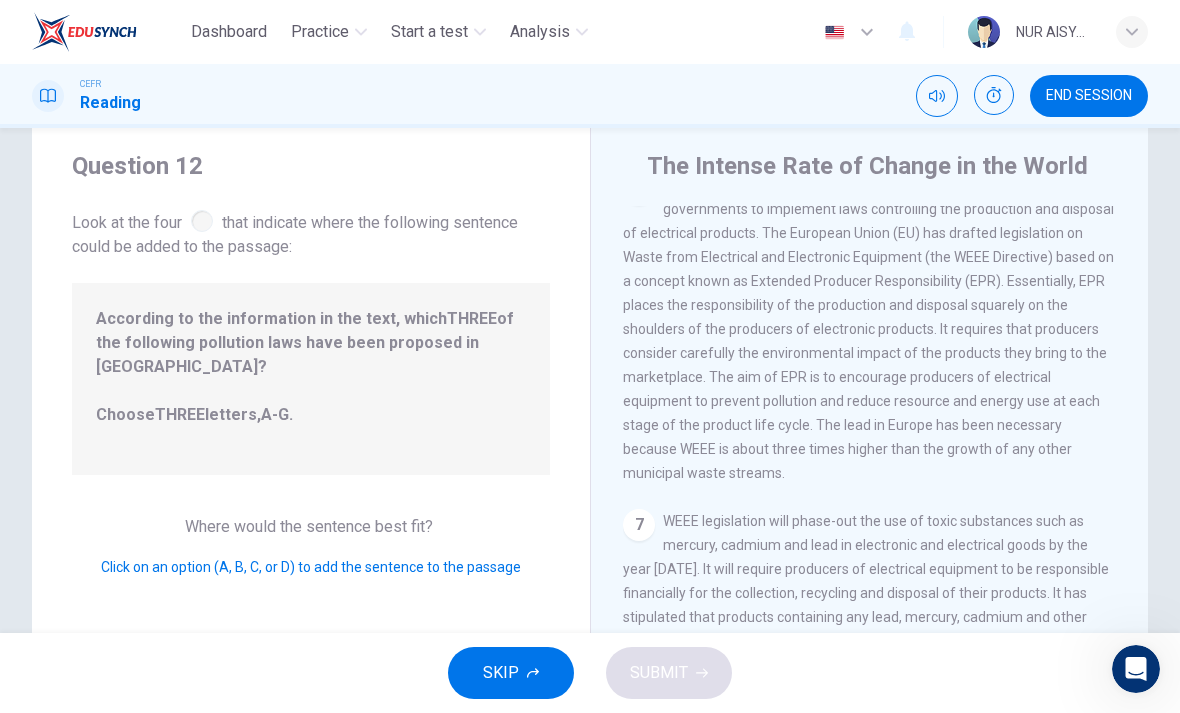 click at bounding box center (994, 95) 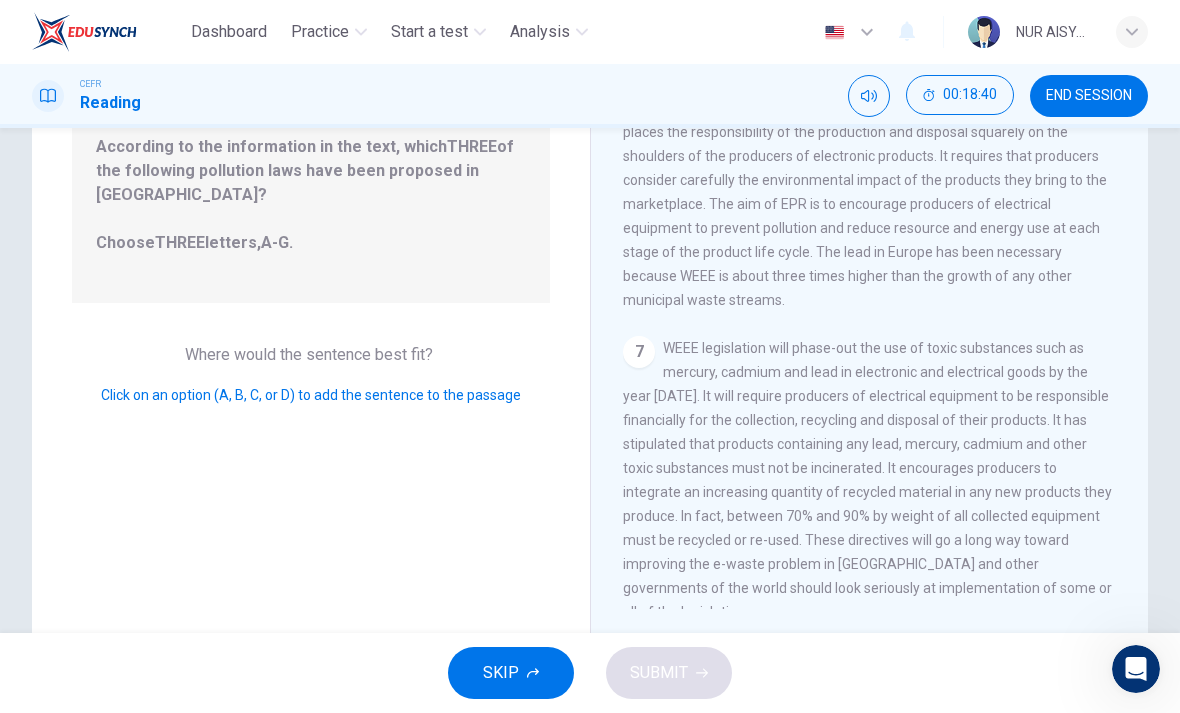 scroll, scrollTop: 1593, scrollLeft: 0, axis: vertical 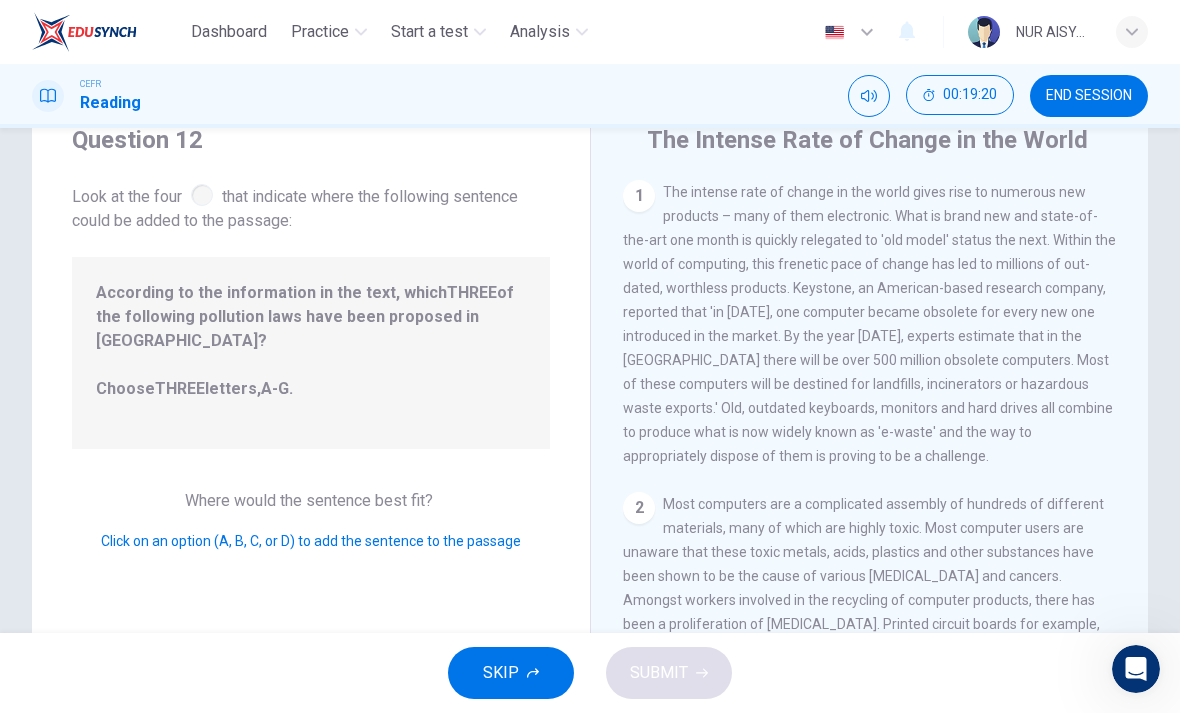 click on "According to the information in the text, which  THREE  of the following pollution laws have been proposed in [GEOGRAPHIC_DATA]? Choose  THREE  letters,  A-G ." at bounding box center (311, 353) 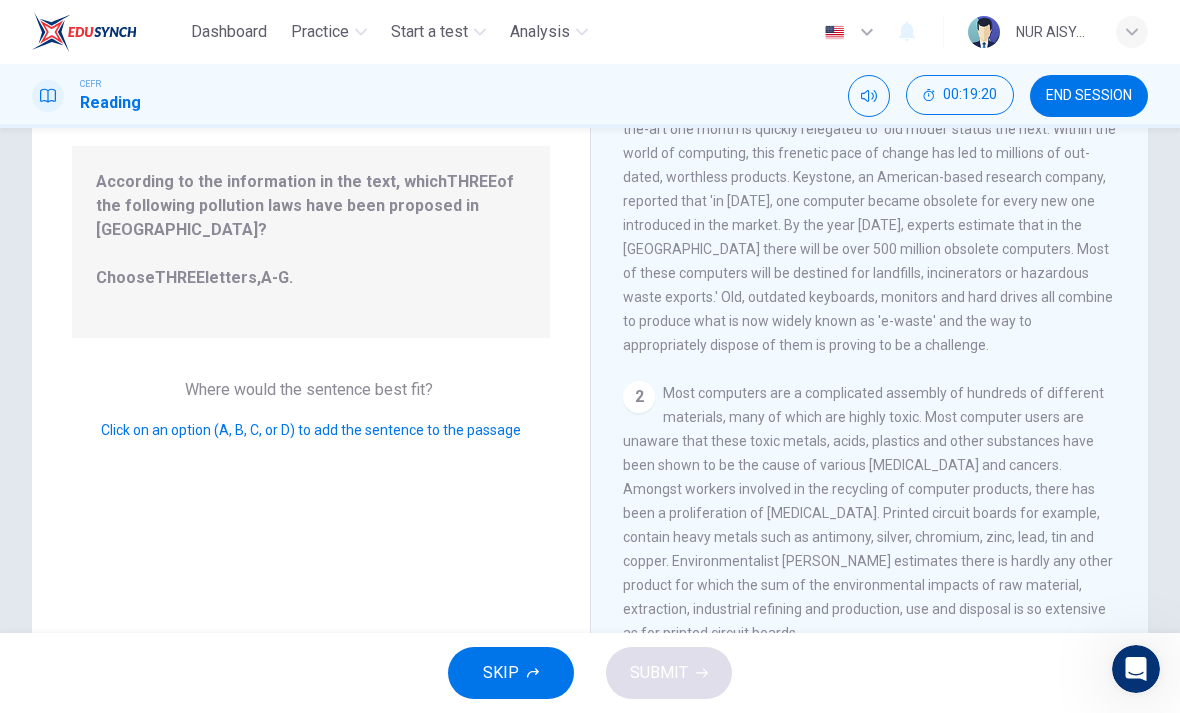 scroll, scrollTop: 188, scrollLeft: 0, axis: vertical 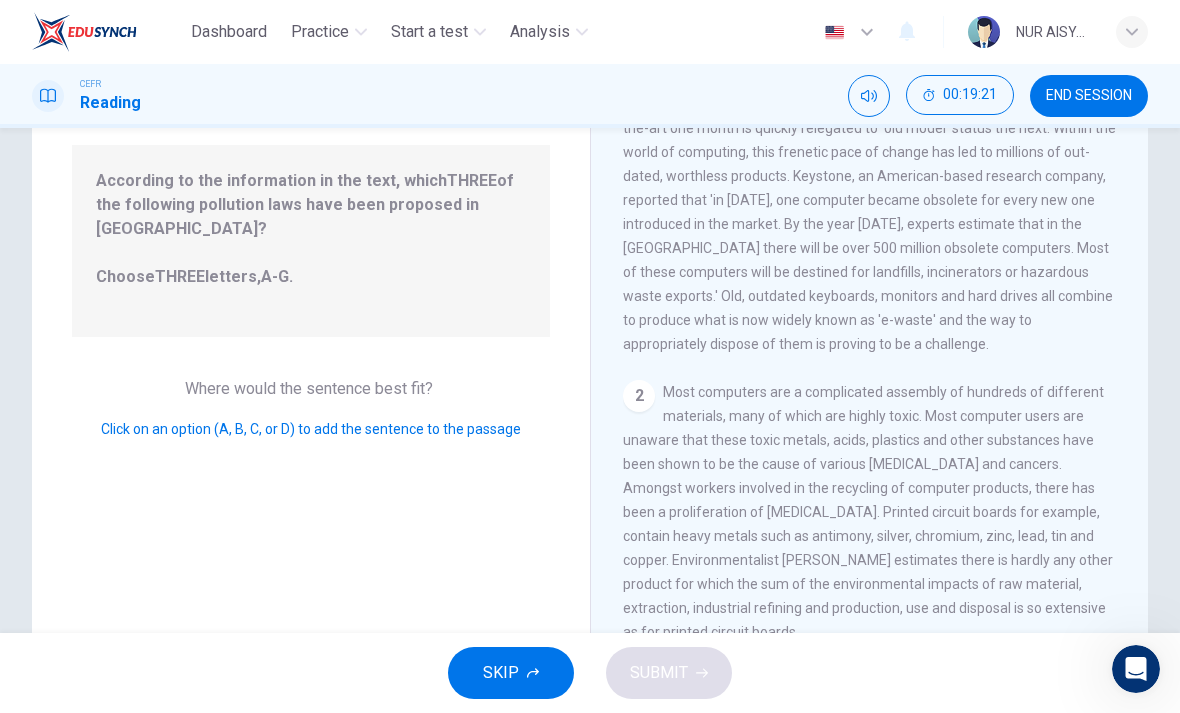 click on "Click on an option (A, B, C, or D) to add the sentence to the passage" at bounding box center (311, 429) 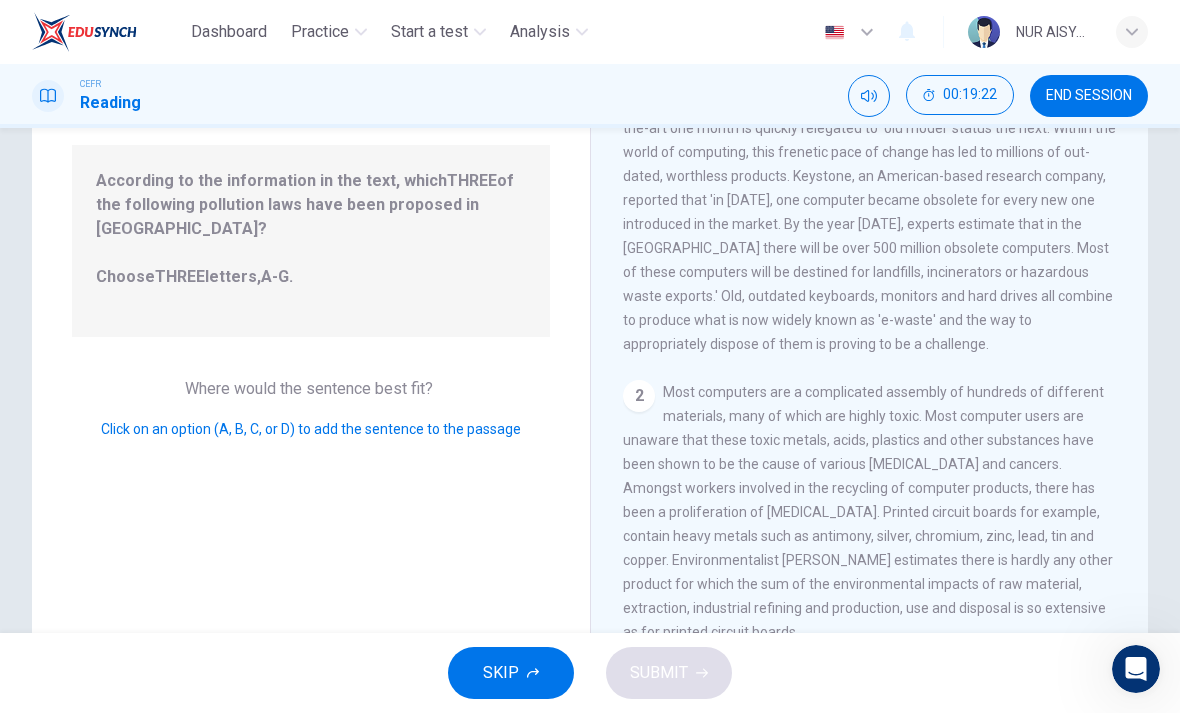 click on "Click on an option (A, B, C, or D) to add the sentence to the passage" at bounding box center (311, 429) 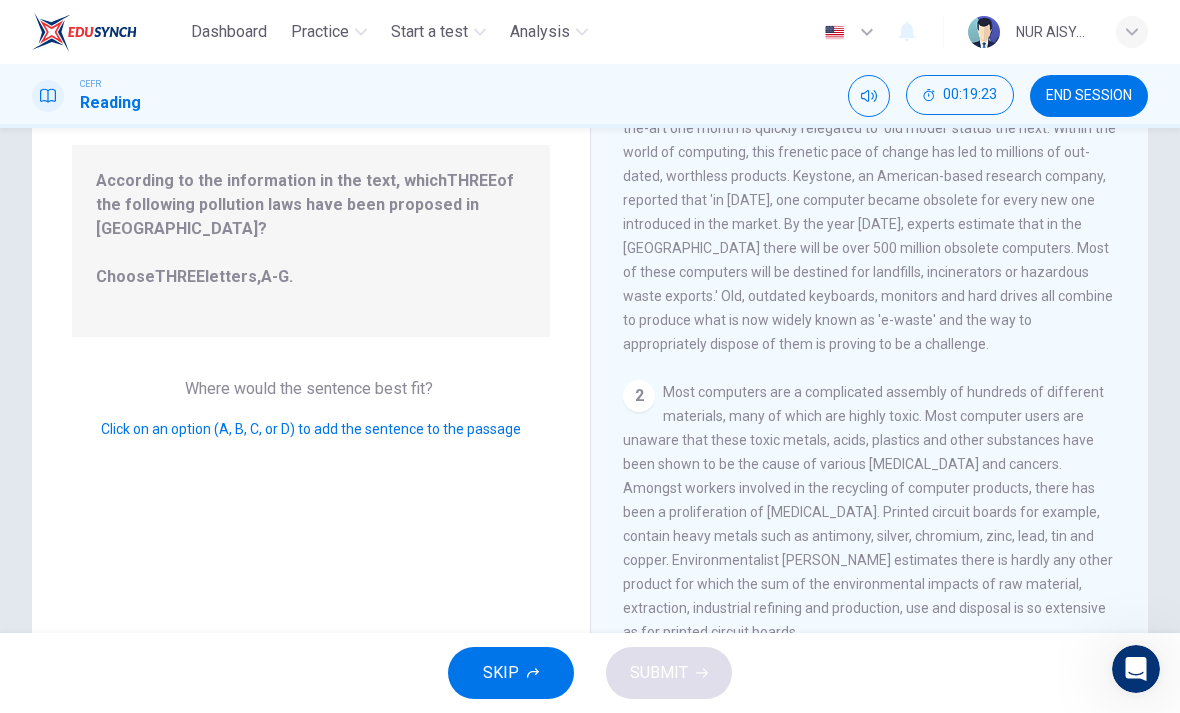 click on "Click on an option (A, B, C, or D) to add the sentence to the passage" at bounding box center (311, 429) 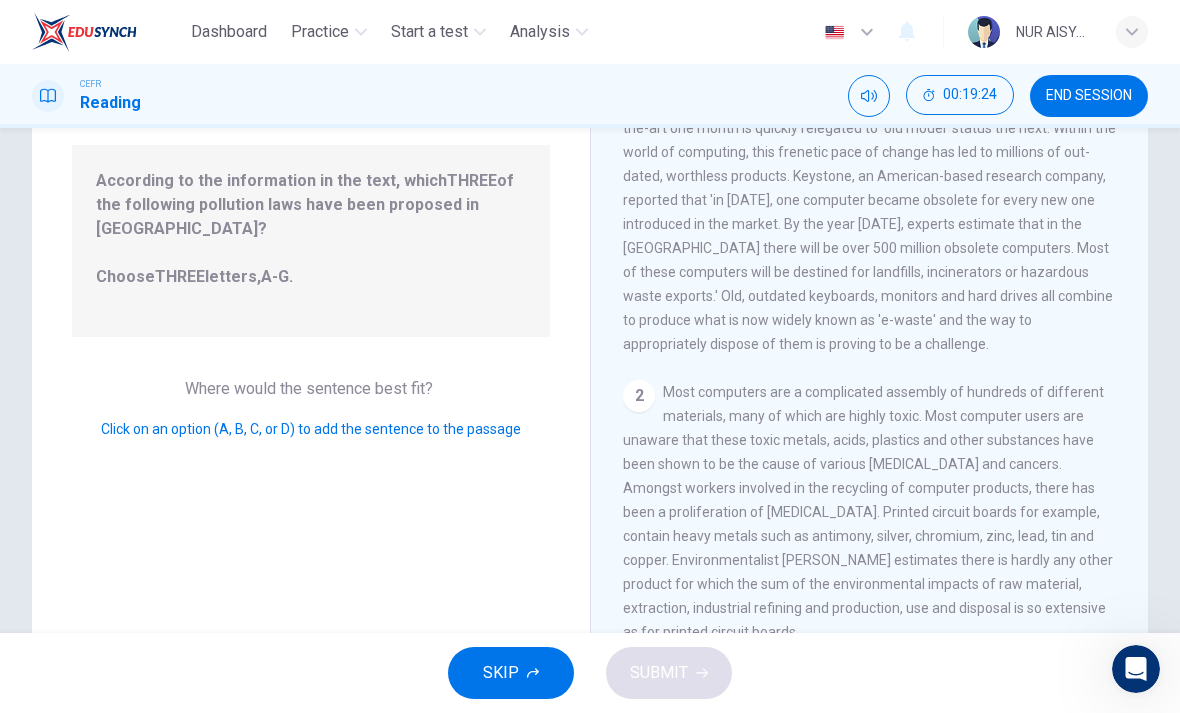click on "Click on an option (A, B, C, or D) to add the sentence to the passage" at bounding box center [311, 429] 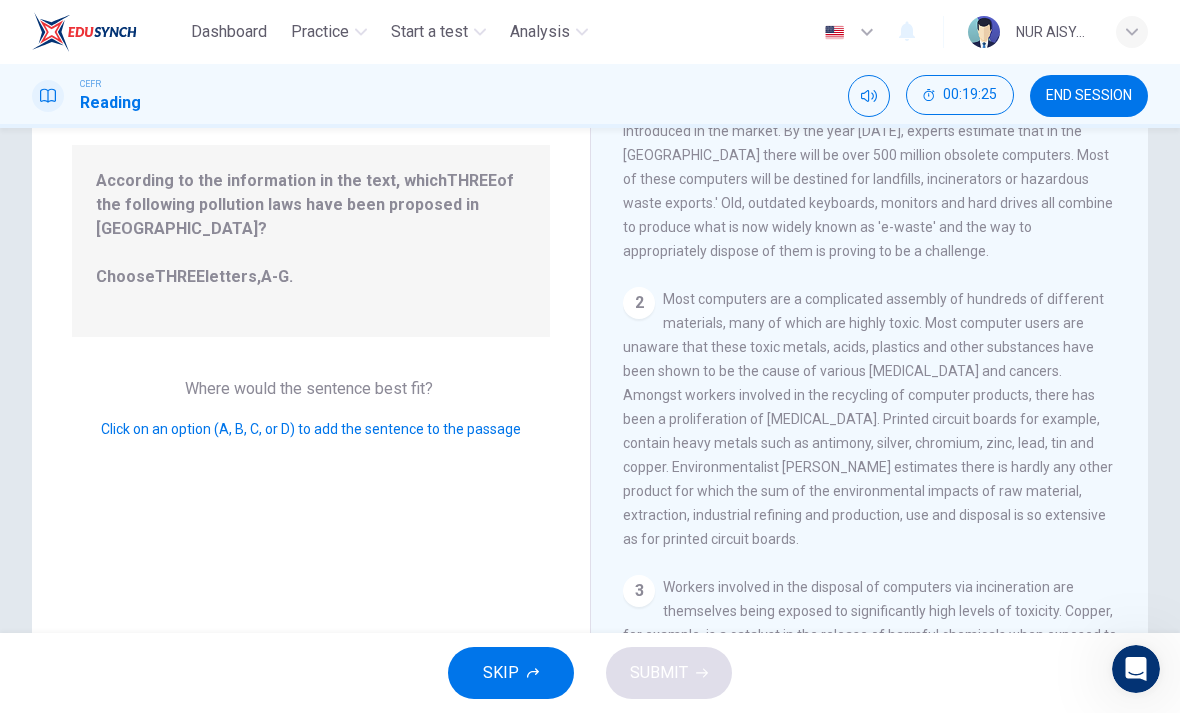 scroll, scrollTop: 116, scrollLeft: 0, axis: vertical 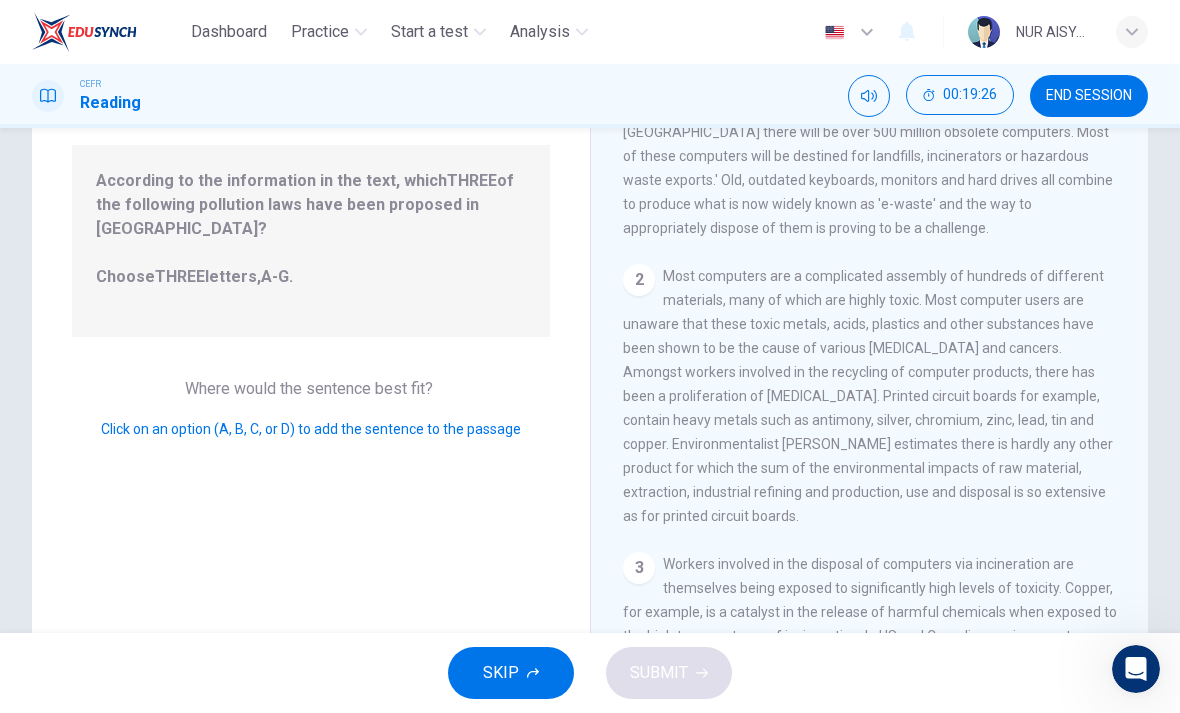click on "2 Most computers are a complicated assembly of hundreds of different materials, many of which are highly toxic. Most computer users are unaware that these toxic metals, acids, plastics and other substances have been shown to be the cause of various [MEDICAL_DATA] and cancers. Amongst workers involved in the recycling of computer products, there has been a proliferation of [MEDICAL_DATA]. Printed circuit boards for example, contain heavy metals such as antimony, silver, chromium, zinc, lead, tin and copper. Environmentalist [PERSON_NAME] estimates there is hardly any other product for which the sum of the environmental impacts of raw material, extraction, industrial refining and production, use and disposal is so extensive as for printed circuit boards." at bounding box center [870, 396] 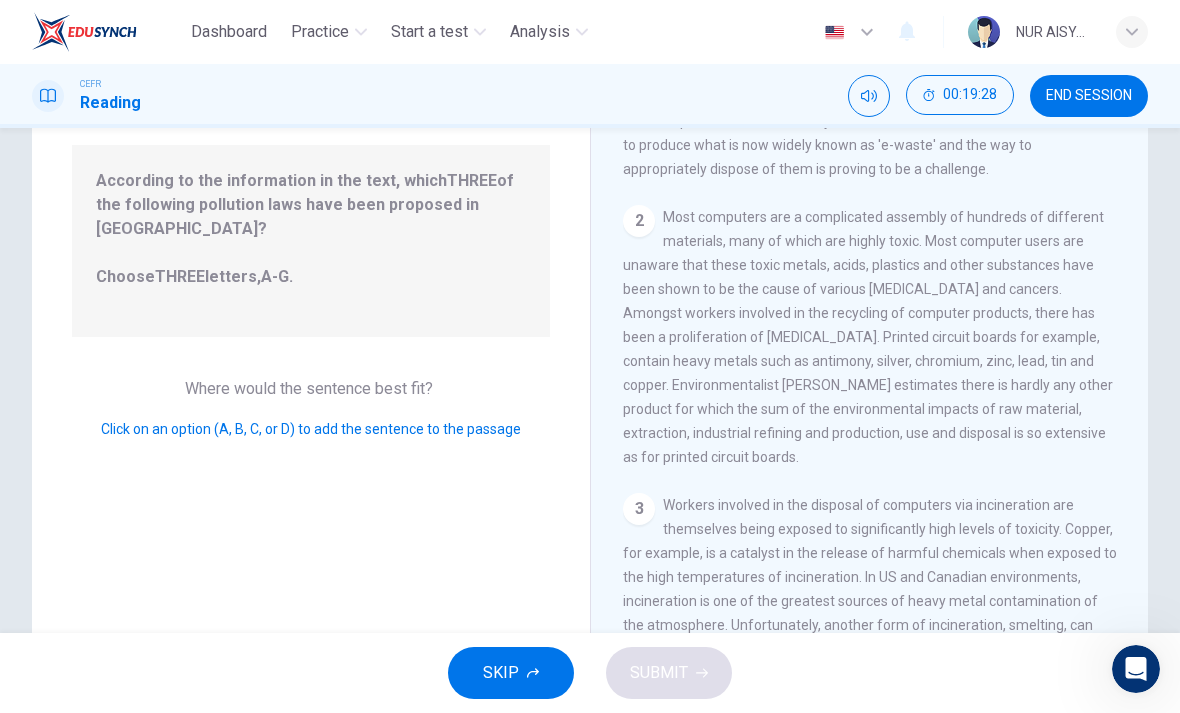 click on "2 Most computers are a complicated assembly of hundreds of different materials, many of which are highly toxic. Most computer users are unaware that these toxic metals, acids, plastics and other substances have been shown to be the cause of various [MEDICAL_DATA] and cancers. Amongst workers involved in the recycling of computer products, there has been a proliferation of [MEDICAL_DATA]. Printed circuit boards for example, contain heavy metals such as antimony, silver, chromium, zinc, lead, tin and copper. Environmentalist [PERSON_NAME] estimates there is hardly any other product for which the sum of the environmental impacts of raw material, extraction, industrial refining and production, use and disposal is so extensive as for printed circuit boards." at bounding box center (870, 337) 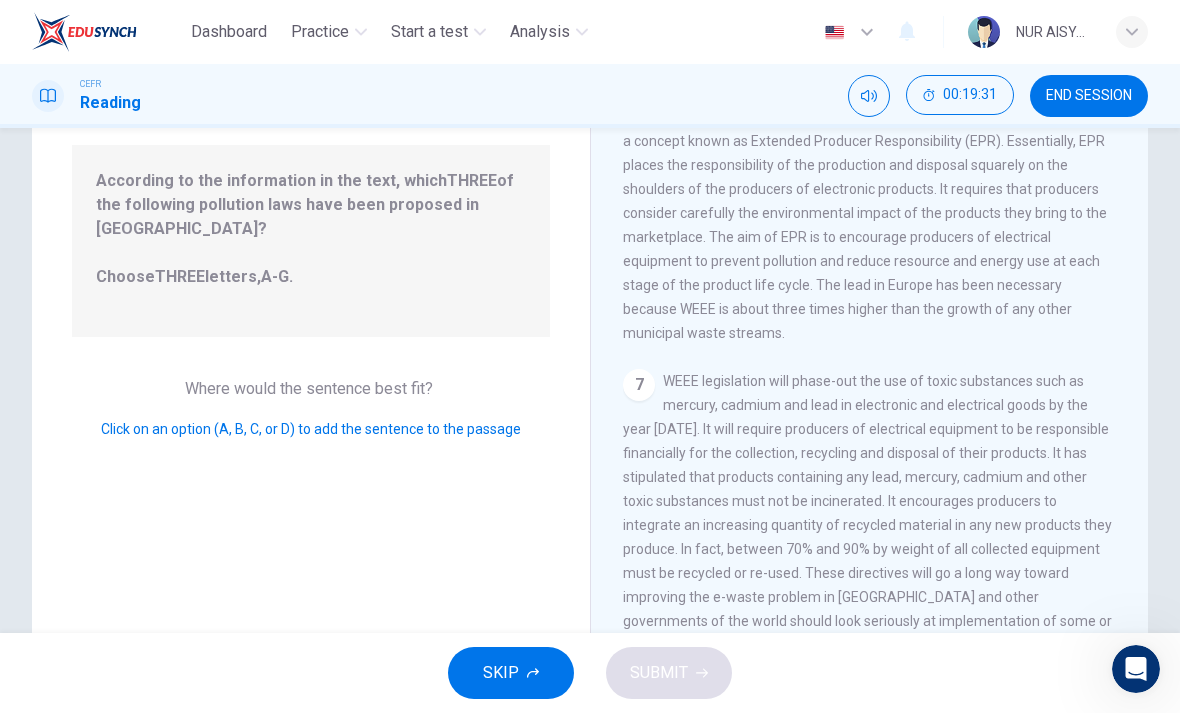 scroll, scrollTop: 1593, scrollLeft: 0, axis: vertical 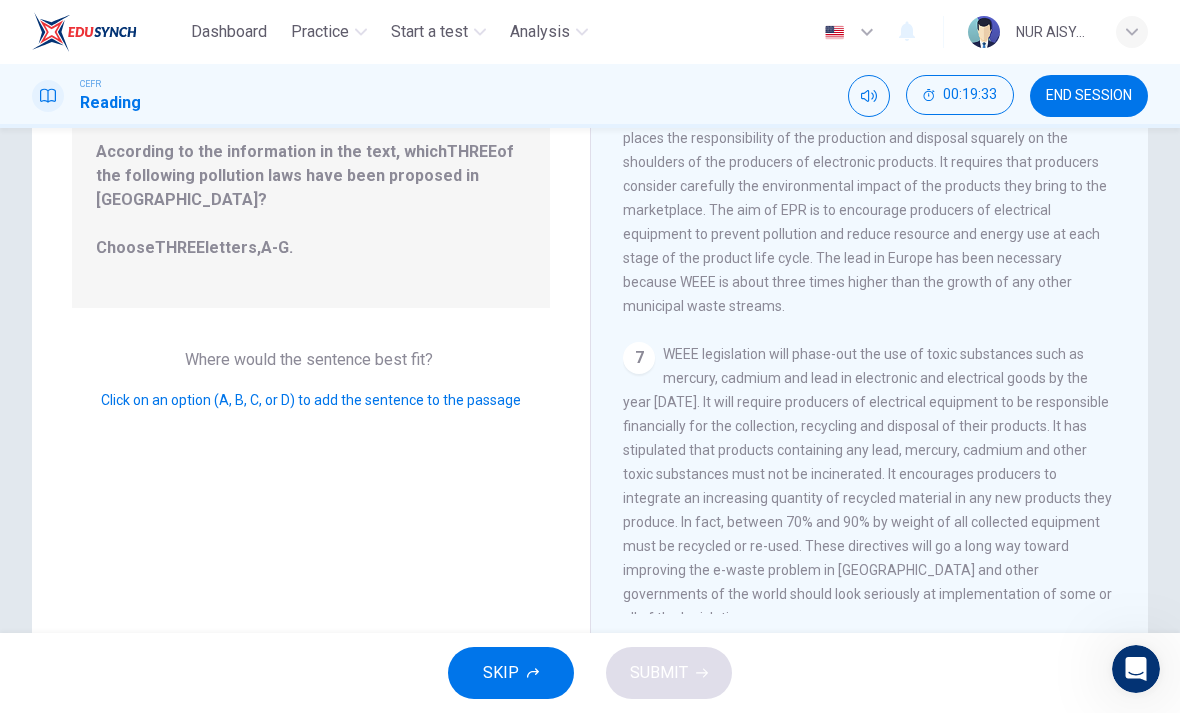 click on "7" at bounding box center (639, 358) 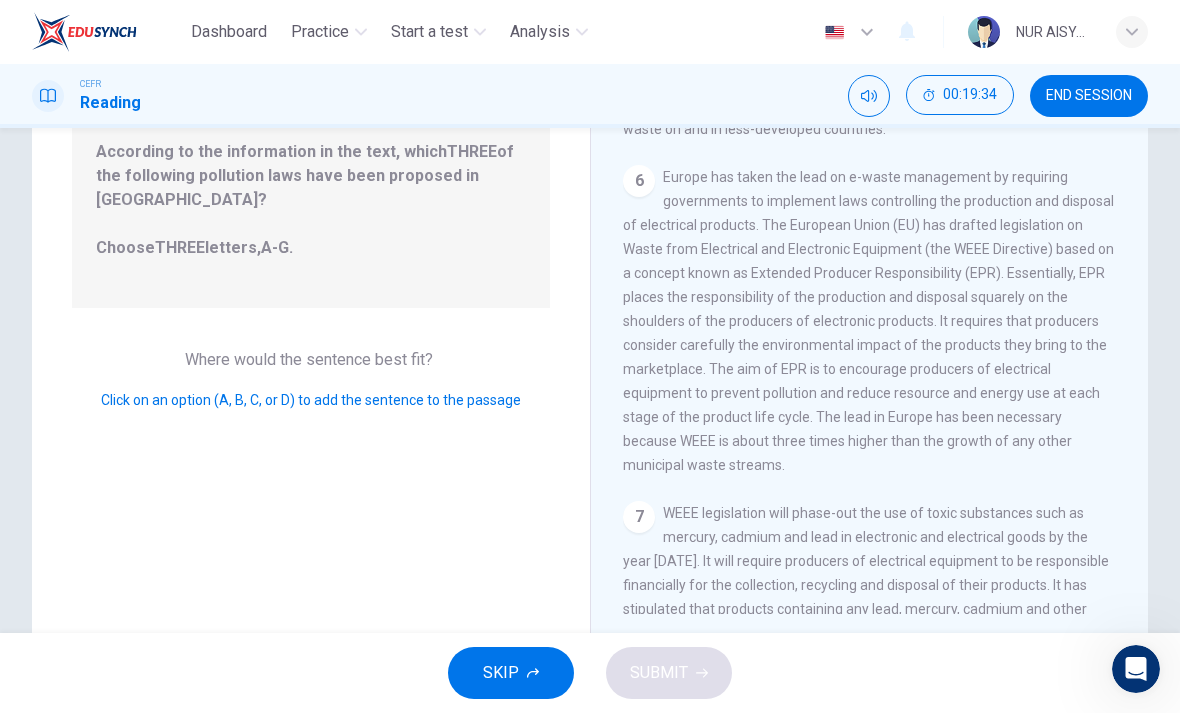 scroll, scrollTop: 1439, scrollLeft: 0, axis: vertical 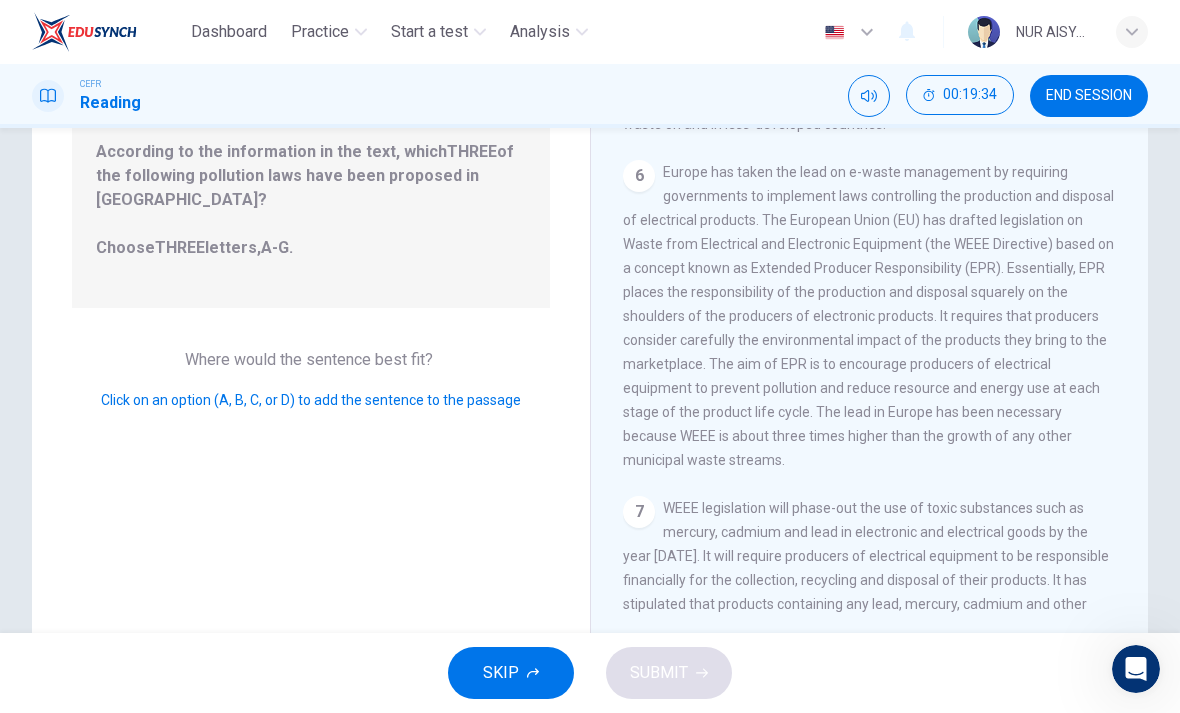 click on "6 Europe has taken the lead on e-waste management by requiring
governments to implement laws controlling the production and disposal of electrical products. The European Union (EU) has drafted legislation on Waste from Electrical and Electronic Equipment (the WEEE Directive) based on a concept known as Extended Producer Responsibility (EPR). Essentially, EPR places the responsibility of the production and disposal squarely on the shoulders of the producers of electronic products. It requires that producers consider carefully the environmental impact of the products they bring to the marketplace. The aim of EPR is to encourage producers of electrical equipment to prevent pollution and reduce resource and energy use at each stage of the product life cycle. The lead in Europe has been necessary because WEEE is about three times higher than the growth of any other municipal waste streams." at bounding box center (870, 316) 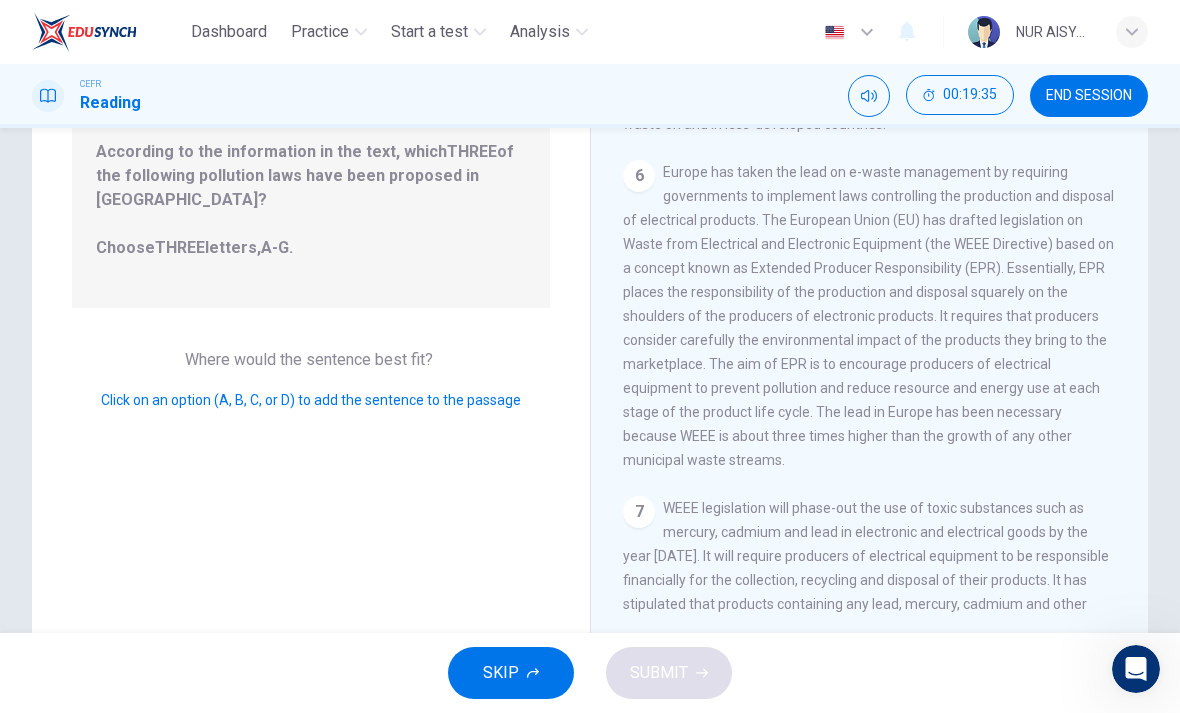 click on "6 Europe has taken the lead on e-waste management by requiring
governments to implement laws controlling the production and disposal of electrical products. The European Union (EU) has drafted legislation on Waste from Electrical and Electronic Equipment (the WEEE Directive) based on a concept known as Extended Producer Responsibility (EPR). Essentially, EPR places the responsibility of the production and disposal squarely on the shoulders of the producers of electronic products. It requires that producers consider carefully the environmental impact of the products they bring to the marketplace. The aim of EPR is to encourage producers of electrical equipment to prevent pollution and reduce resource and energy use at each stage of the product life cycle. The lead in Europe has been necessary because WEEE is about three times higher than the growth of any other municipal waste streams." at bounding box center (870, 316) 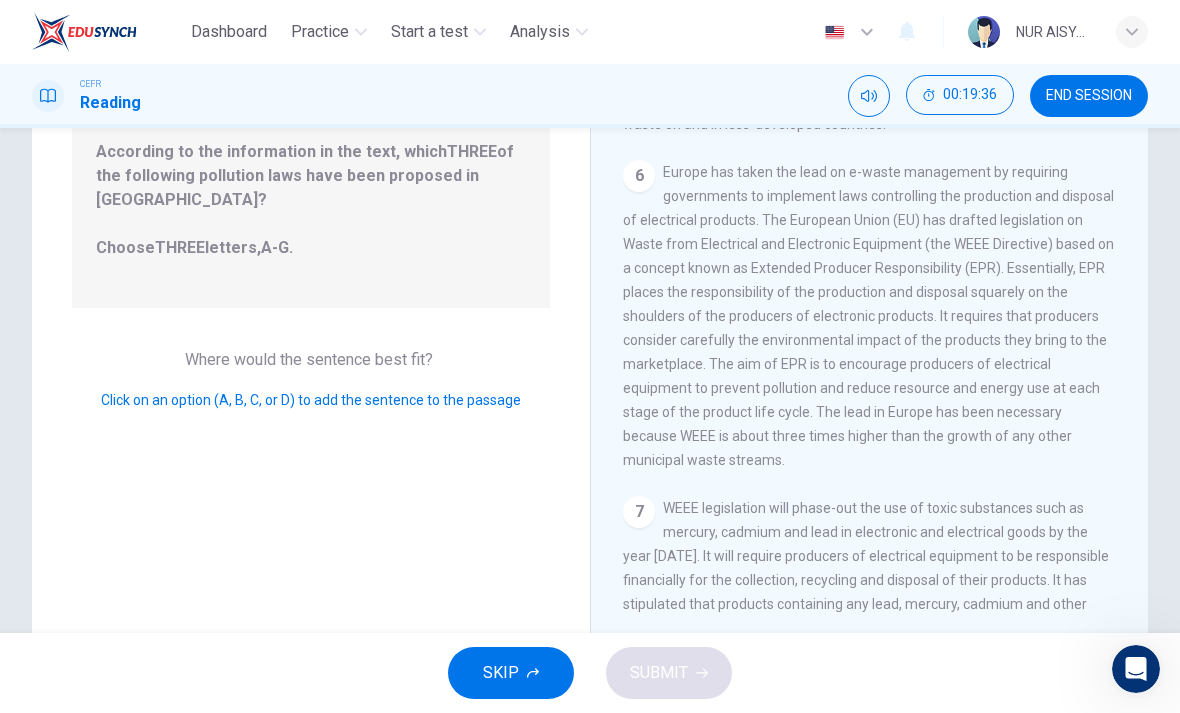 click on "Europe has taken the lead on e-waste management by requiring
governments to implement laws controlling the production and disposal of electrical products. The European Union (EU) has drafted legislation on Waste from Electrical and Electronic Equipment (the WEEE Directive) based on a concept known as Extended Producer Responsibility (EPR). Essentially, EPR places the responsibility of the production and disposal squarely on the shoulders of the producers of electronic products. It requires that producers consider carefully the environmental impact of the products they bring to the marketplace. The aim of EPR is to encourage producers of electrical equipment to prevent pollution and reduce resource and energy use at each stage of the product life cycle. The lead in Europe has been necessary because WEEE is about three times higher than the growth of any other municipal waste streams." at bounding box center [868, 316] 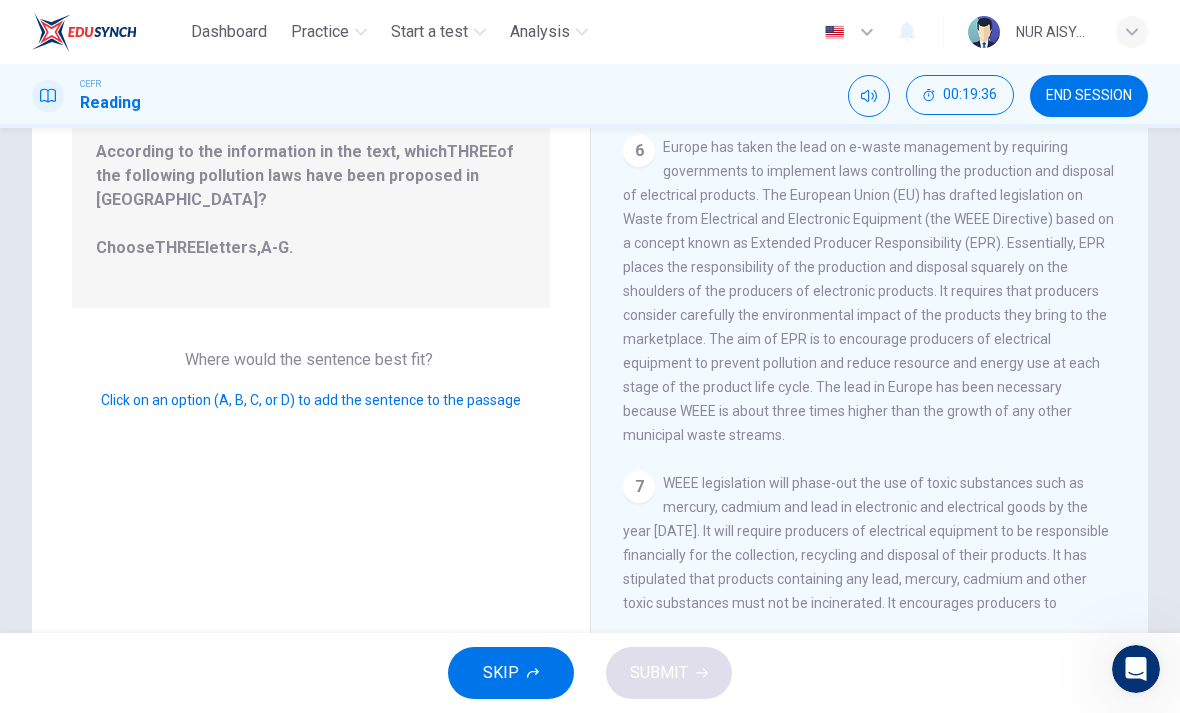 click on "Europe has taken the lead on e-waste management by requiring
governments to implement laws controlling the production and disposal of electrical products. The European Union (EU) has drafted legislation on Waste from Electrical and Electronic Equipment (the WEEE Directive) based on a concept known as Extended Producer Responsibility (EPR). Essentially, EPR places the responsibility of the production and disposal squarely on the shoulders of the producers of electronic products. It requires that producers consider carefully the environmental impact of the products they bring to the marketplace. The aim of EPR is to encourage producers of electrical equipment to prevent pollution and reduce resource and energy use at each stage of the product life cycle. The lead in Europe has been necessary because WEEE is about three times higher than the growth of any other municipal waste streams." at bounding box center [868, 291] 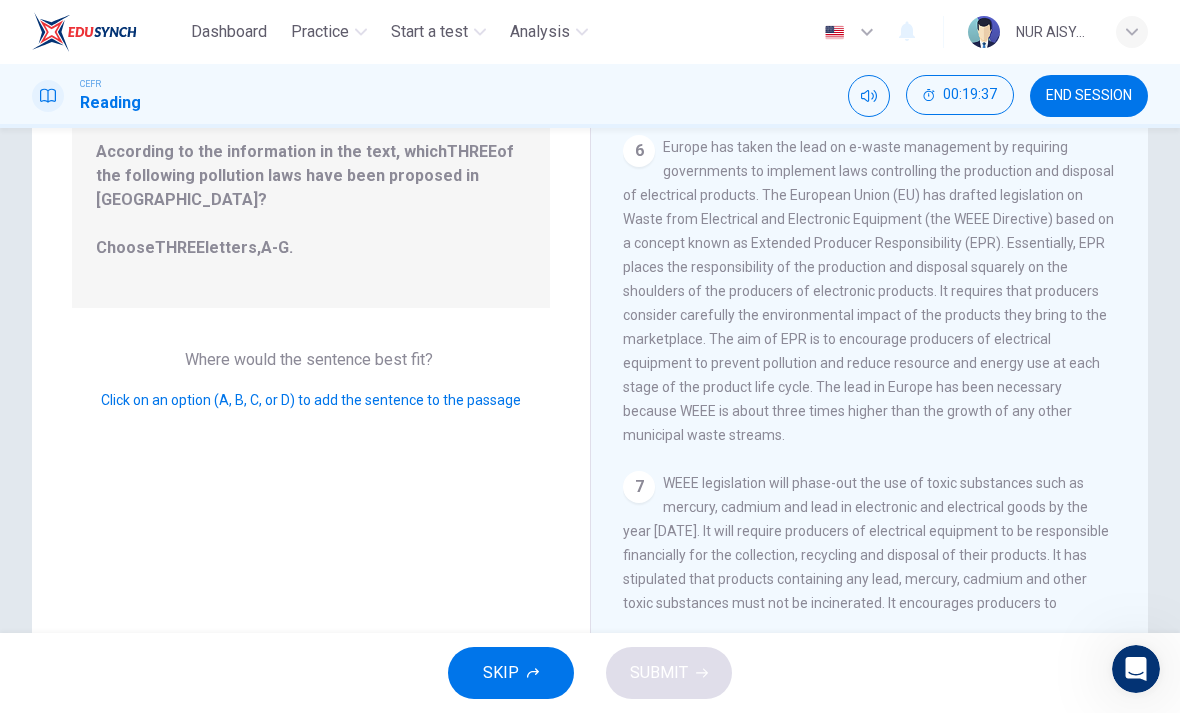 click on "Europe has taken the lead on e-waste management by requiring
governments to implement laws controlling the production and disposal of electrical products. The European Union (EU) has drafted legislation on Waste from Electrical and Electronic Equipment (the WEEE Directive) based on a concept known as Extended Producer Responsibility (EPR). Essentially, EPR places the responsibility of the production and disposal squarely on the shoulders of the producers of electronic products. It requires that producers consider carefully the environmental impact of the products they bring to the marketplace. The aim of EPR is to encourage producers of electrical equipment to prevent pollution and reduce resource and energy use at each stage of the product life cycle. The lead in Europe has been necessary because WEEE is about three times higher than the growth of any other municipal waste streams." at bounding box center (868, 291) 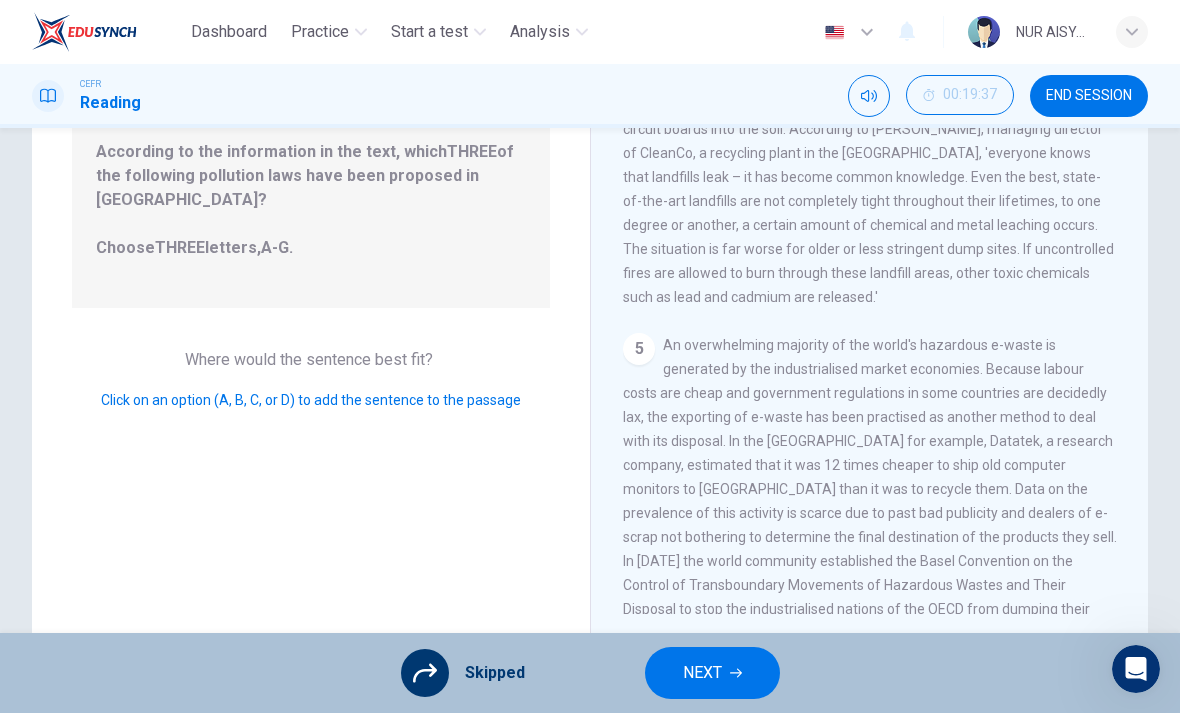 scroll, scrollTop: 848, scrollLeft: 0, axis: vertical 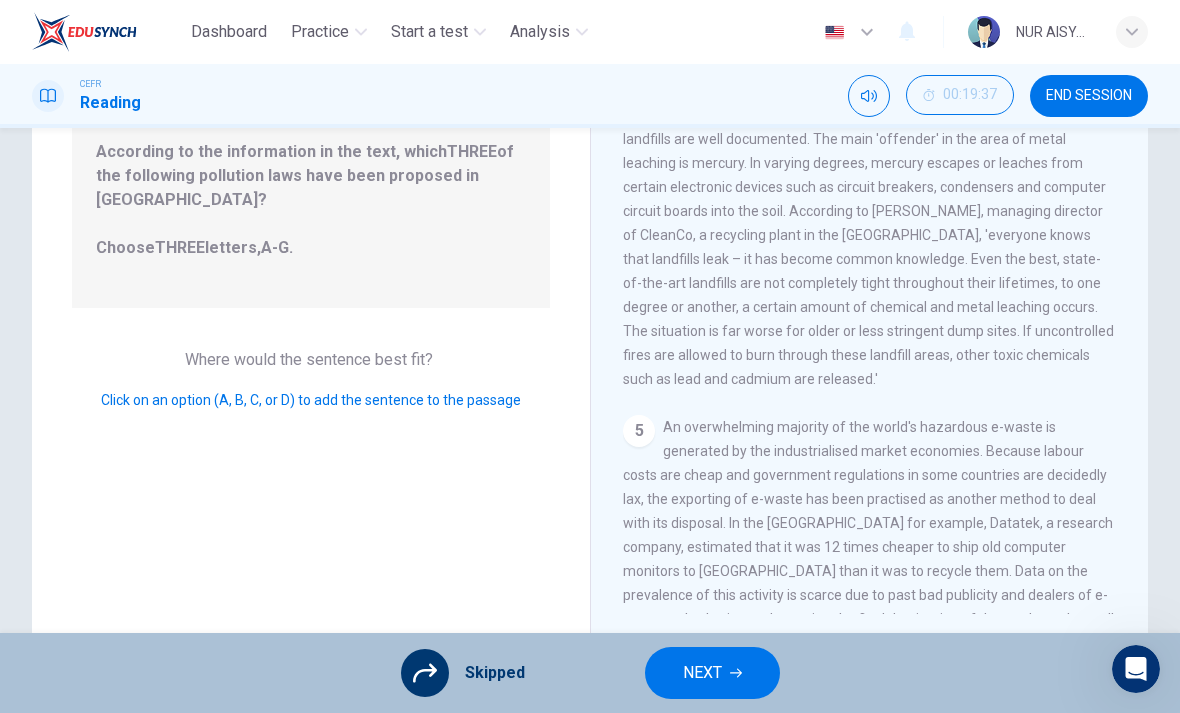 click on "NEXT" at bounding box center (712, 673) 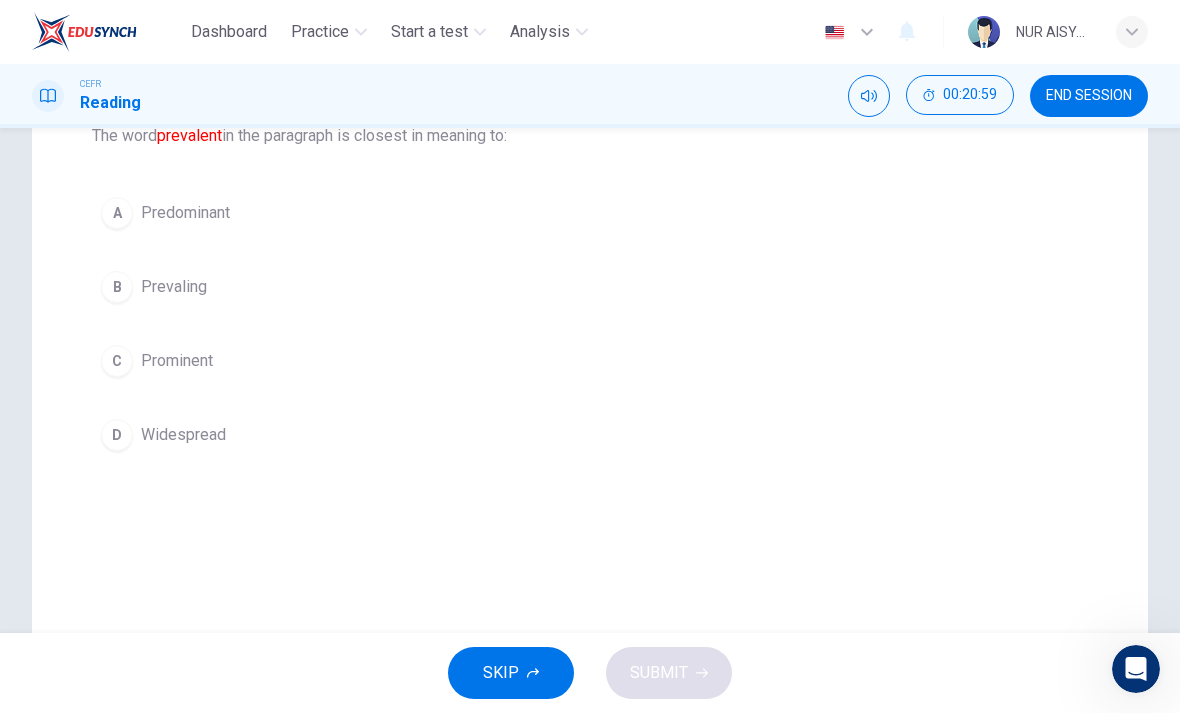scroll, scrollTop: 277, scrollLeft: 0, axis: vertical 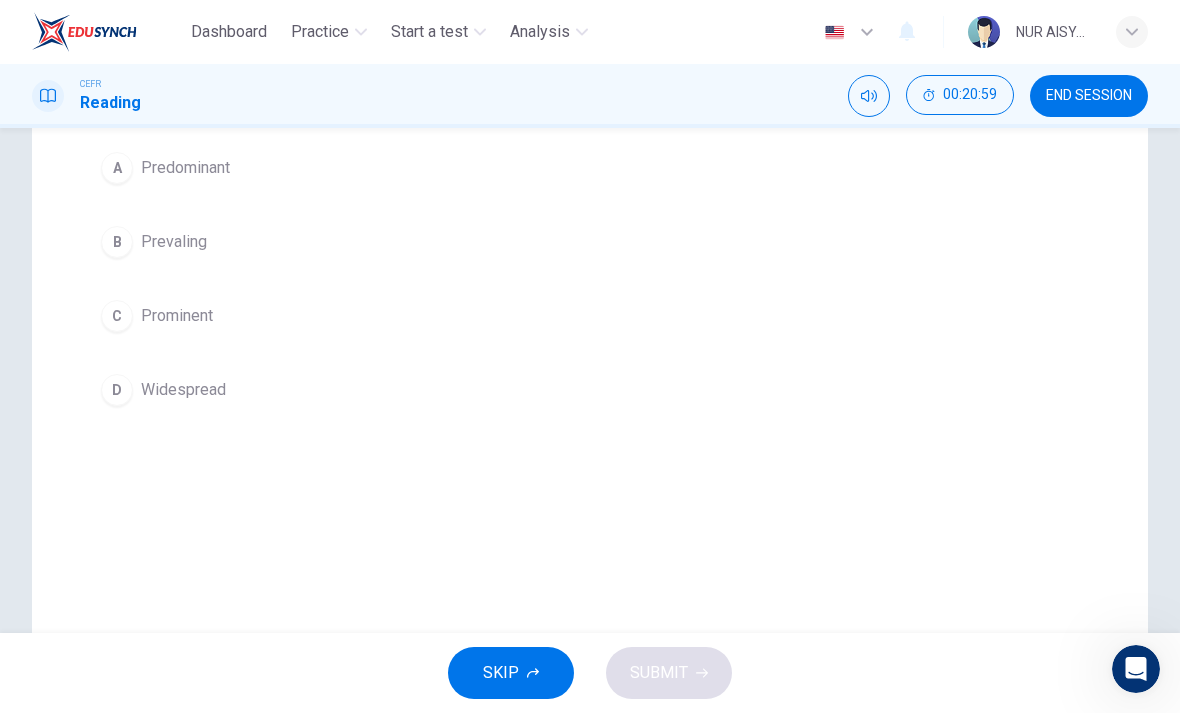 click on "D" at bounding box center [117, 390] 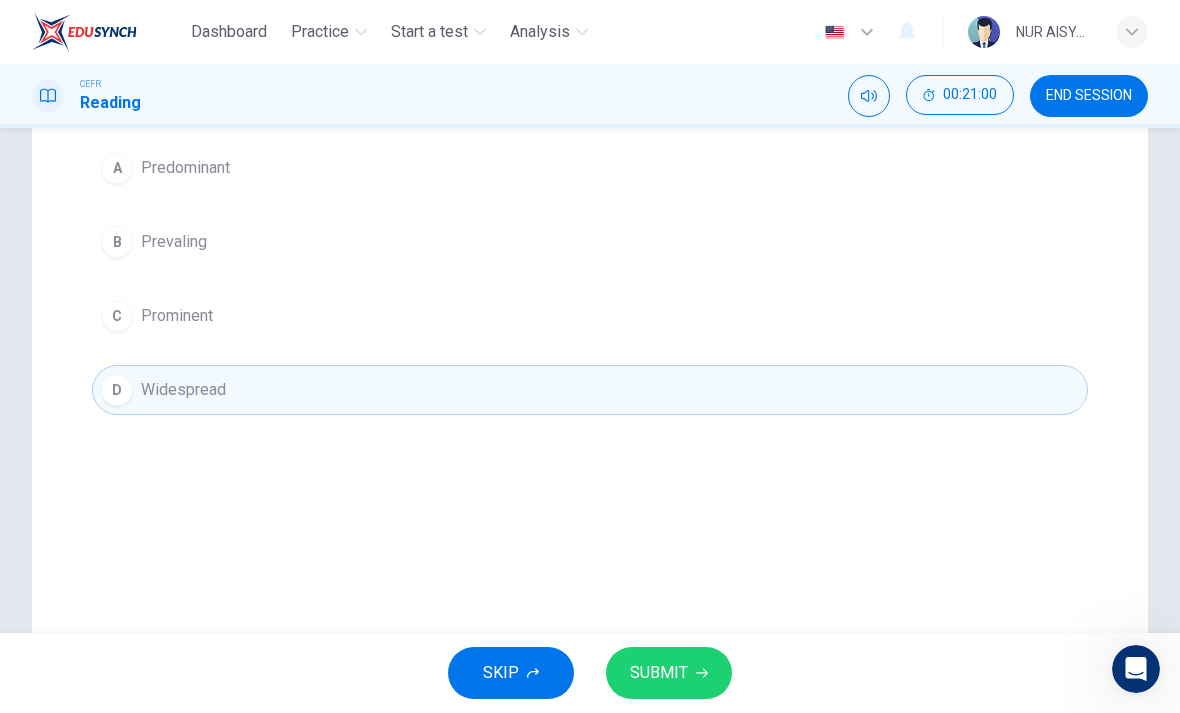 click on "SUBMIT" at bounding box center (659, 673) 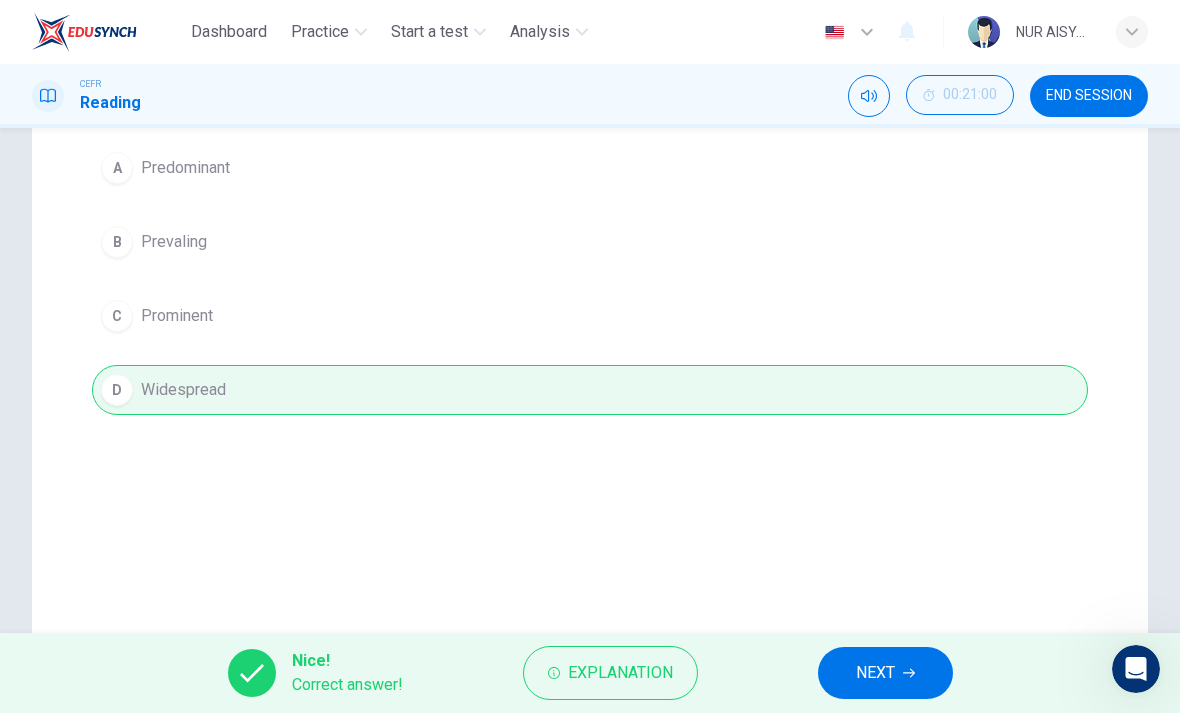 click on "NEXT" at bounding box center [885, 673] 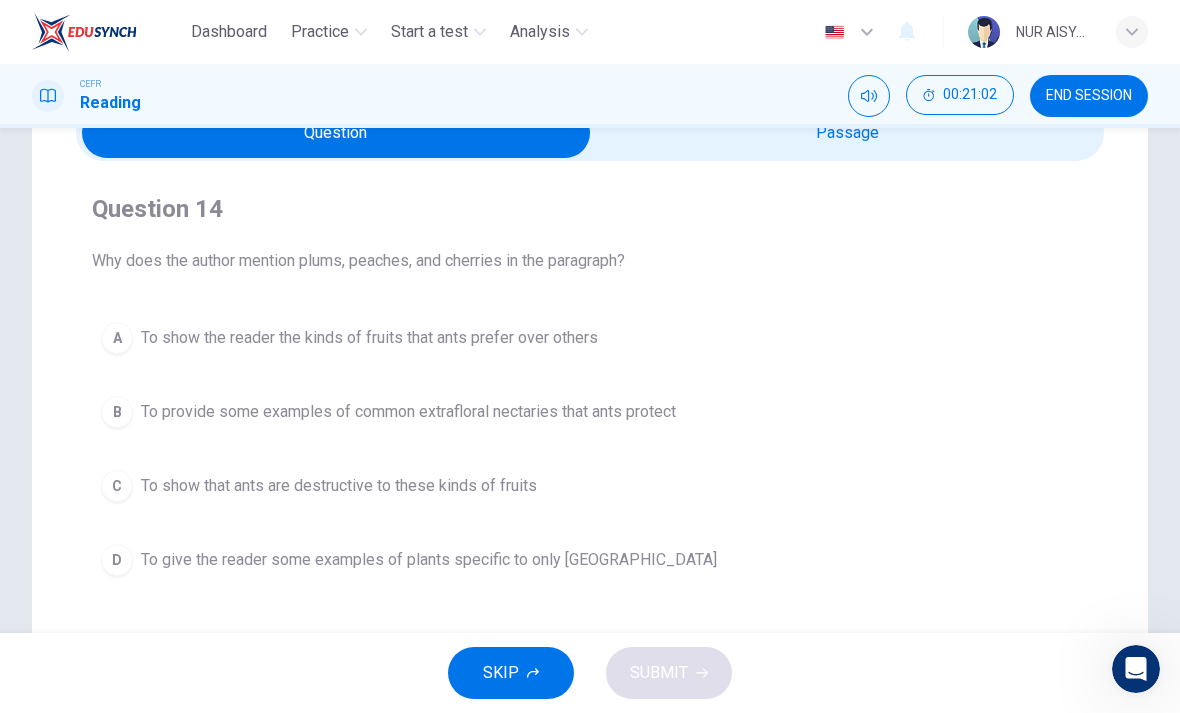 scroll, scrollTop: 108, scrollLeft: 0, axis: vertical 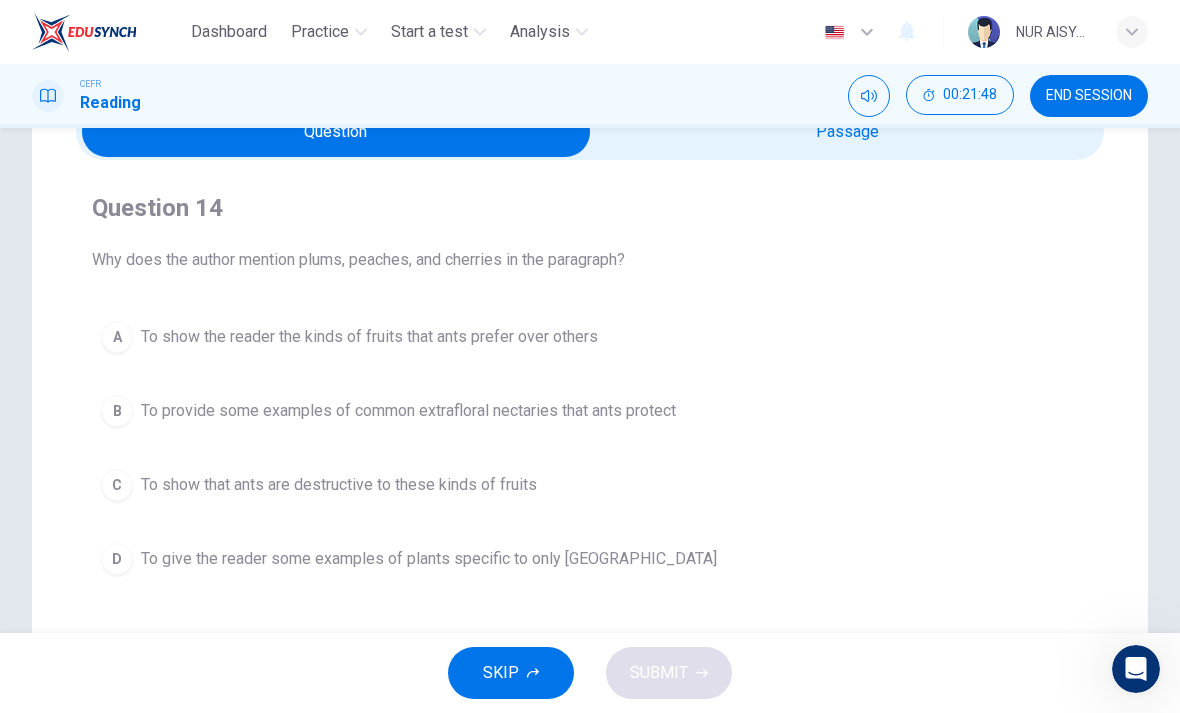 click on "B" at bounding box center [117, 411] 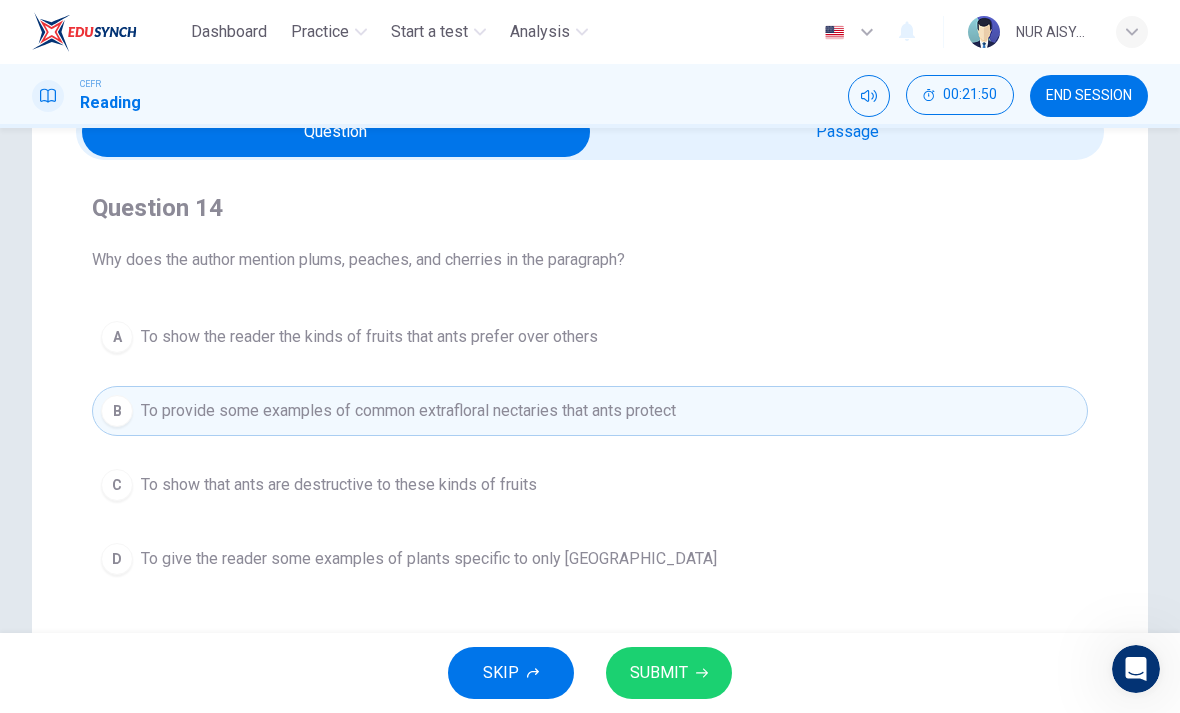 click on "SUBMIT" at bounding box center (669, 673) 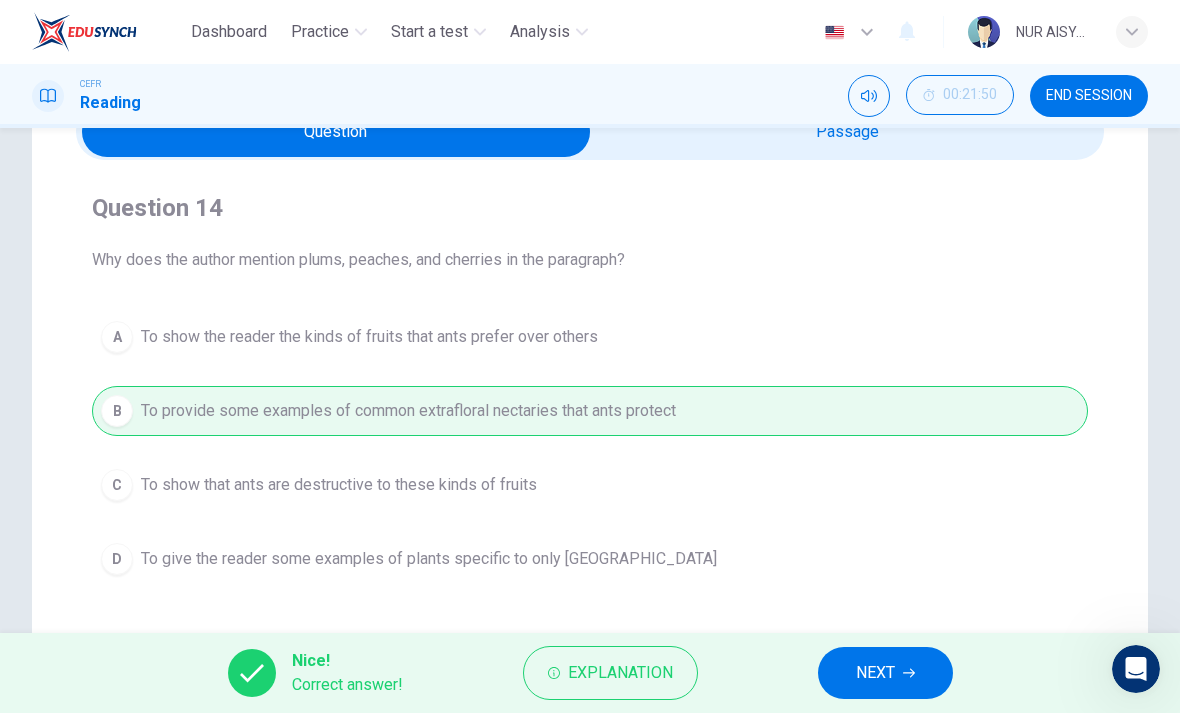 click on "NEXT" at bounding box center (885, 673) 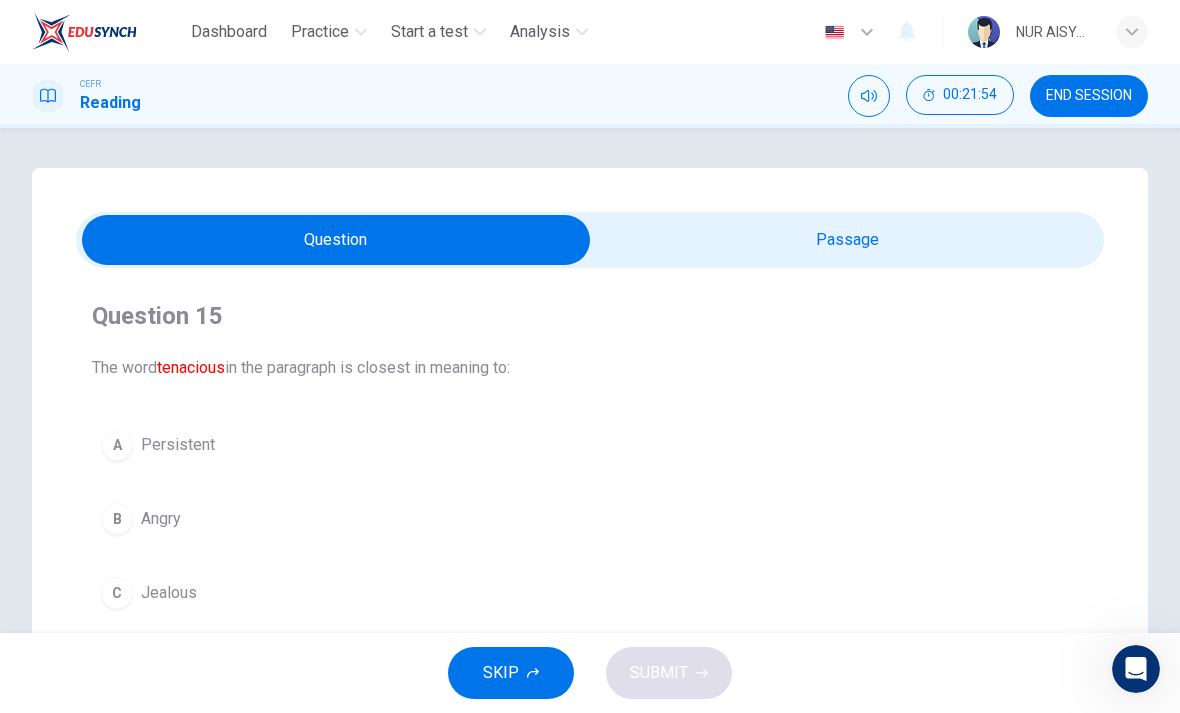 scroll, scrollTop: 0, scrollLeft: 0, axis: both 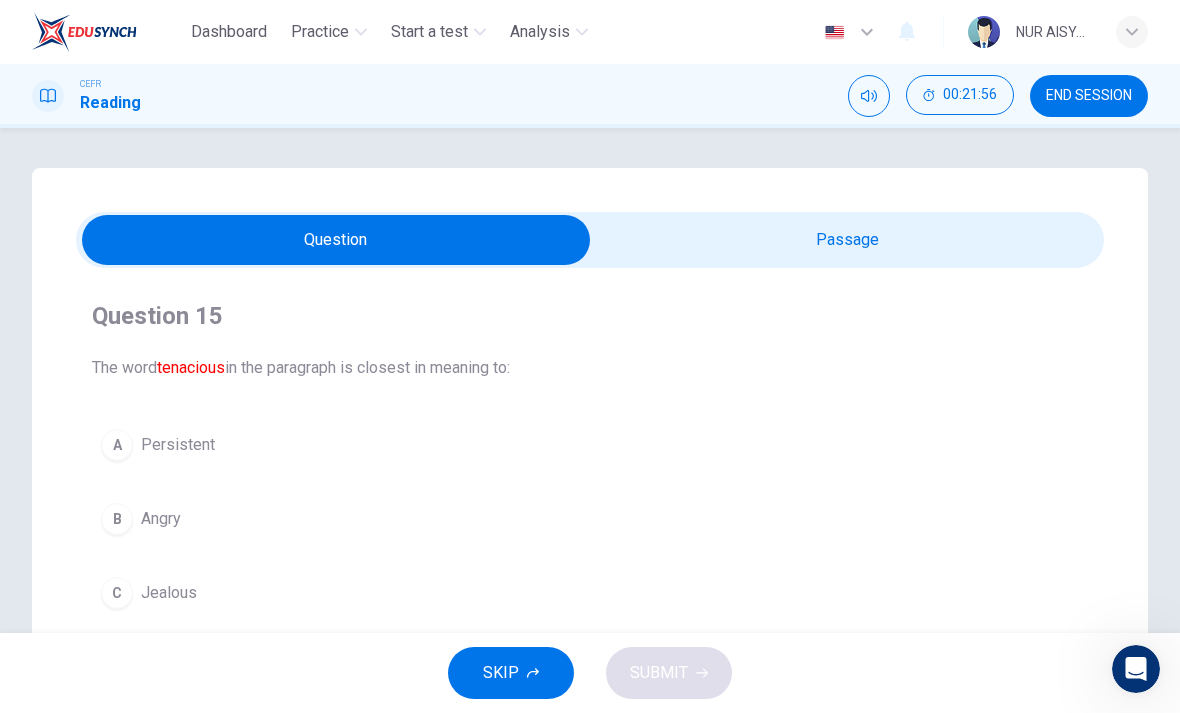 click at bounding box center (336, 240) 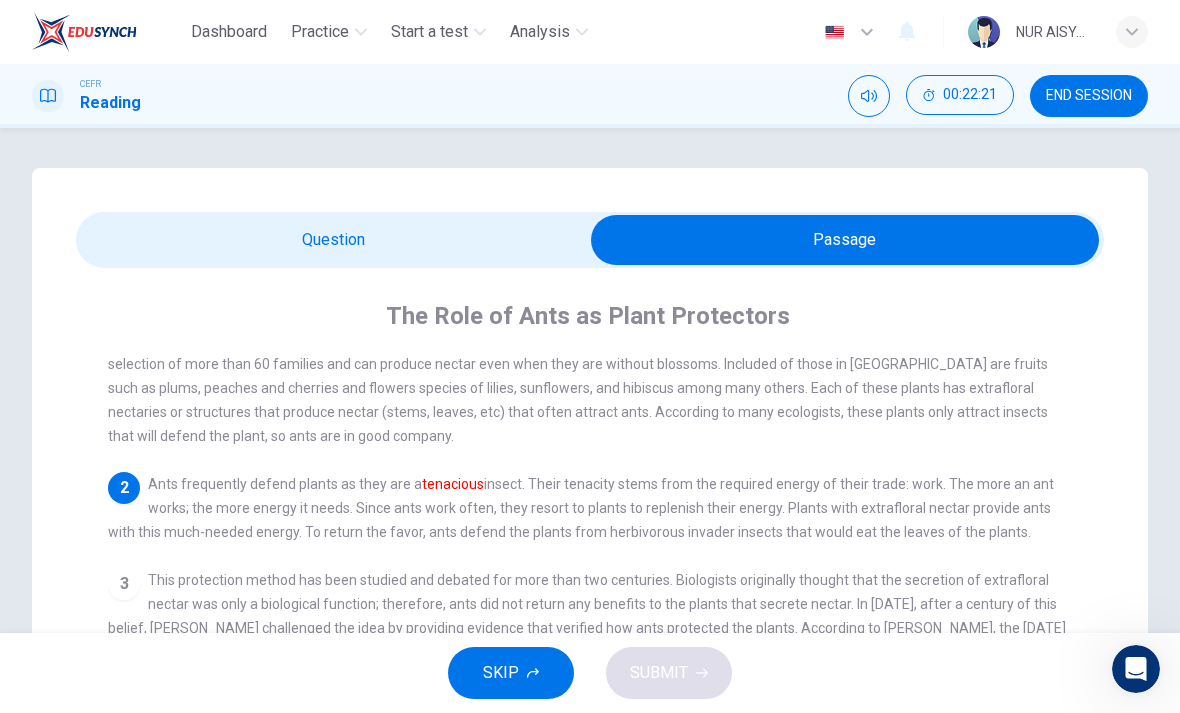 scroll, scrollTop: 79, scrollLeft: 0, axis: vertical 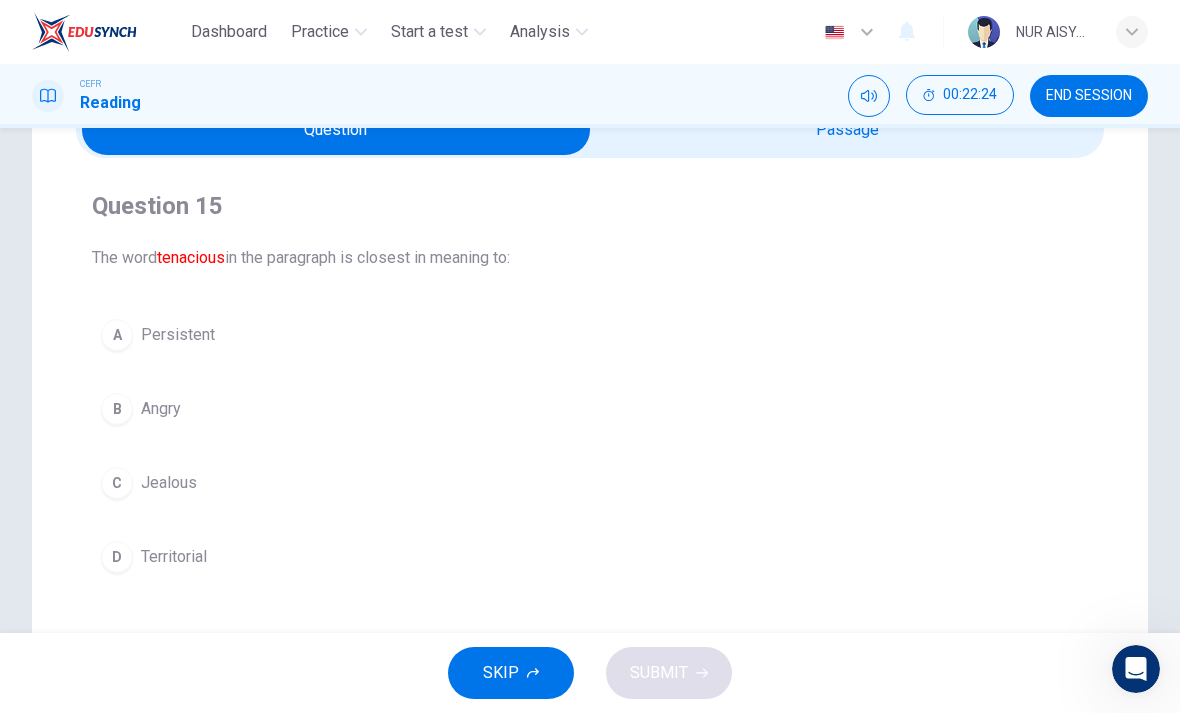 click on "Dashboard Practice Start a test Analysis English en ​ NUR AISYA [PERSON_NAME] BINTI [PERSON_NAME]" at bounding box center (590, 32) 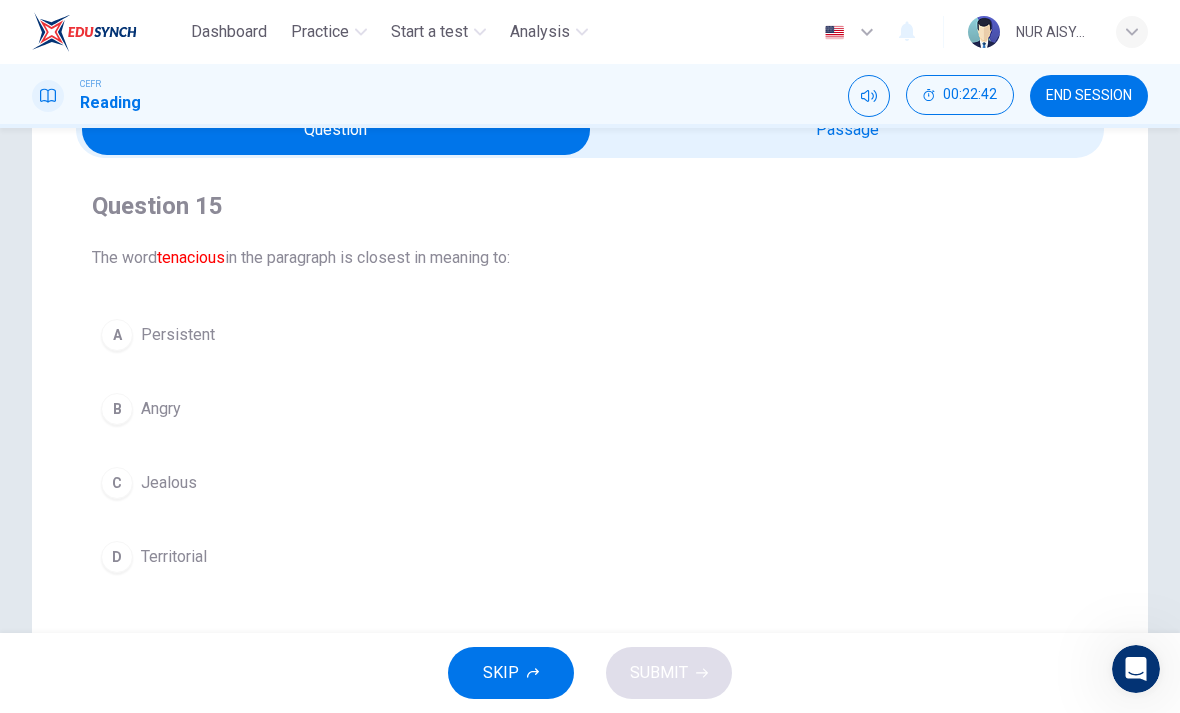 click on "A" at bounding box center (117, 335) 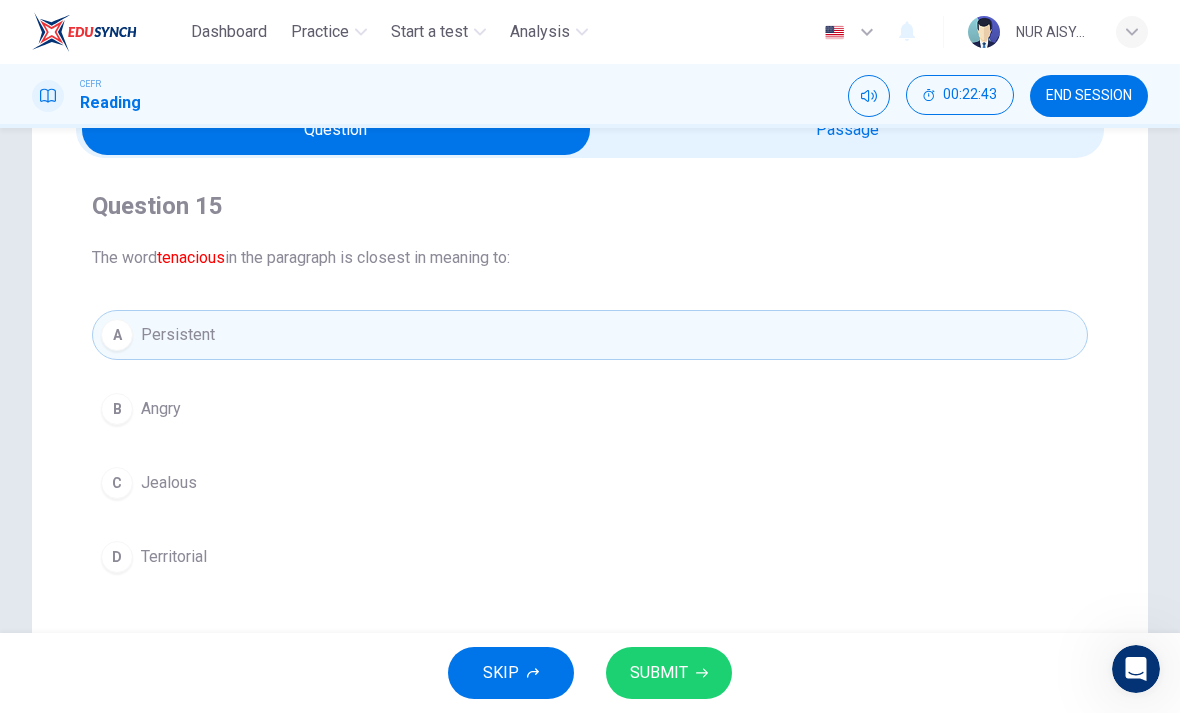 click on "SUBMIT" at bounding box center [659, 673] 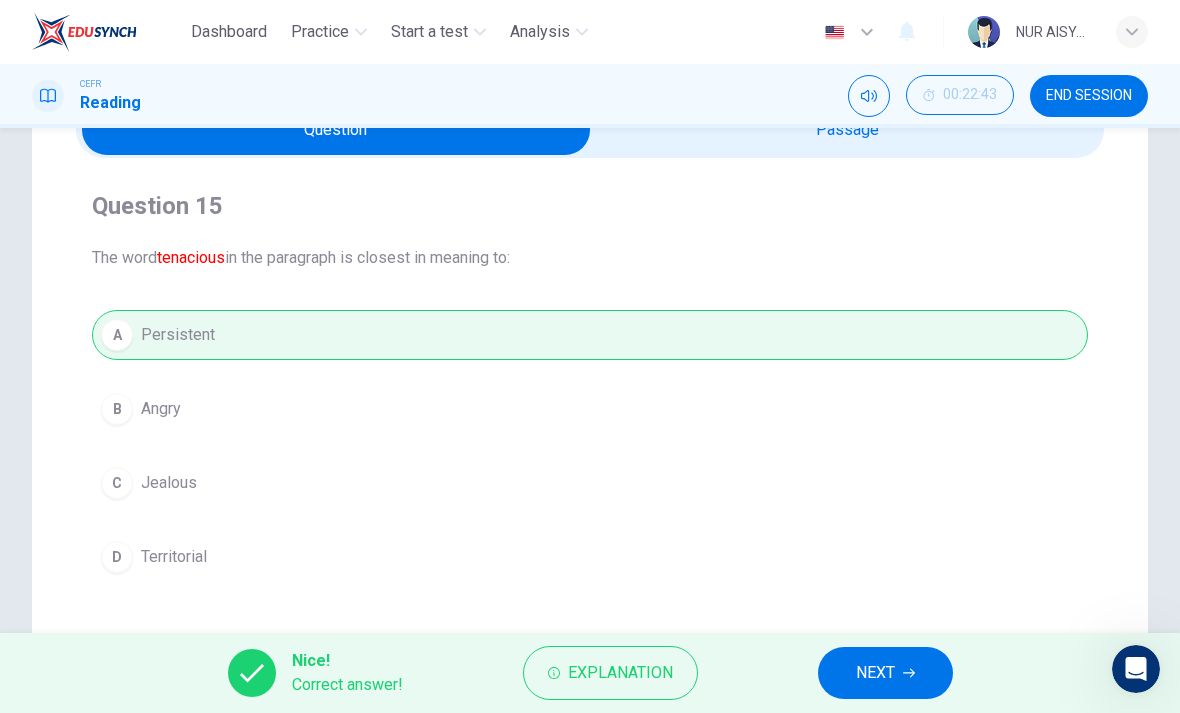 click on "NEXT" at bounding box center [885, 673] 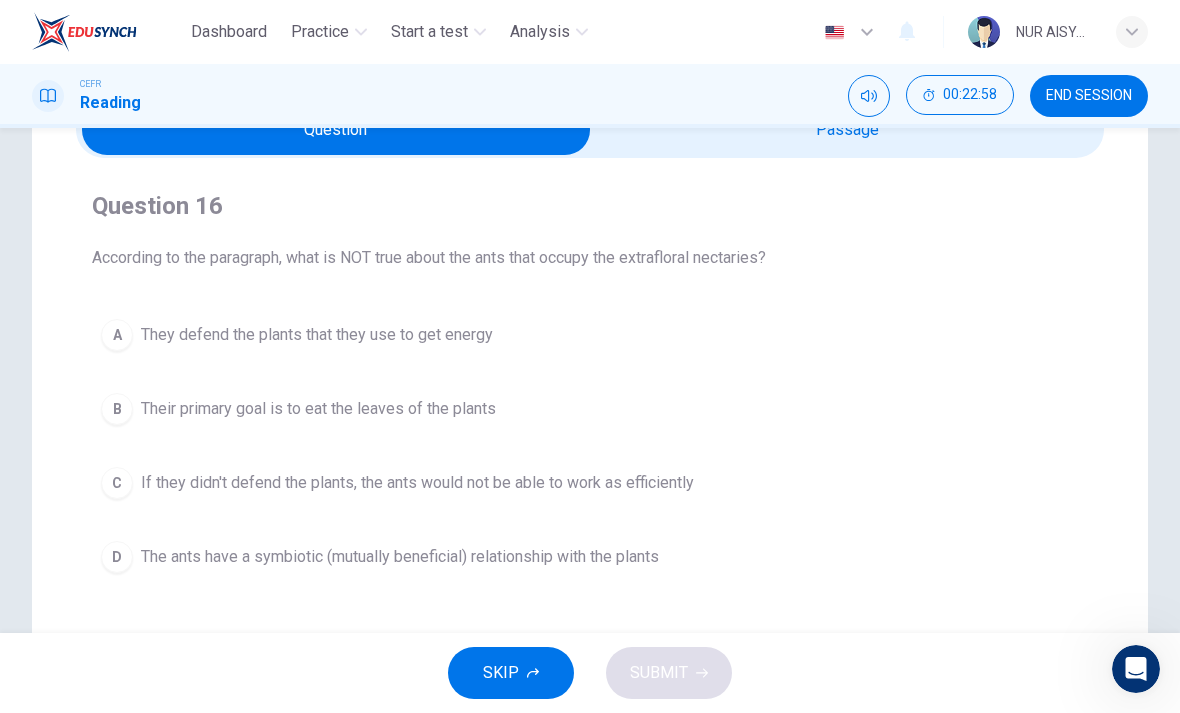 click on "B" at bounding box center [117, 409] 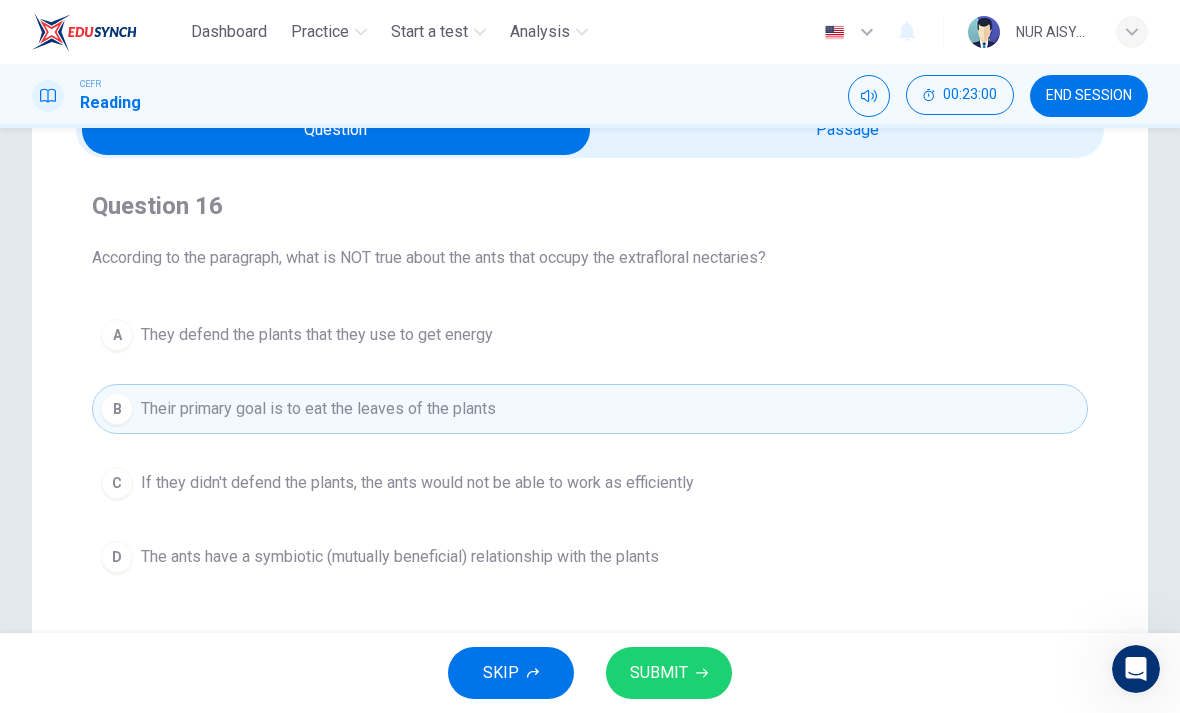 click on "SUBMIT" at bounding box center (659, 673) 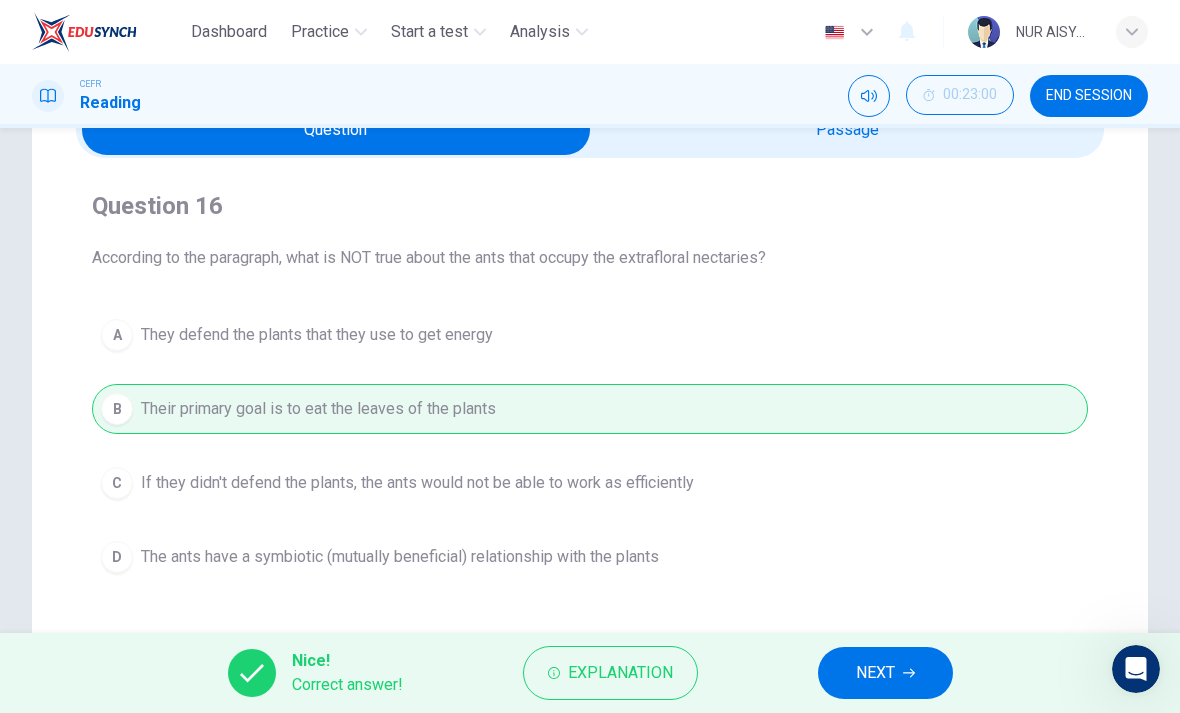 click on "NEXT" at bounding box center (875, 673) 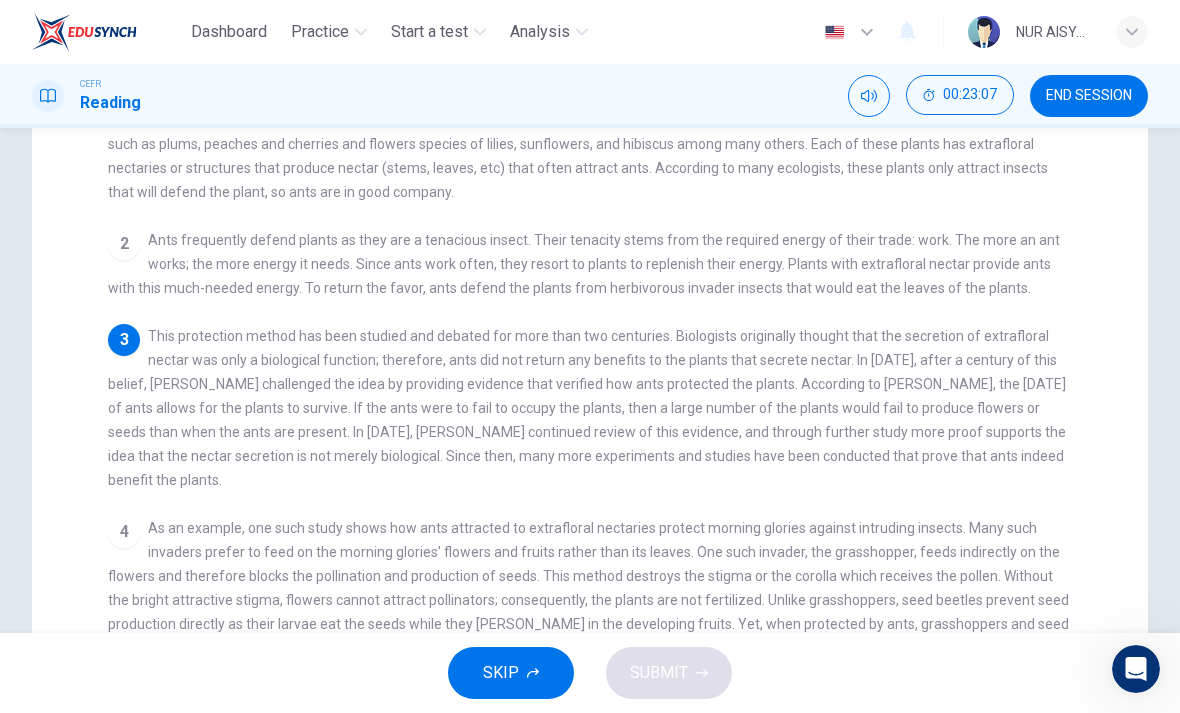 scroll, scrollTop: 250, scrollLeft: 0, axis: vertical 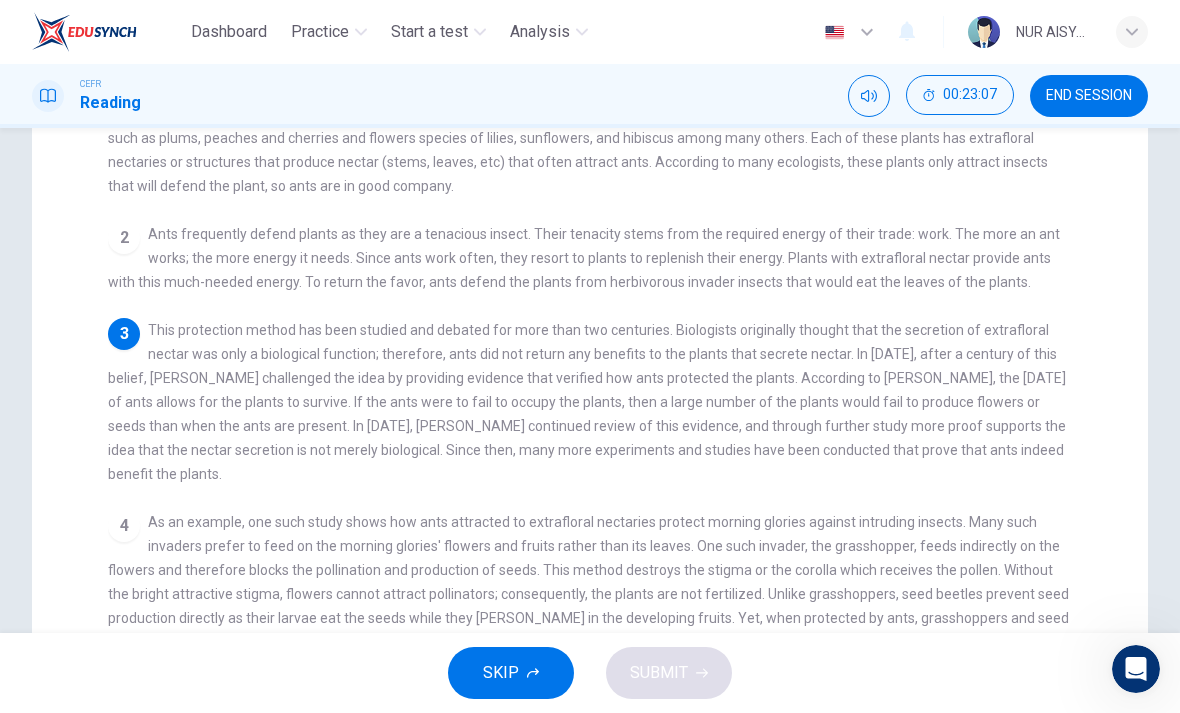 click on "As an example, one such study shows how ants attracted to extrafloral nectaries protect morning glories against intruding insects. Many such invaders prefer to feed on the morning glories' flowers and fruits rather than its leaves. One such invader, the grasshopper, feeds indirectly on the flowers and therefore blocks the pollination and production of seeds. This method destroys the stigma or the corolla which receives the pollen. Without the bright attractive stigma, flowers cannot attract pollinators; consequently, the plants are not fertilized. Unlike grasshoppers, seed beetles prevent seed production directly as their larvae eat the seeds while they [PERSON_NAME] in the developing fruits. Yet, when protected by ants, grasshoppers and seed beetles are pushed away from the morning glories." at bounding box center (588, 582) 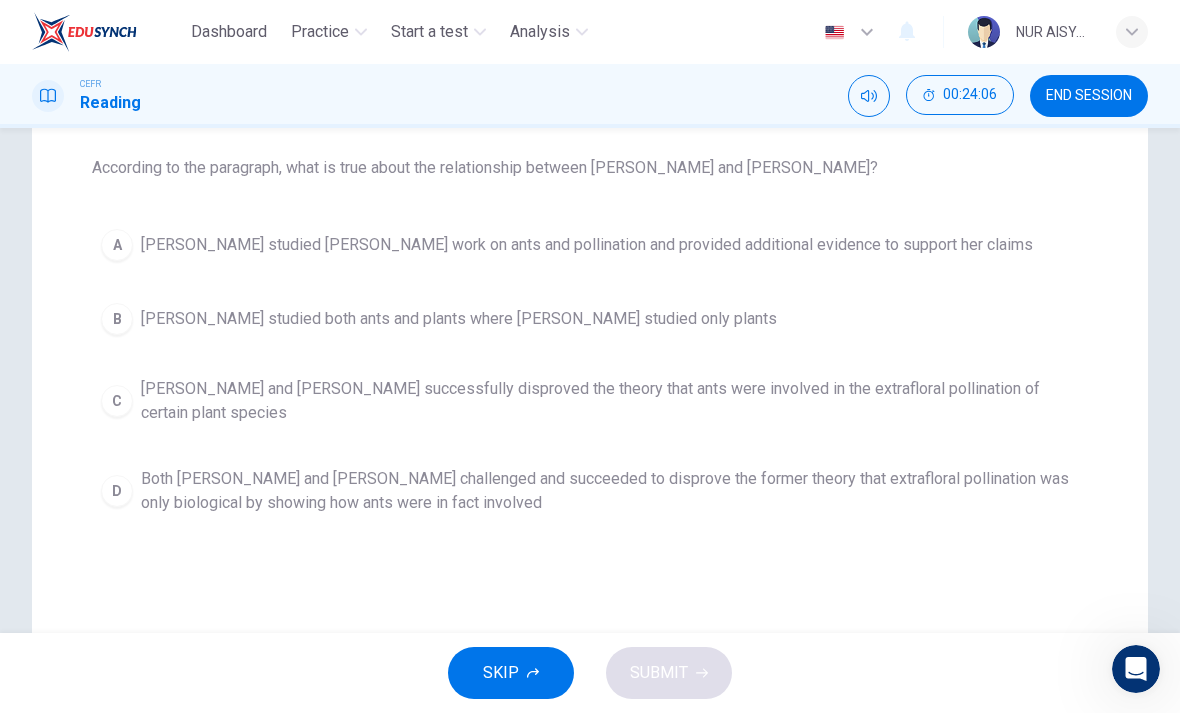 scroll, scrollTop: 189, scrollLeft: 0, axis: vertical 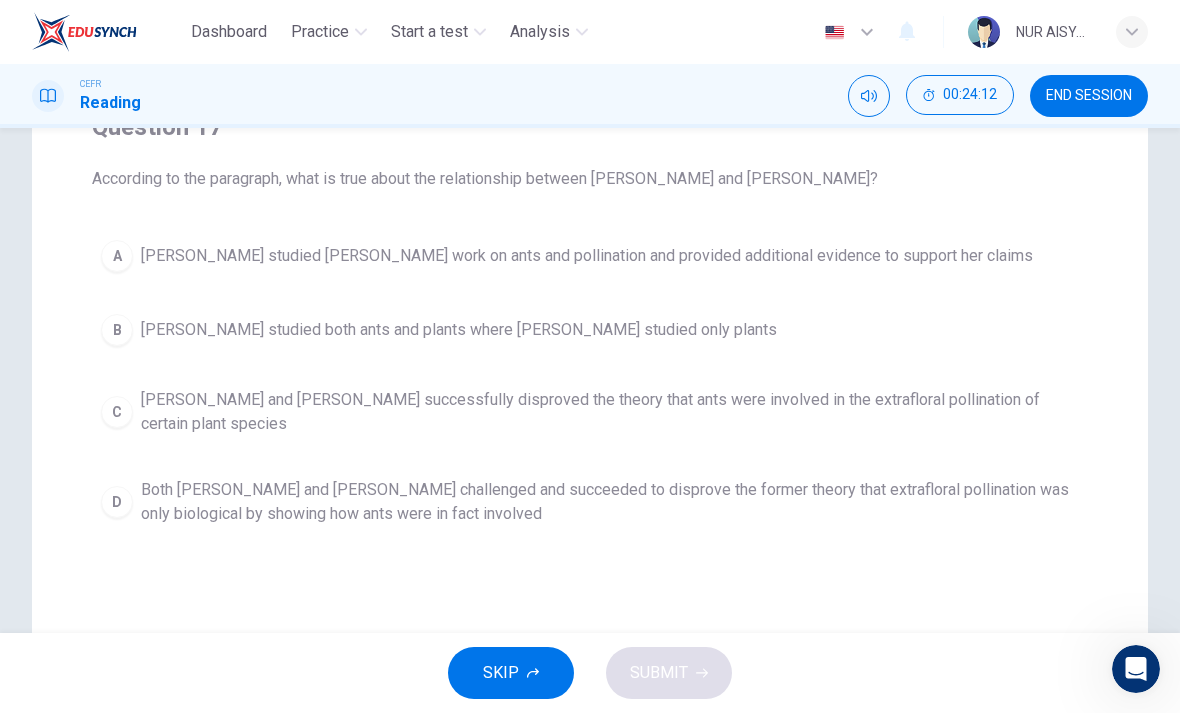 click on "D" at bounding box center [117, 502] 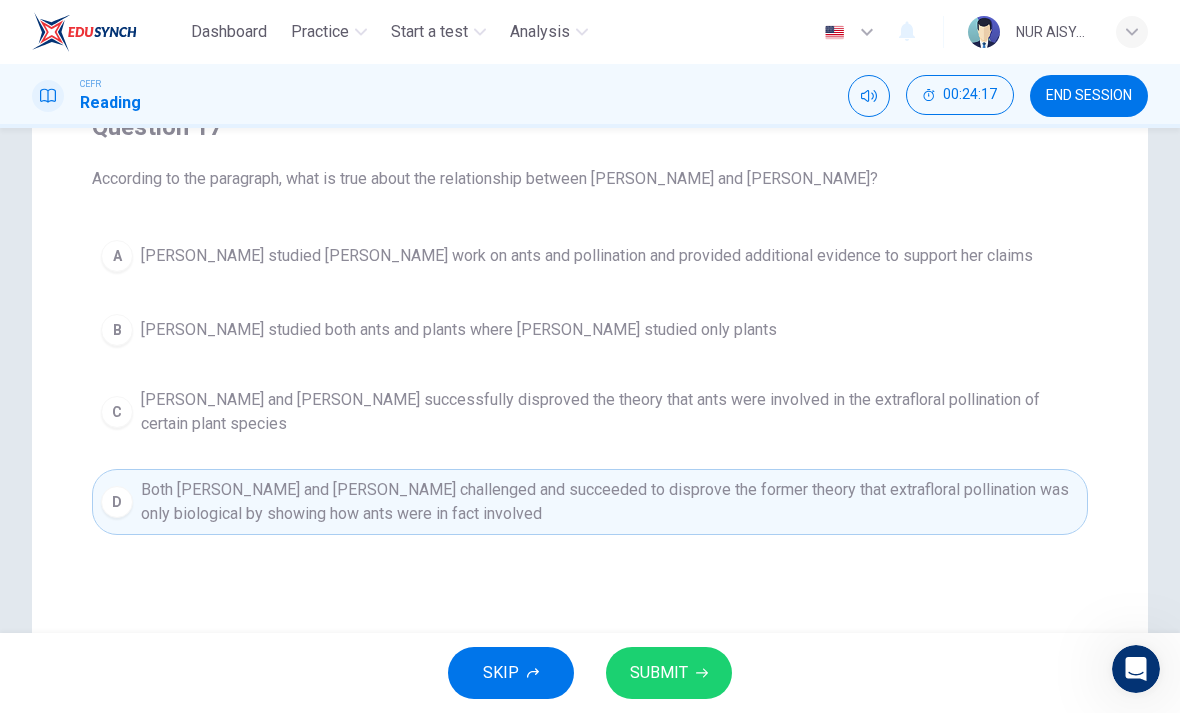 click on "SUBMIT" at bounding box center (659, 673) 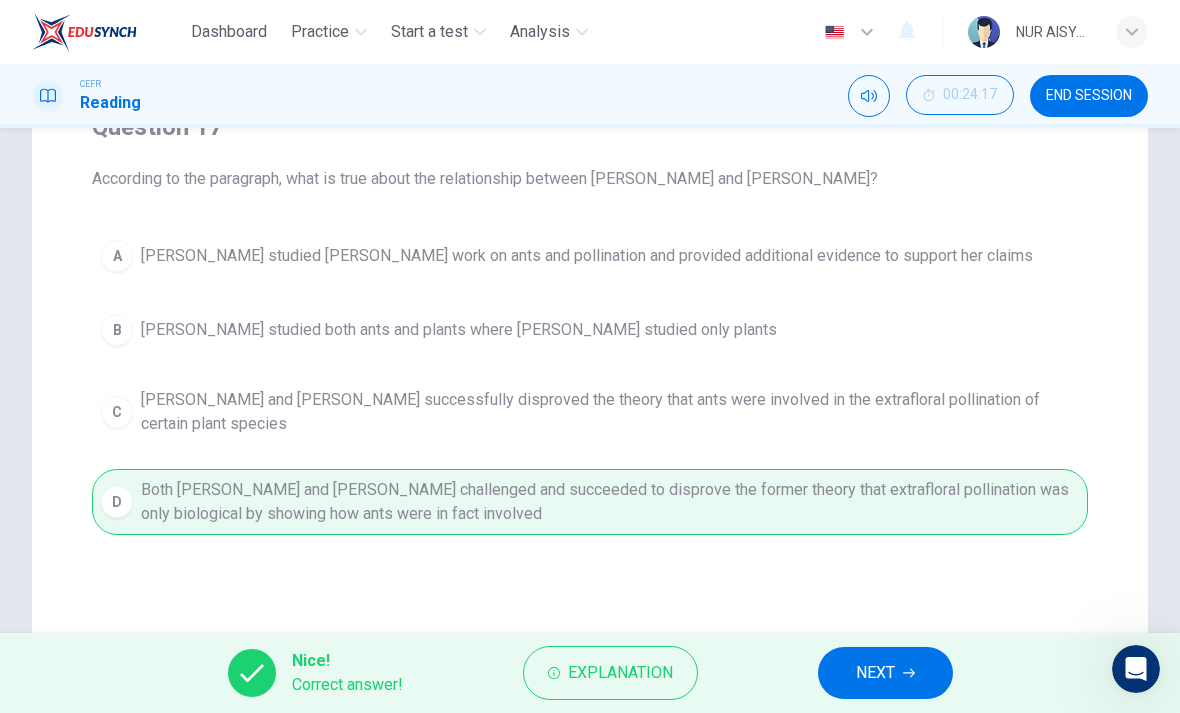 click on "NEXT" at bounding box center [885, 673] 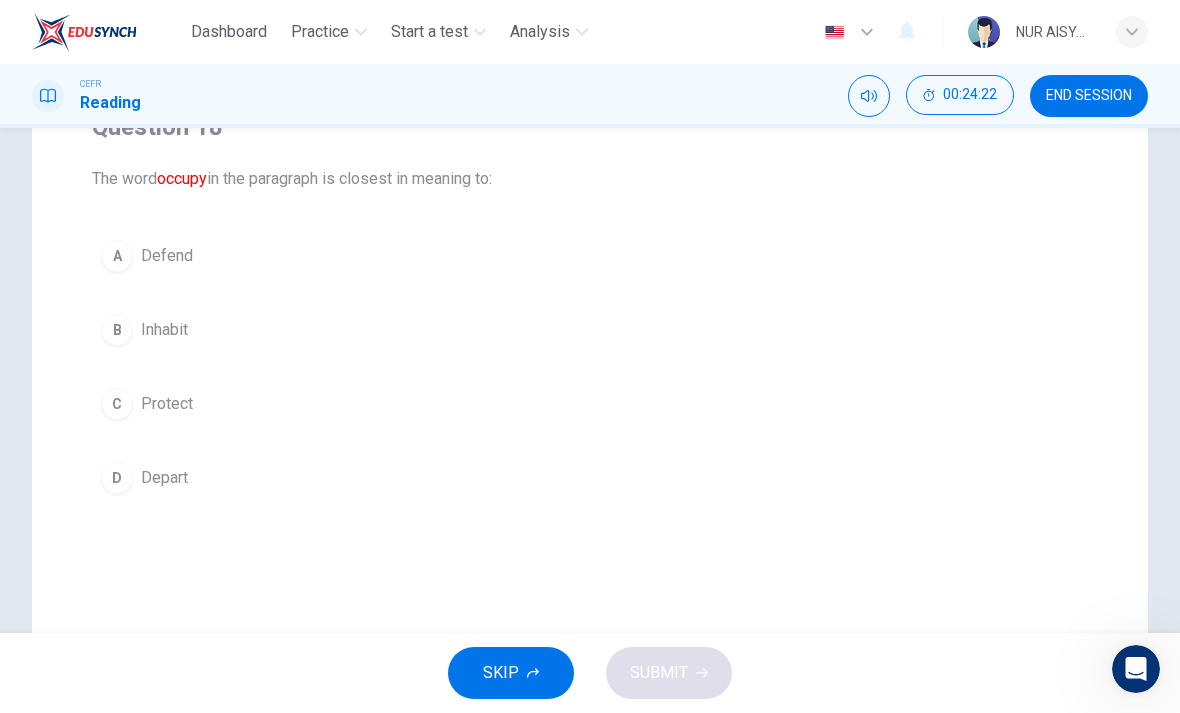 click on "C" at bounding box center (117, 404) 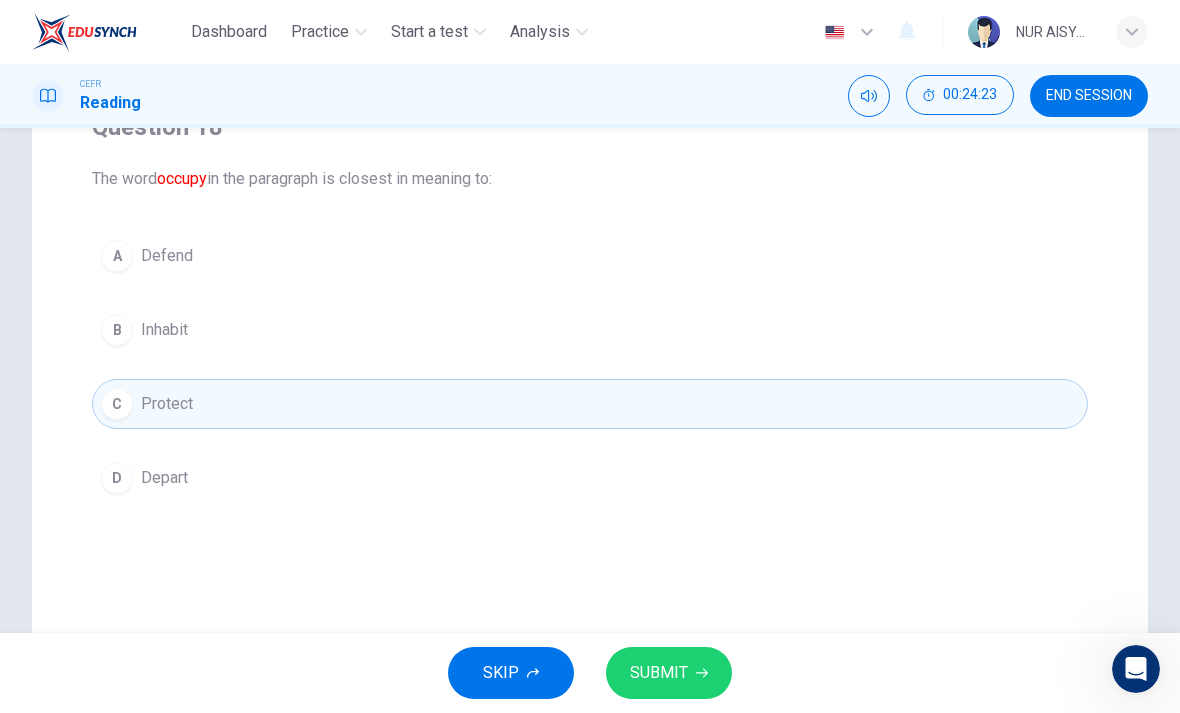 click on "SUBMIT" at bounding box center (669, 673) 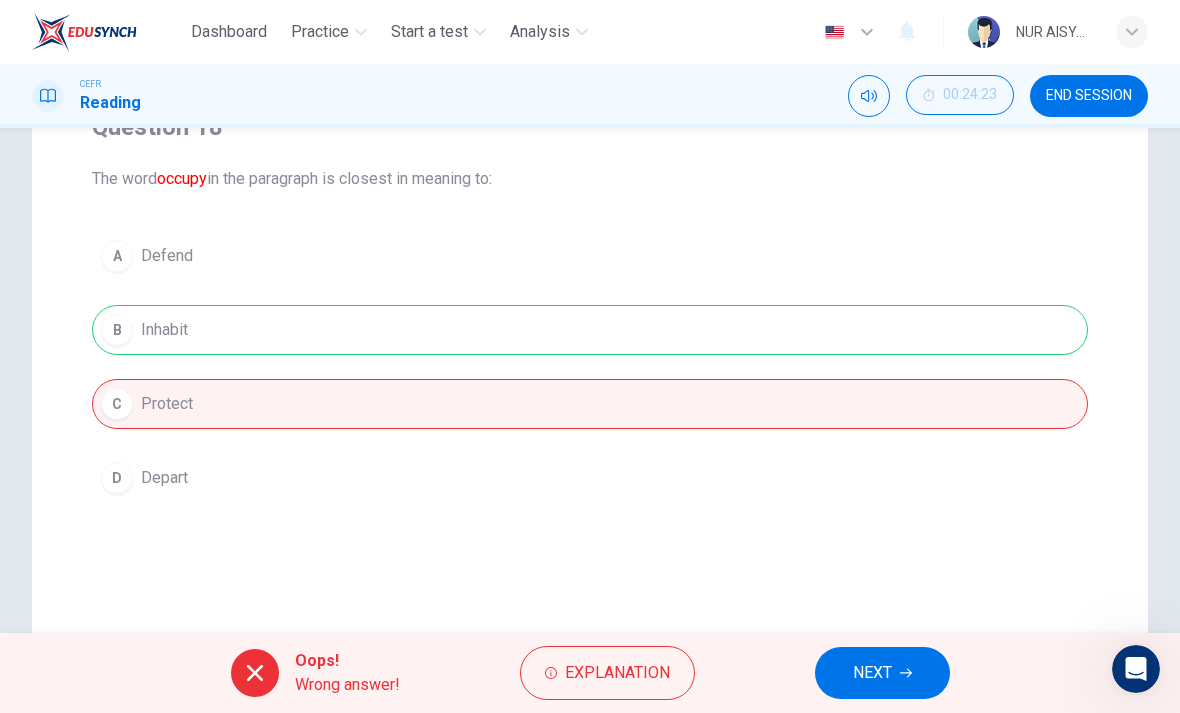 click on "Explanation" at bounding box center (617, 673) 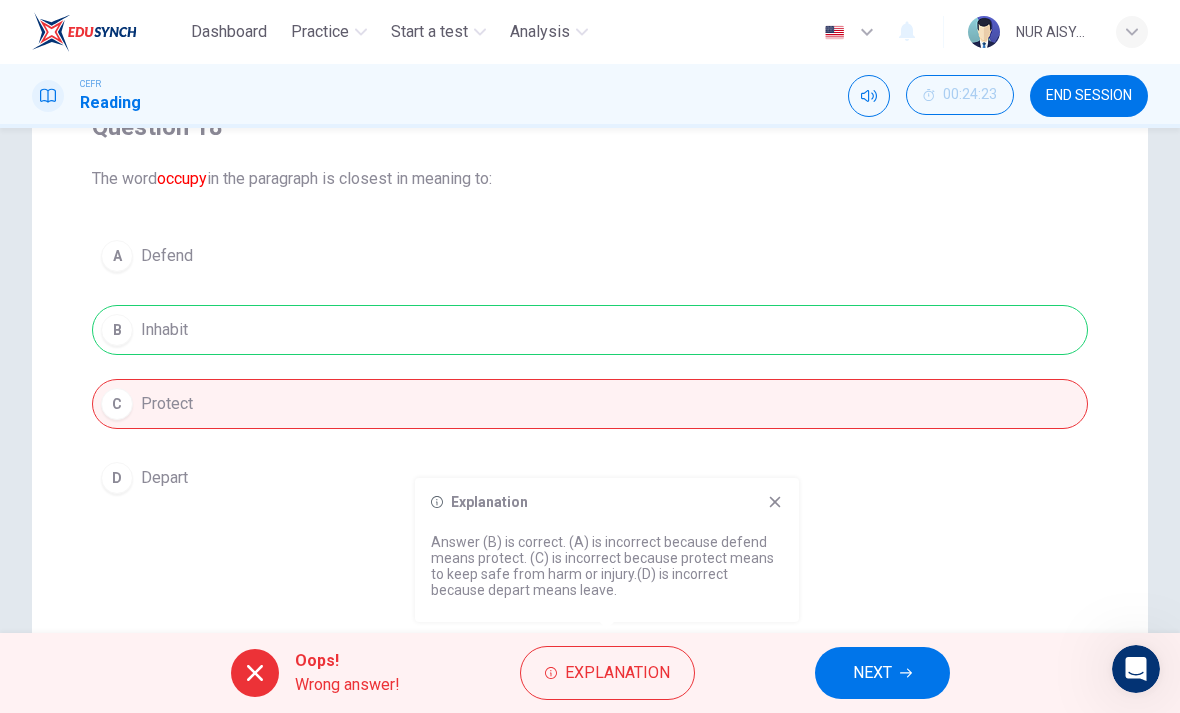 click on "NEXT" at bounding box center (882, 673) 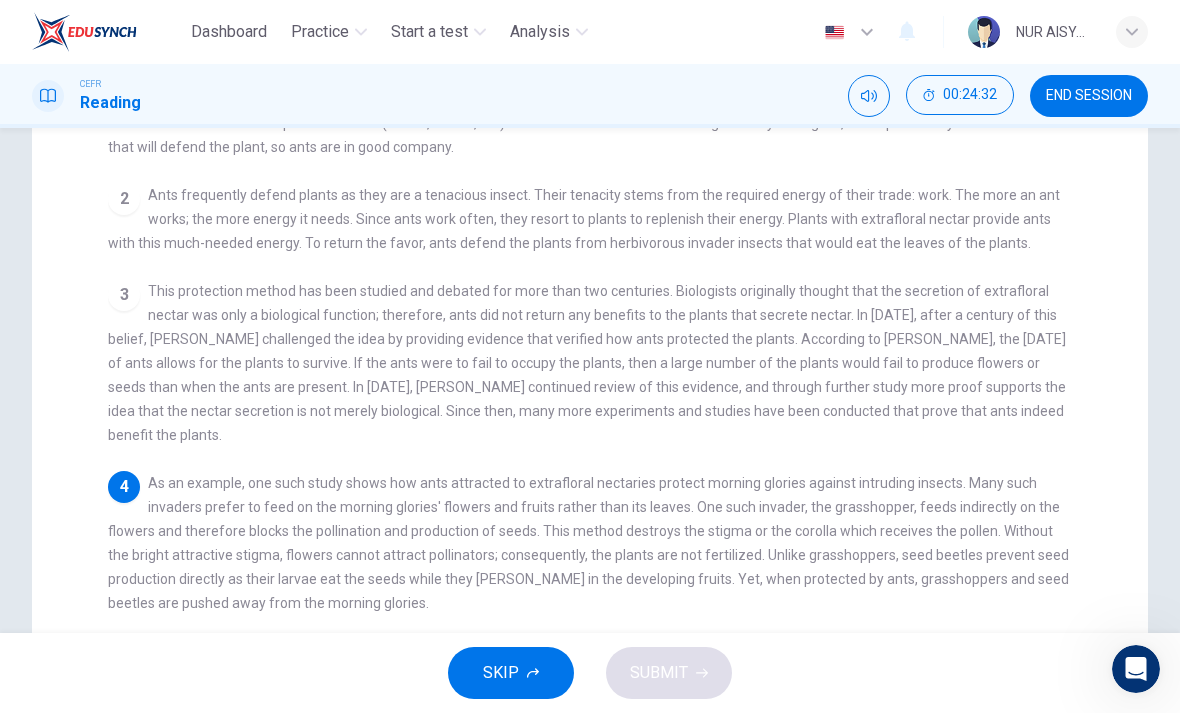 scroll, scrollTop: 289, scrollLeft: 0, axis: vertical 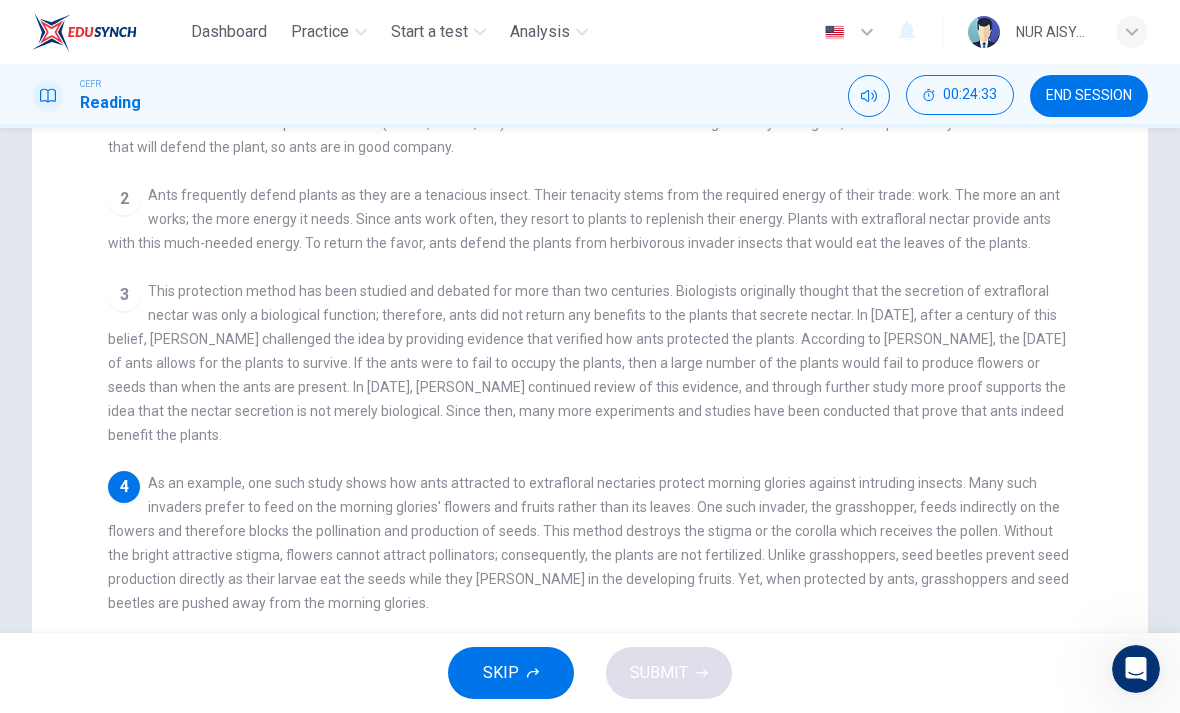 click on "SKIP" at bounding box center (511, 673) 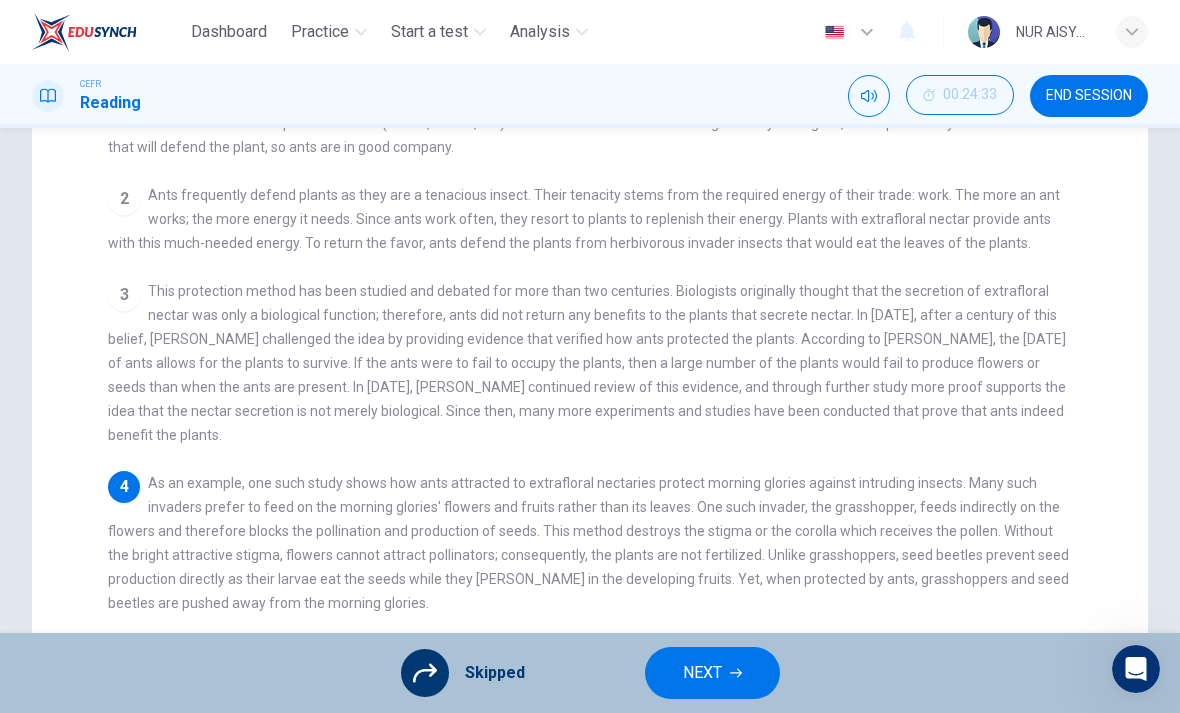 click on "Skipped" at bounding box center (495, 673) 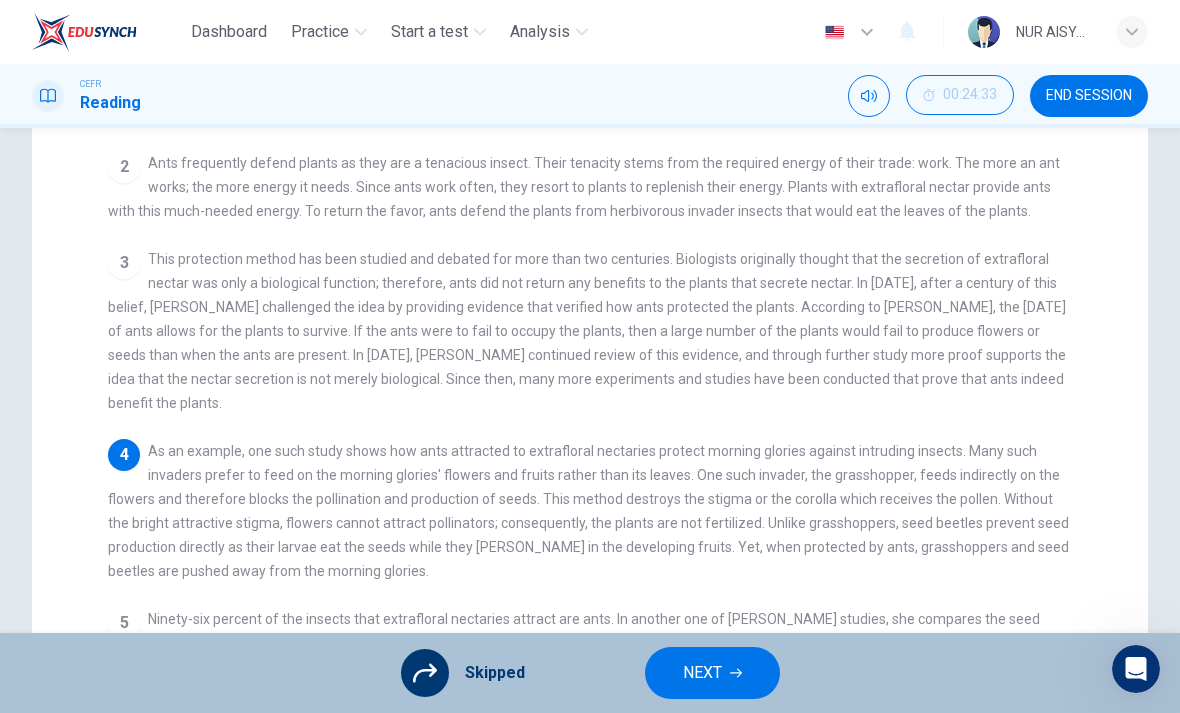 scroll, scrollTop: 332, scrollLeft: 0, axis: vertical 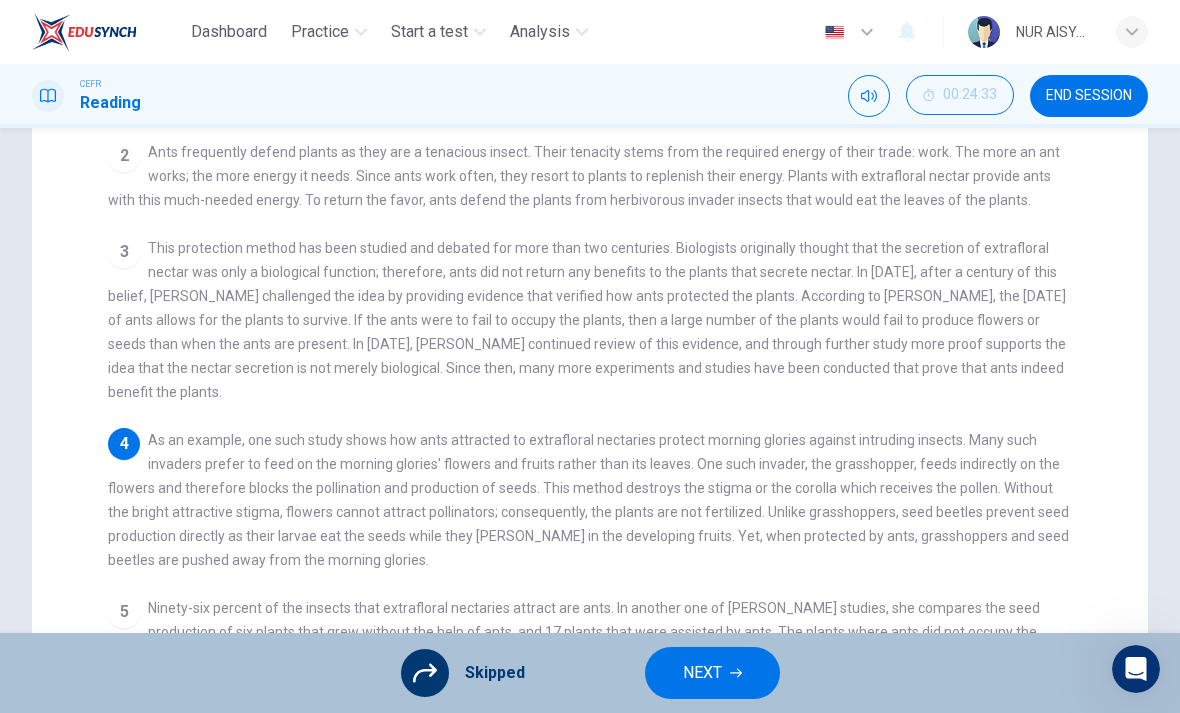 click on "NEXT" at bounding box center [702, 673] 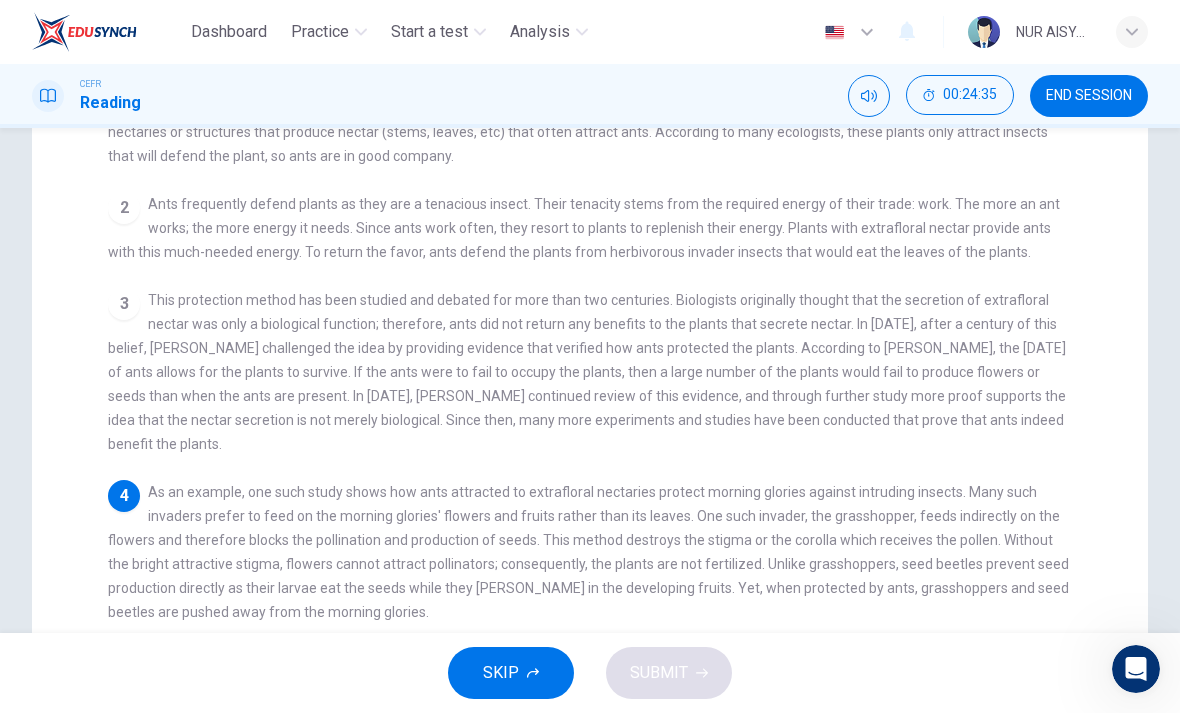 scroll, scrollTop: 0, scrollLeft: 0, axis: both 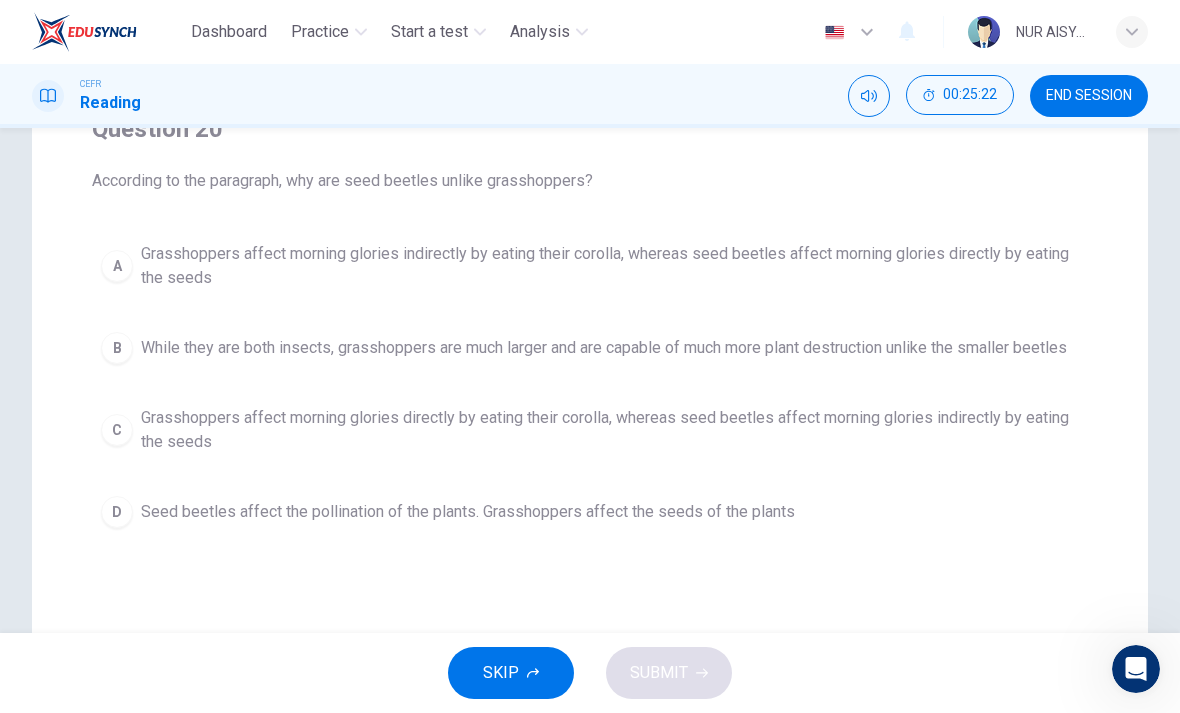 click on "C" at bounding box center [117, 430] 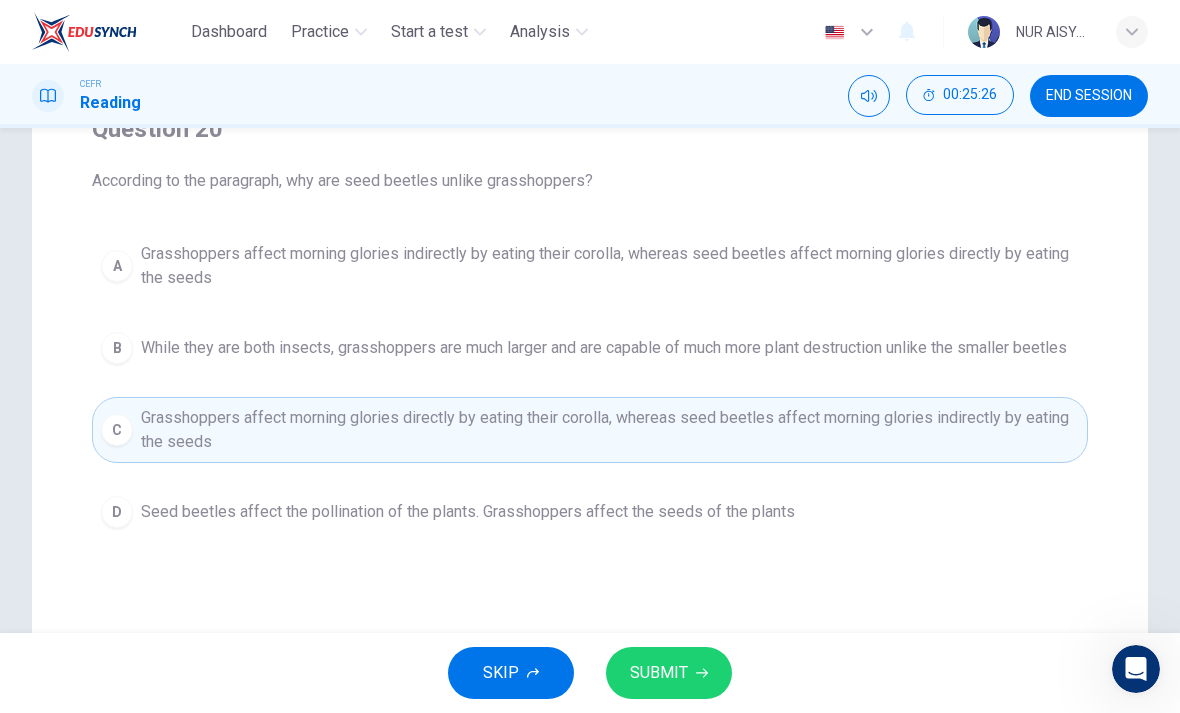 click on "SUBMIT" at bounding box center [659, 673] 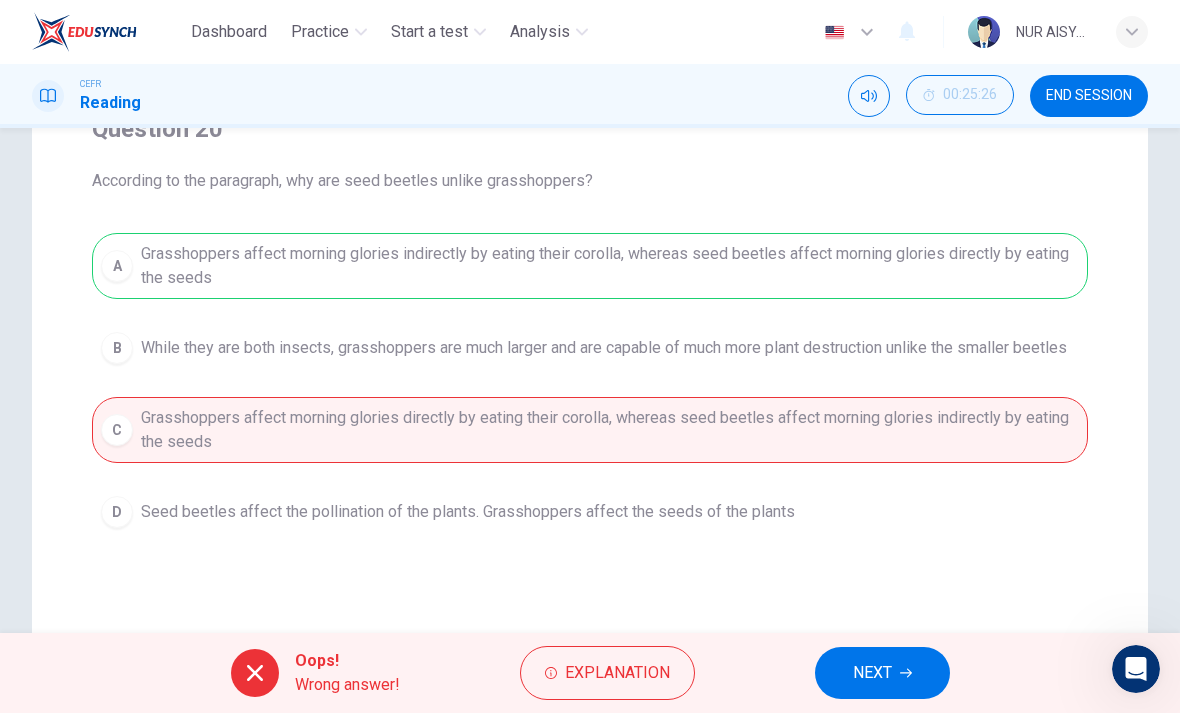 click on "Explanation" at bounding box center [617, 673] 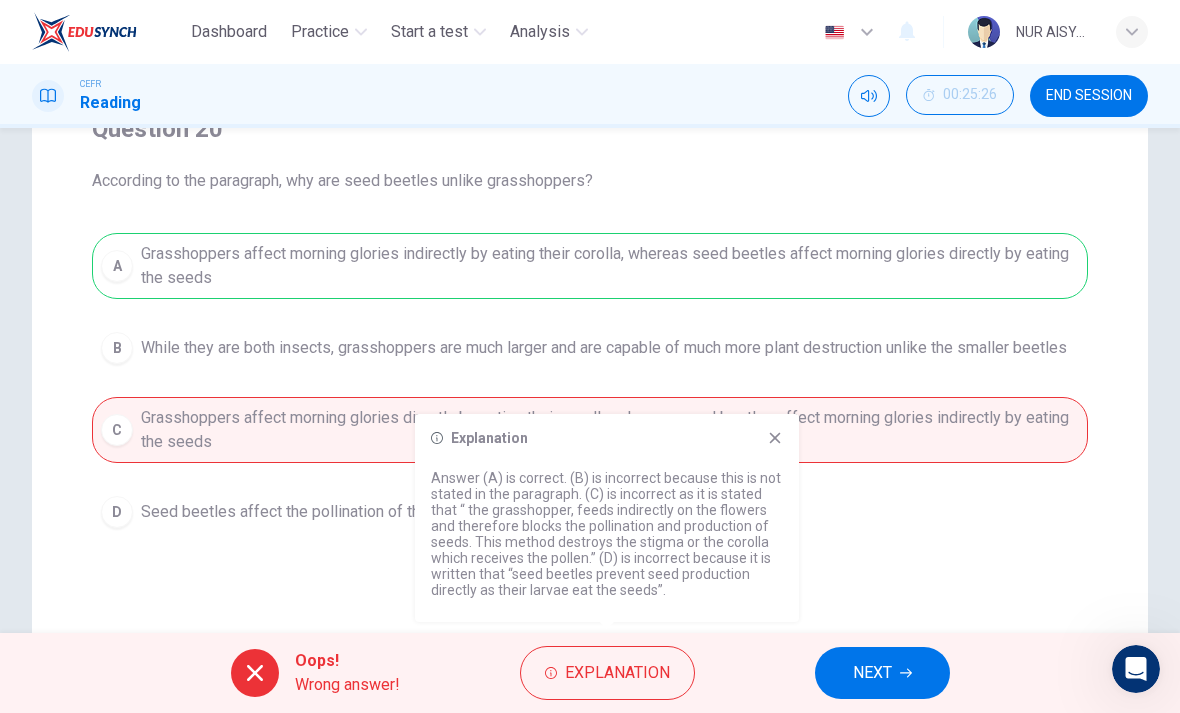 click on "Oops! Wrong answer! Explanation NEXT" at bounding box center [590, 673] 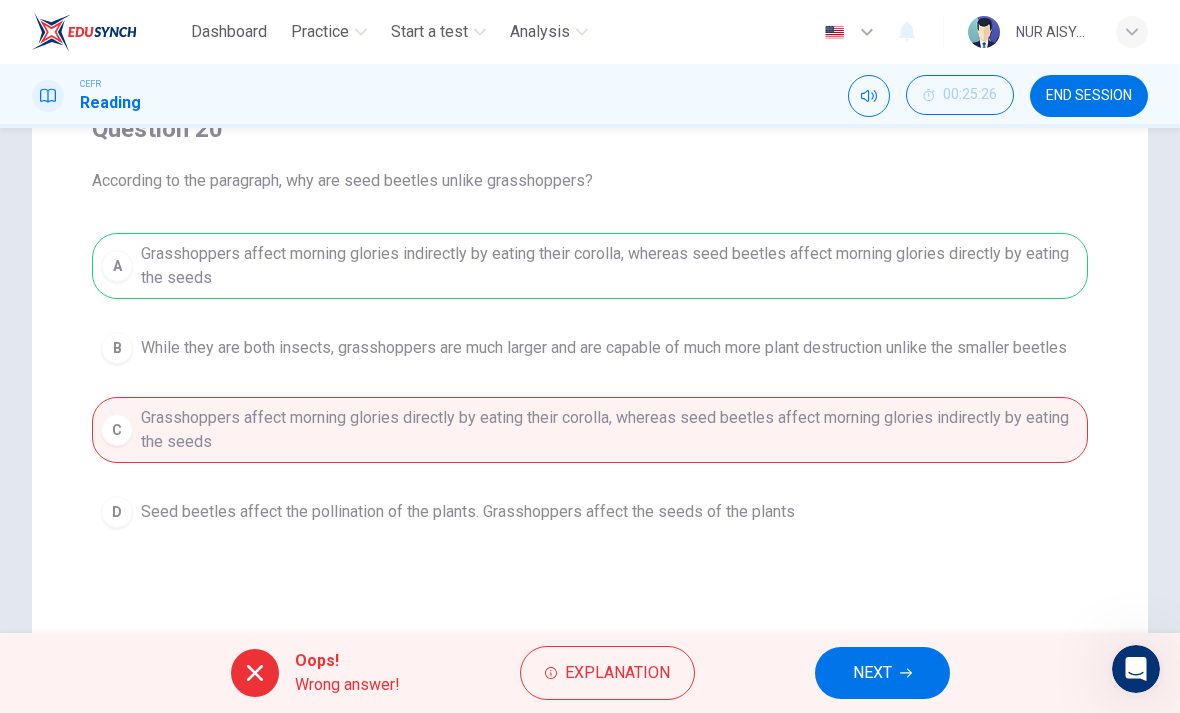 click on "NEXT" at bounding box center (882, 673) 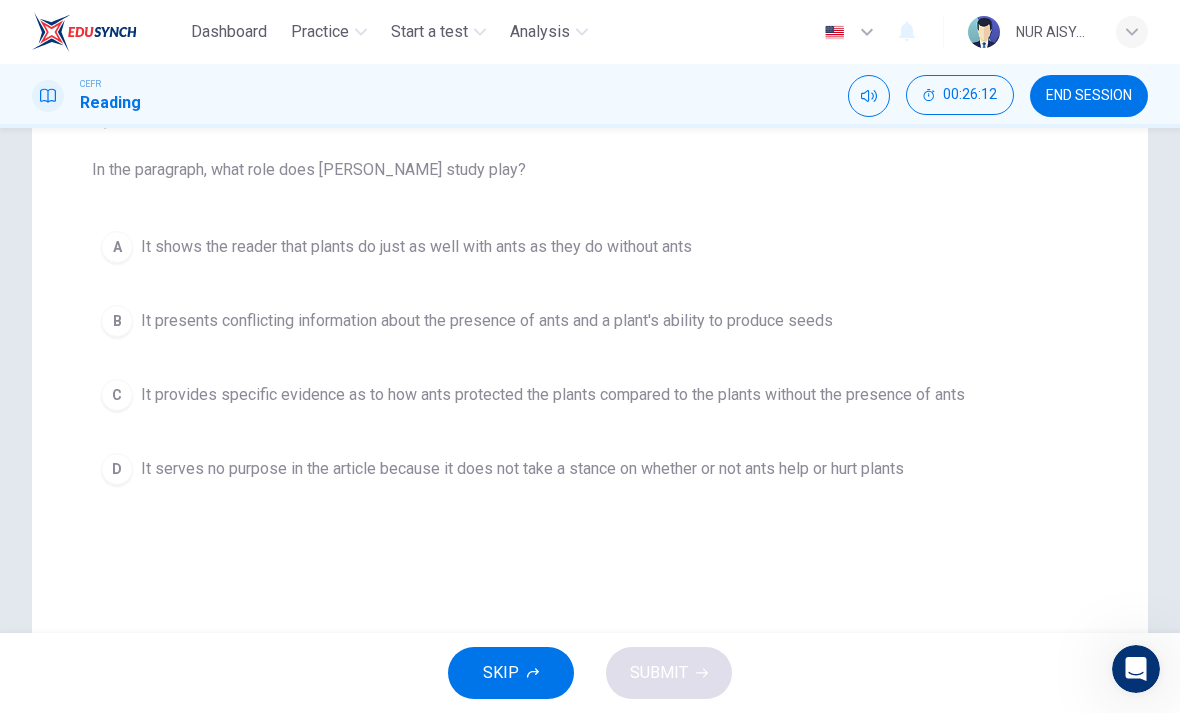 scroll, scrollTop: 199, scrollLeft: 0, axis: vertical 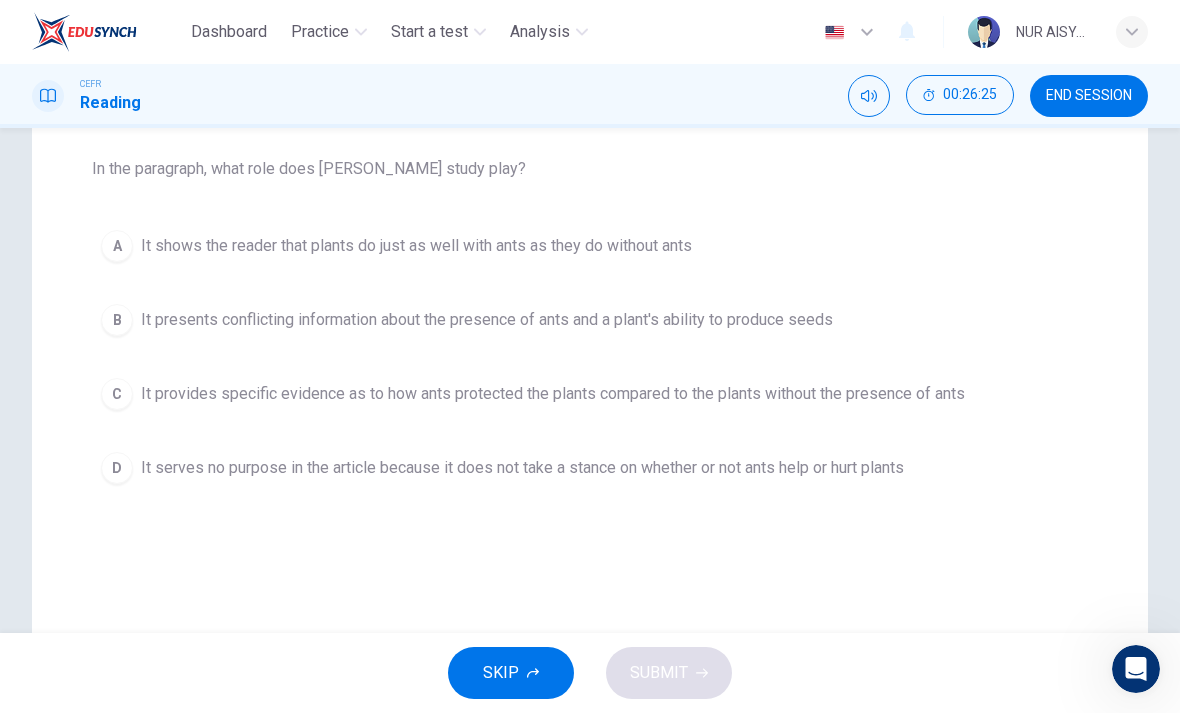 click on "C" at bounding box center (117, 394) 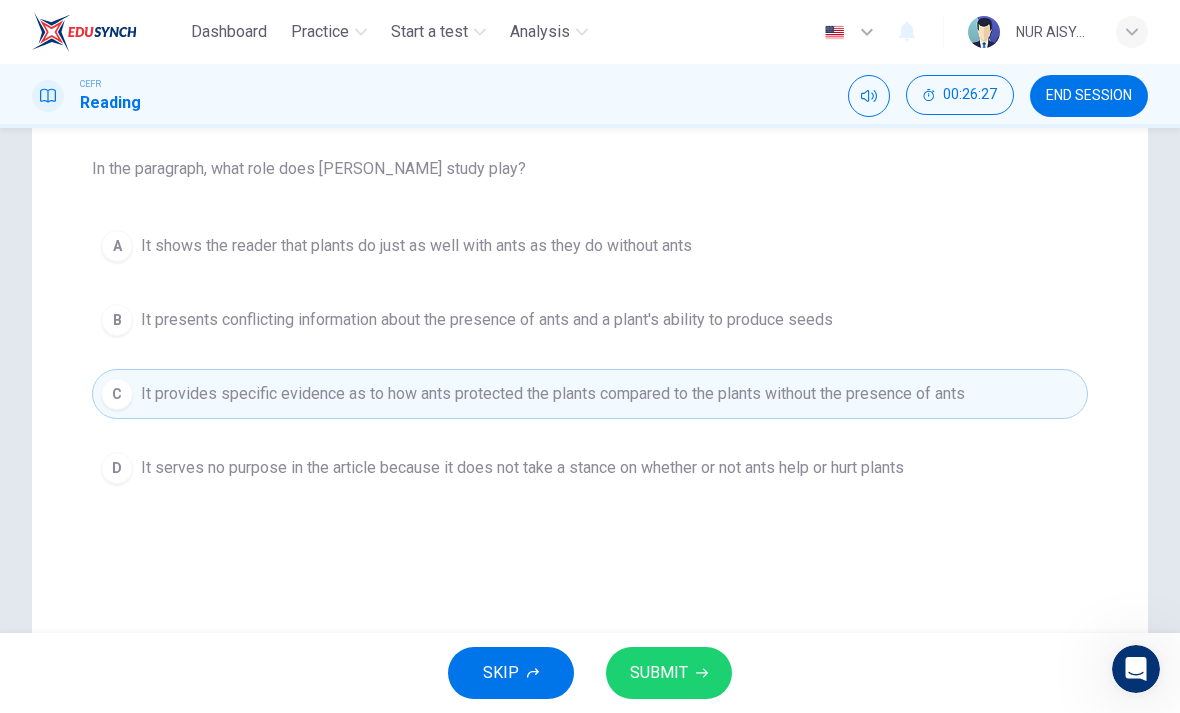 click on "SUBMIT" at bounding box center [669, 673] 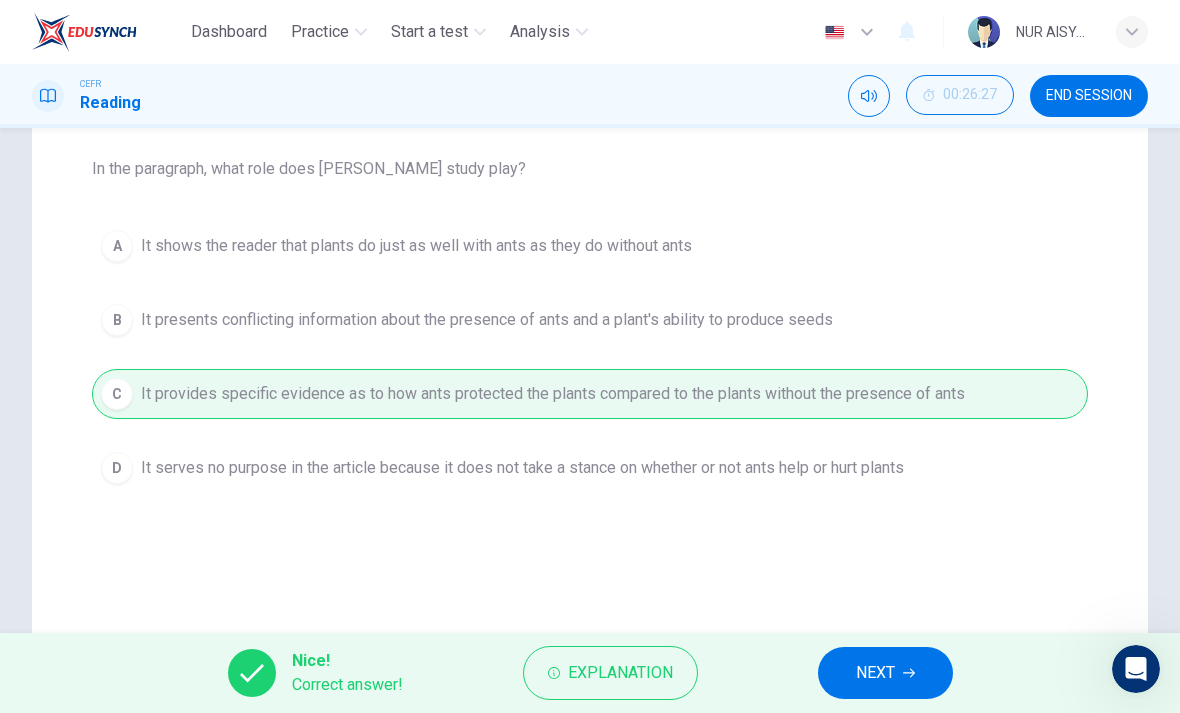 click on "NEXT" at bounding box center [875, 673] 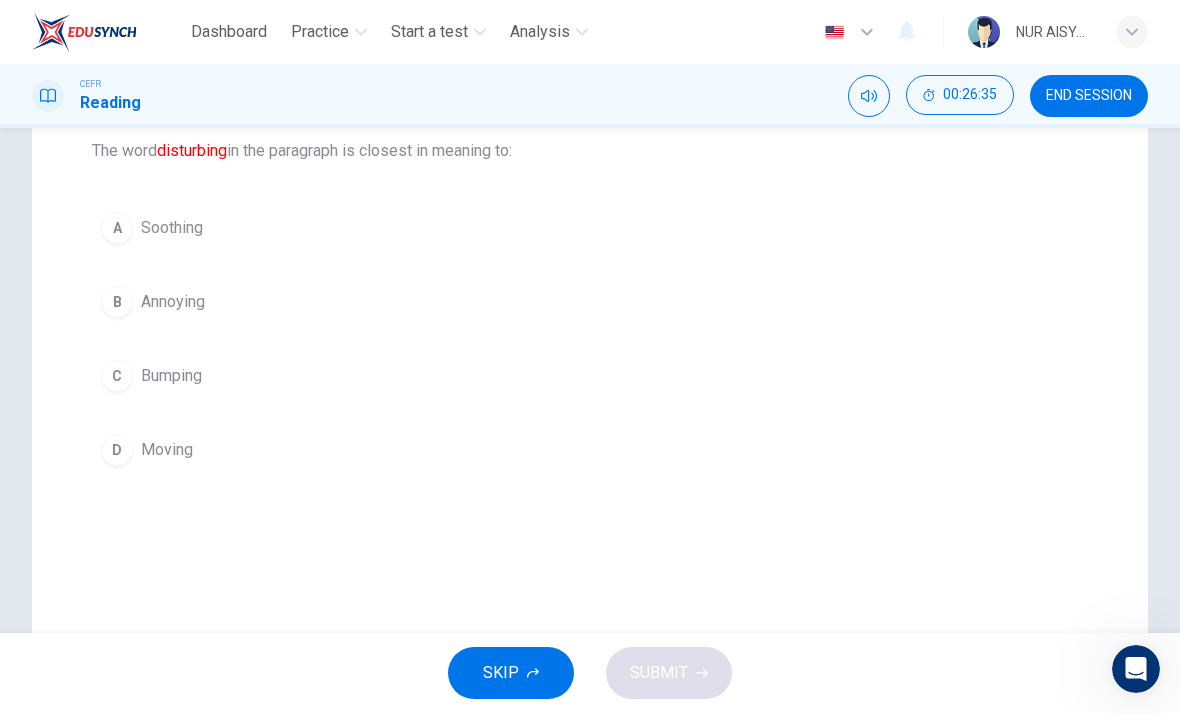 scroll, scrollTop: 214, scrollLeft: 0, axis: vertical 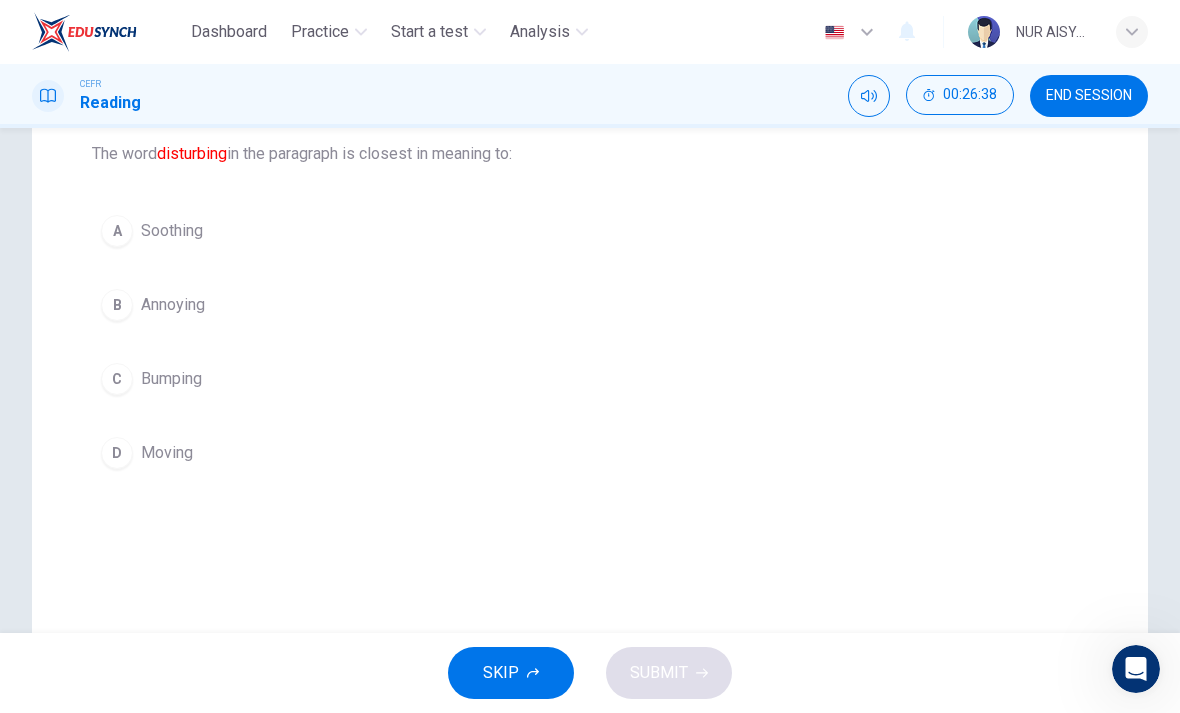click on "C Bumping" at bounding box center (590, 379) 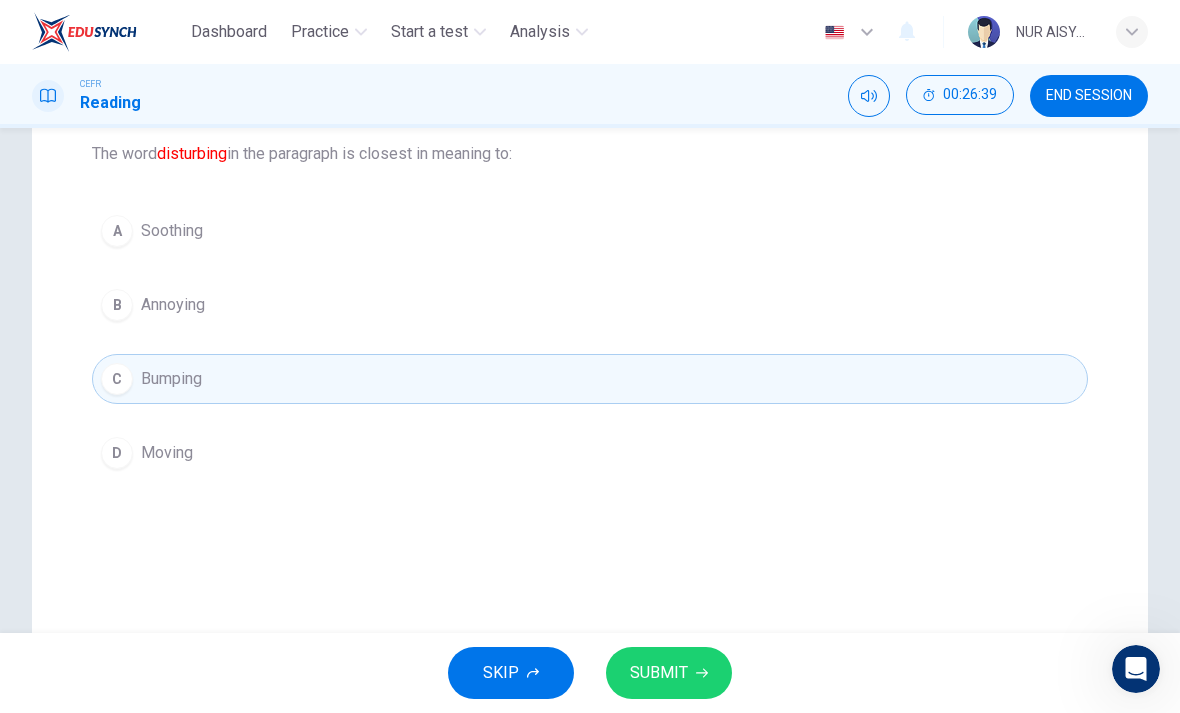 click on "SUBMIT" at bounding box center (659, 673) 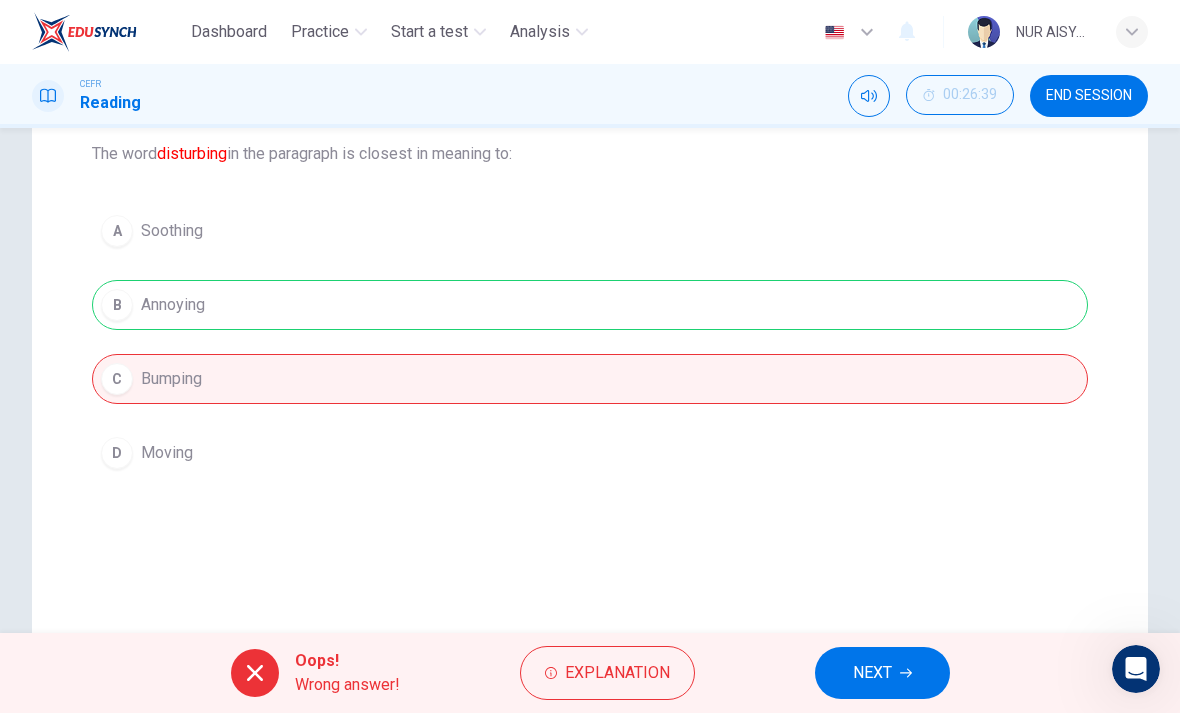 click on "NEXT" at bounding box center (872, 673) 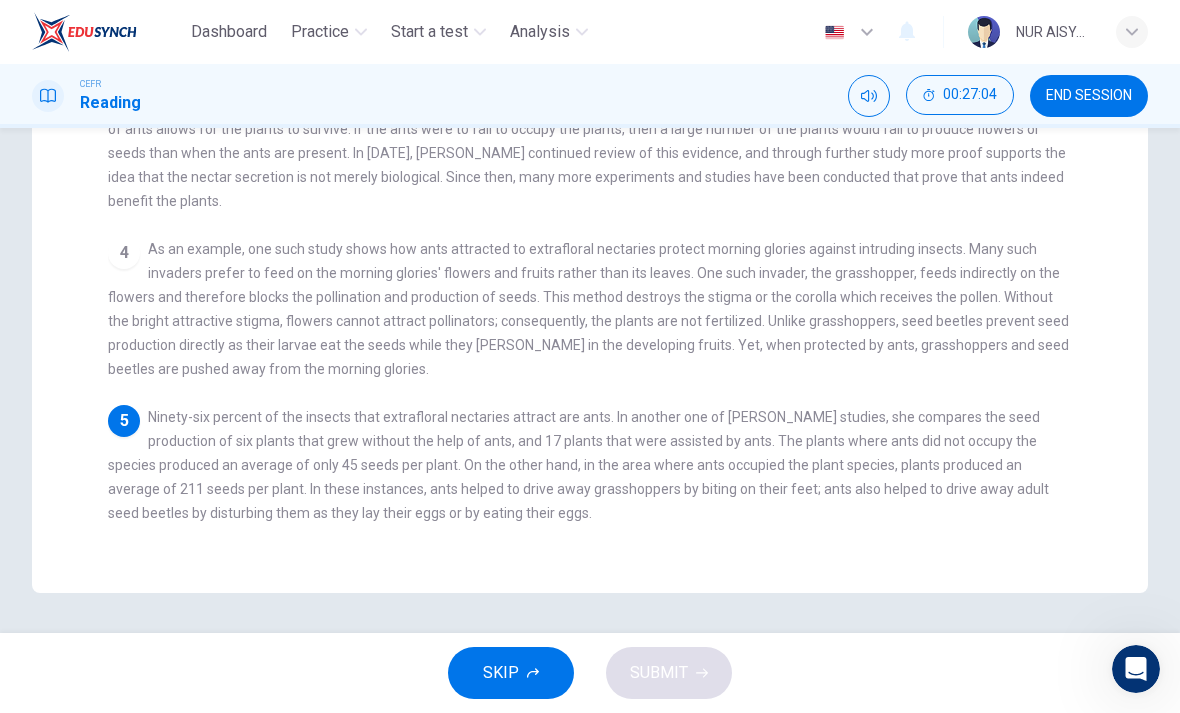 scroll, scrollTop: 523, scrollLeft: 0, axis: vertical 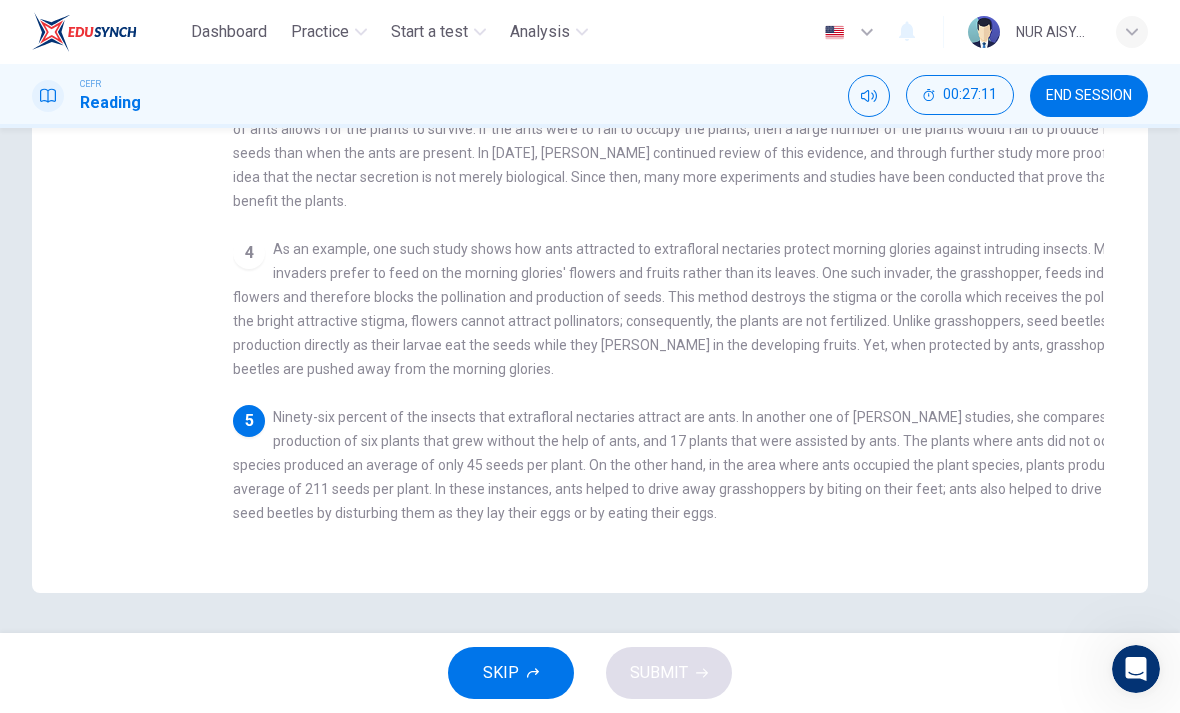 checkbox on "false" 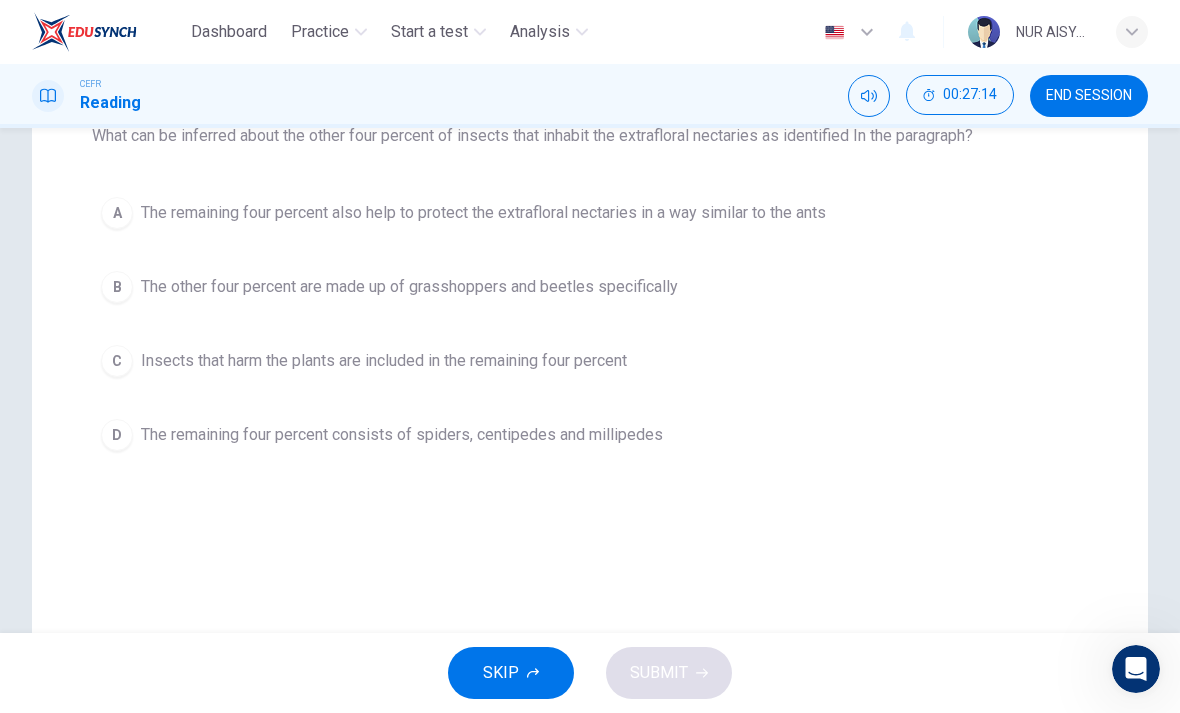 scroll, scrollTop: 234, scrollLeft: 0, axis: vertical 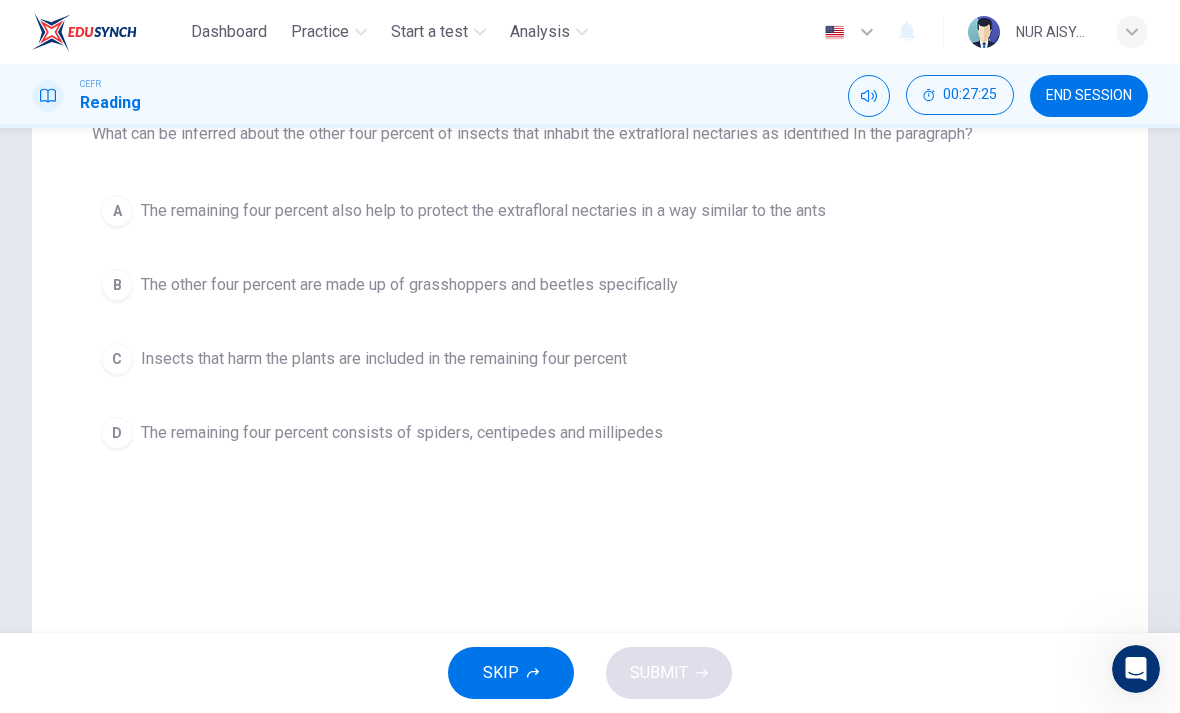 click on "D" at bounding box center (117, 433) 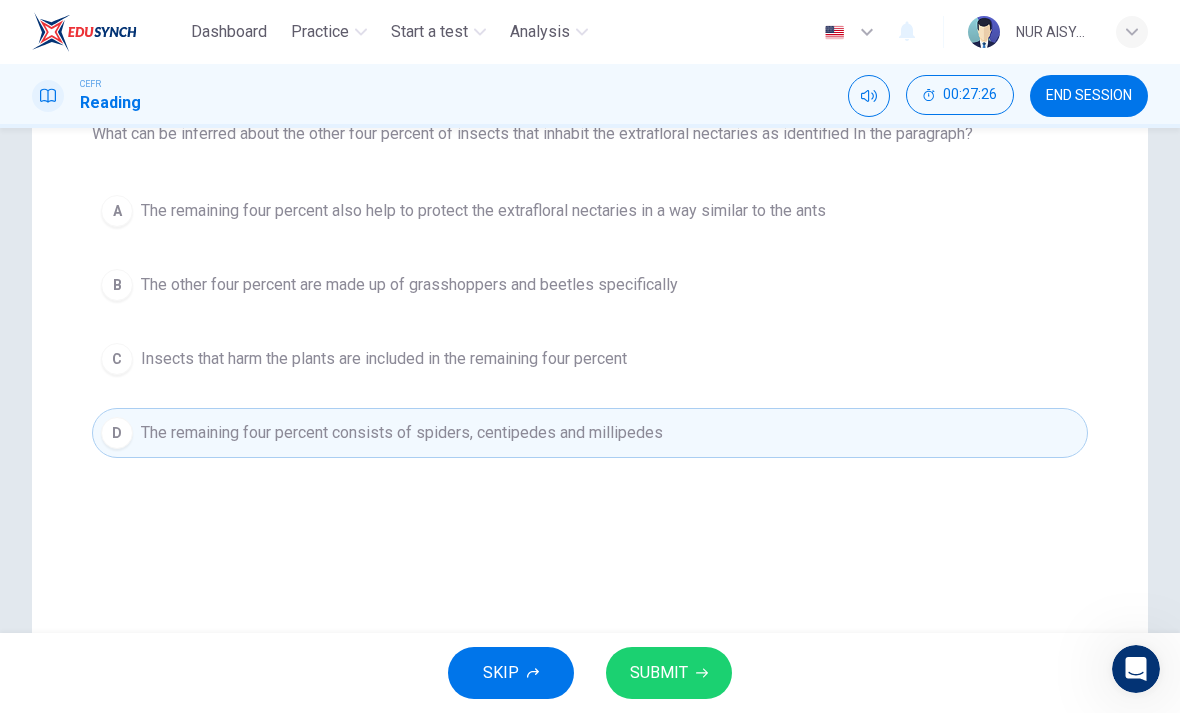 click on "SUBMIT" at bounding box center (659, 673) 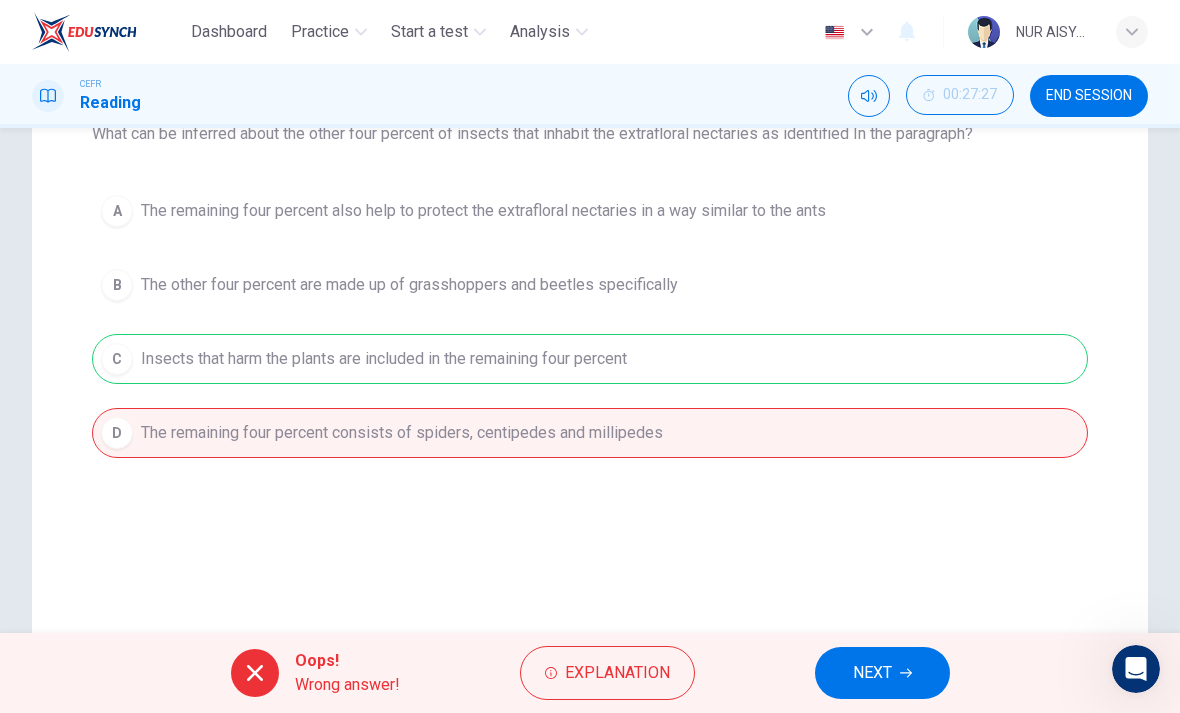 click on "NEXT" at bounding box center (872, 673) 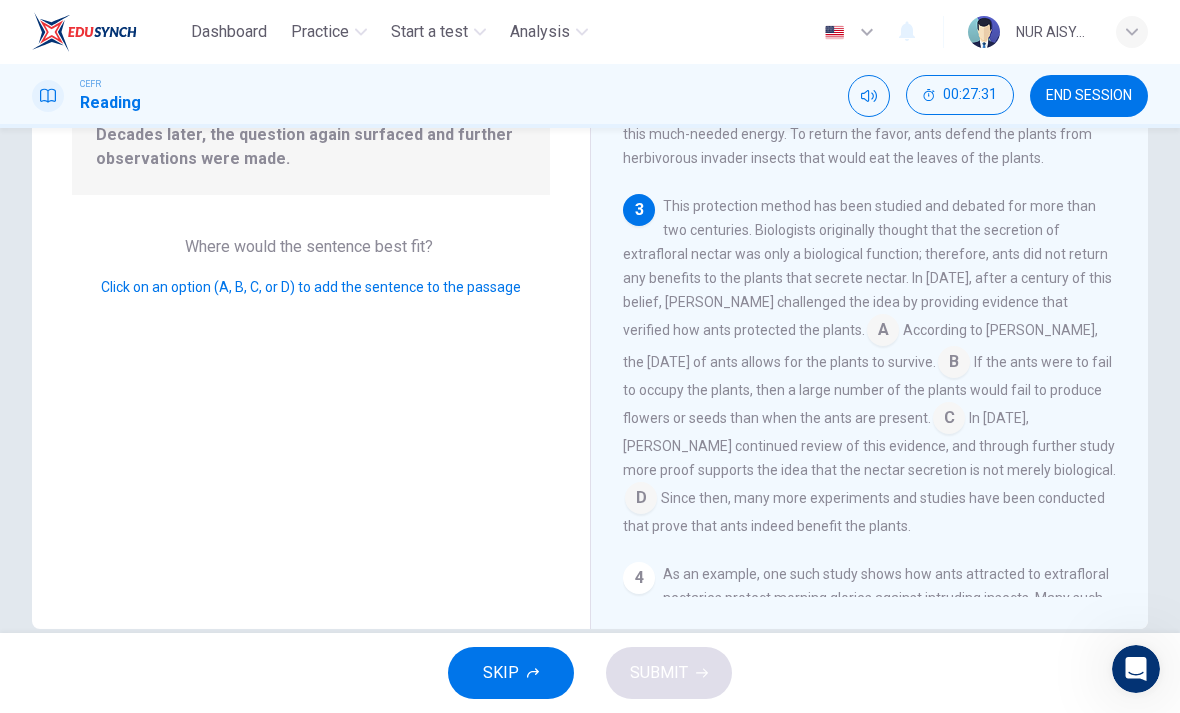 scroll, scrollTop: 286, scrollLeft: 0, axis: vertical 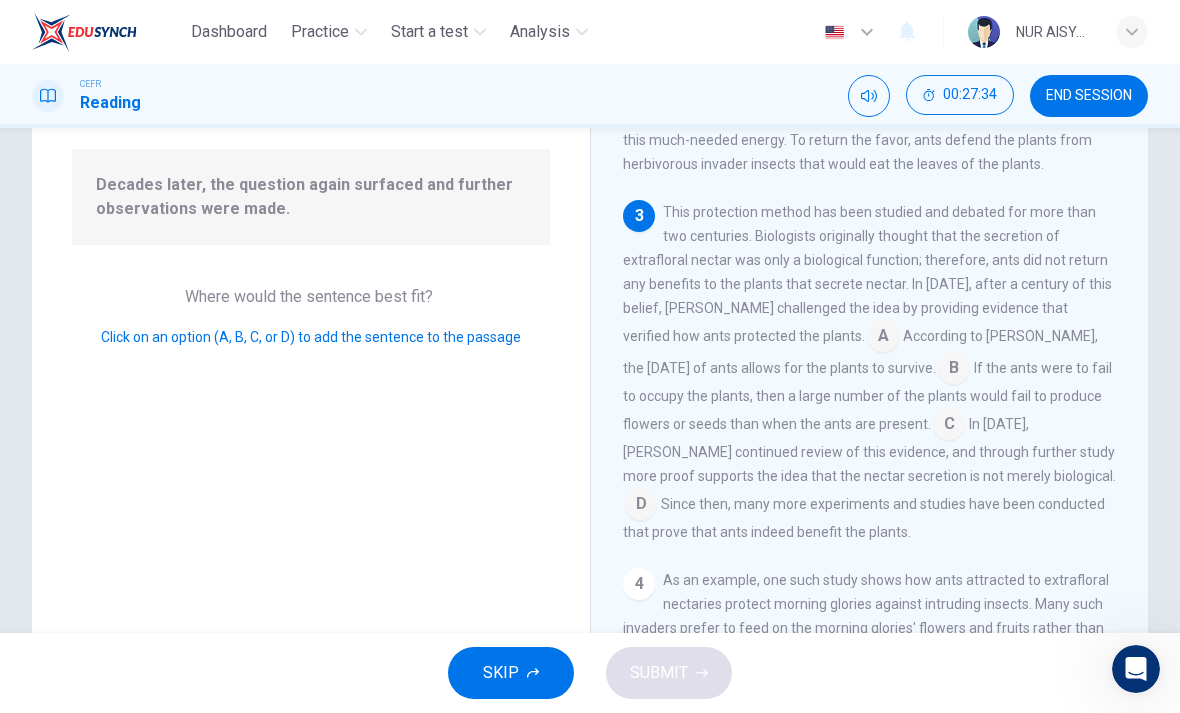 click at bounding box center (883, 338) 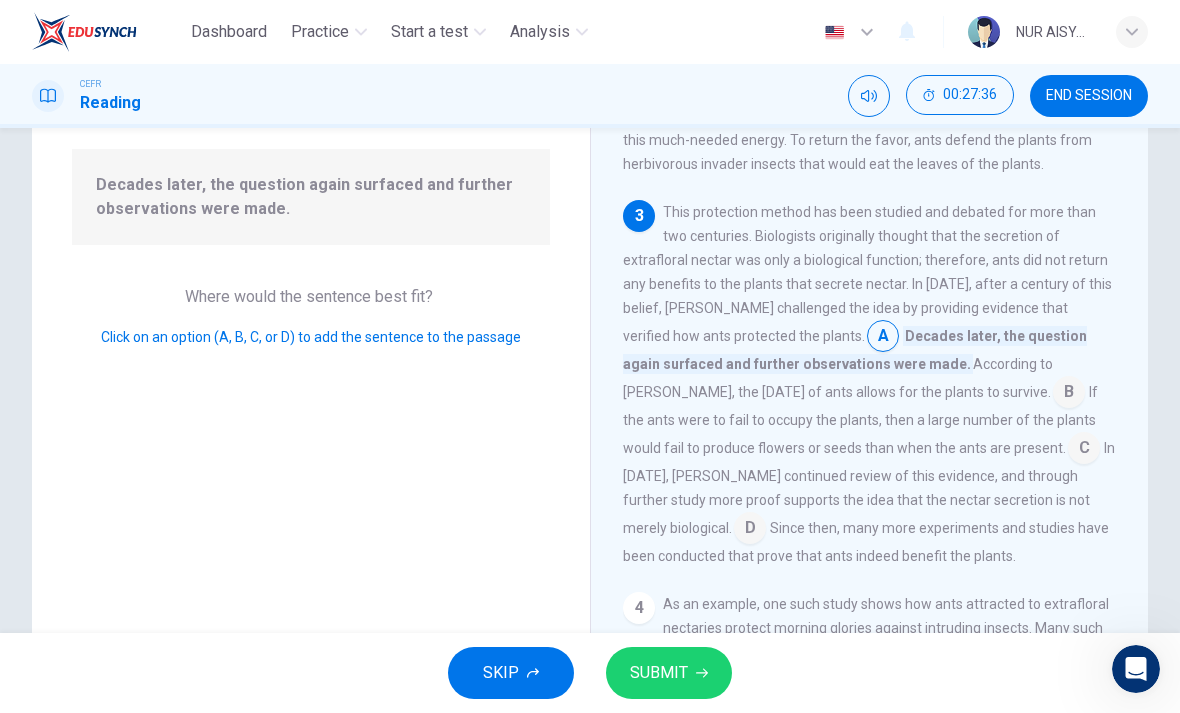 click at bounding box center [883, 338] 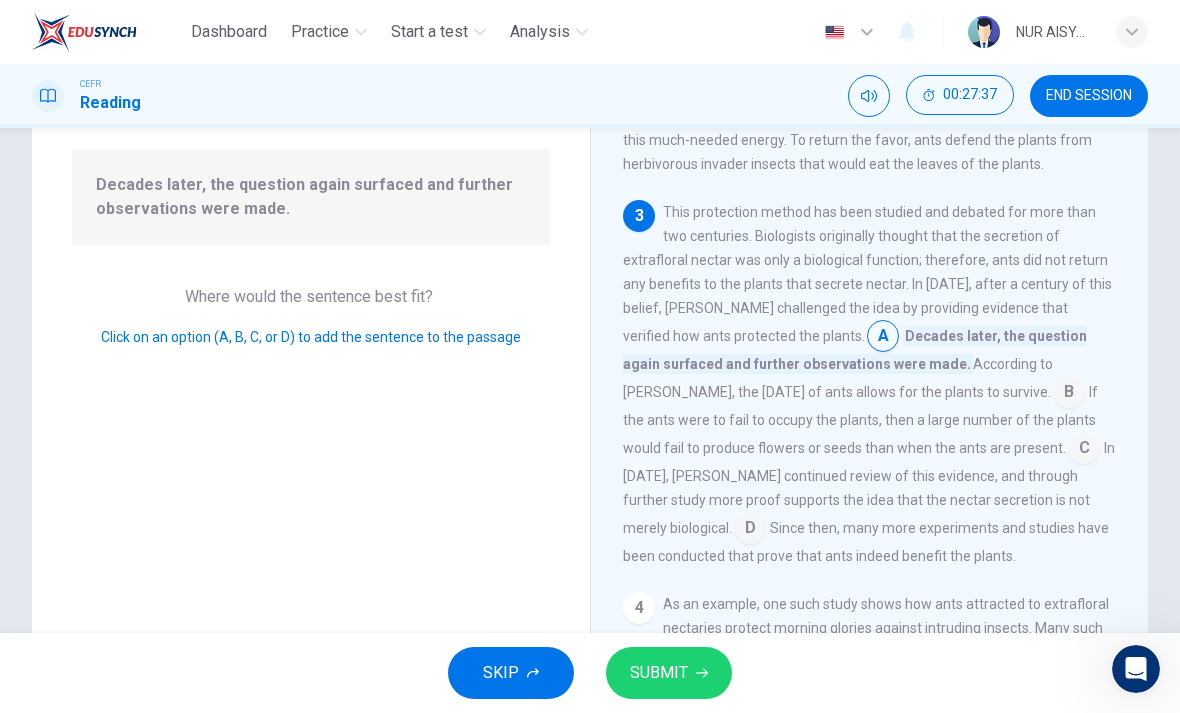 click at bounding box center (883, 338) 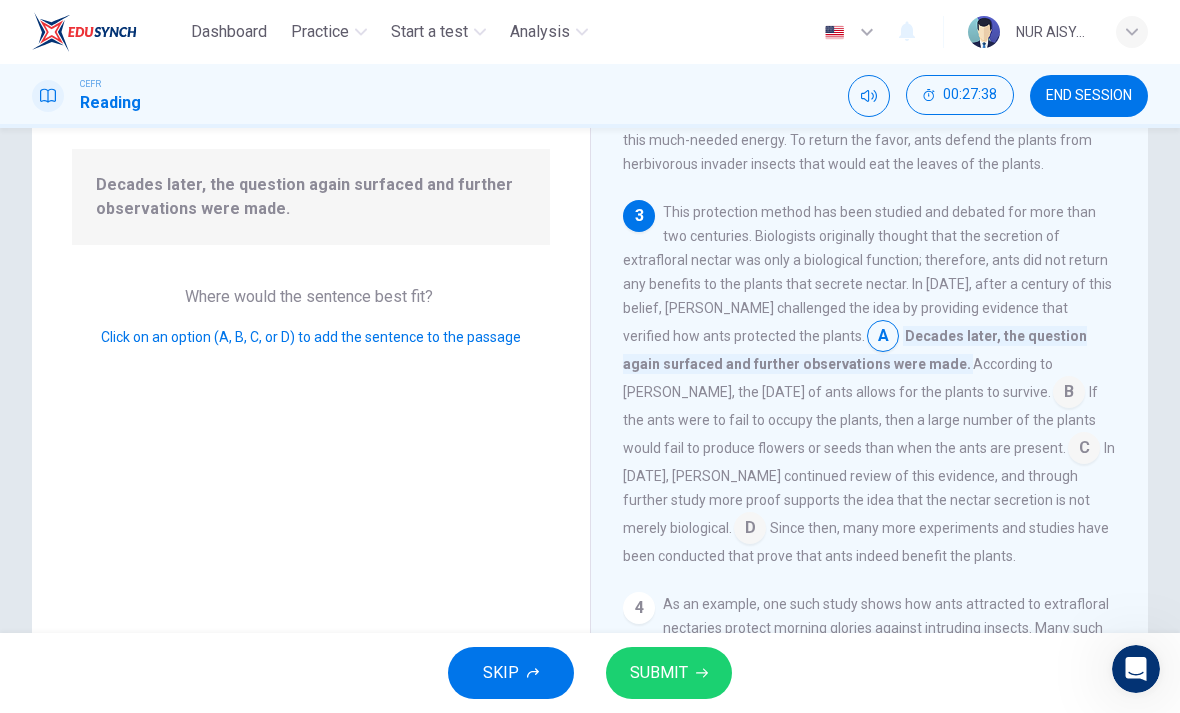 click at bounding box center [1069, 394] 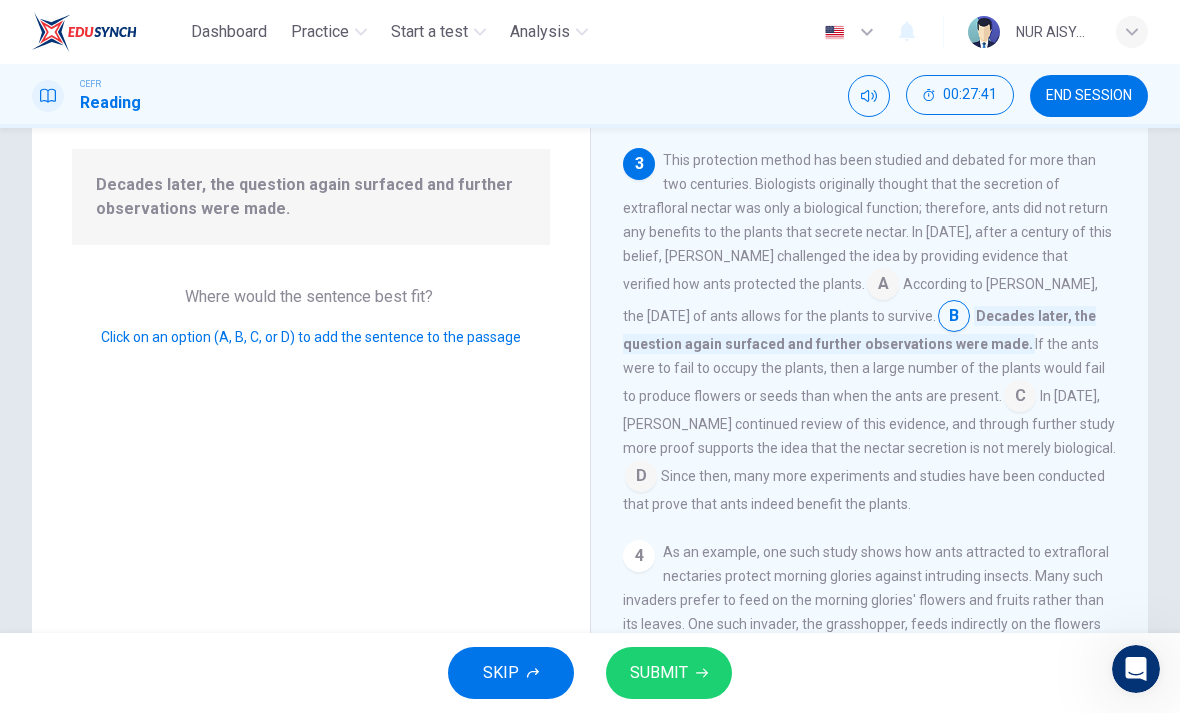 scroll, scrollTop: 383, scrollLeft: 0, axis: vertical 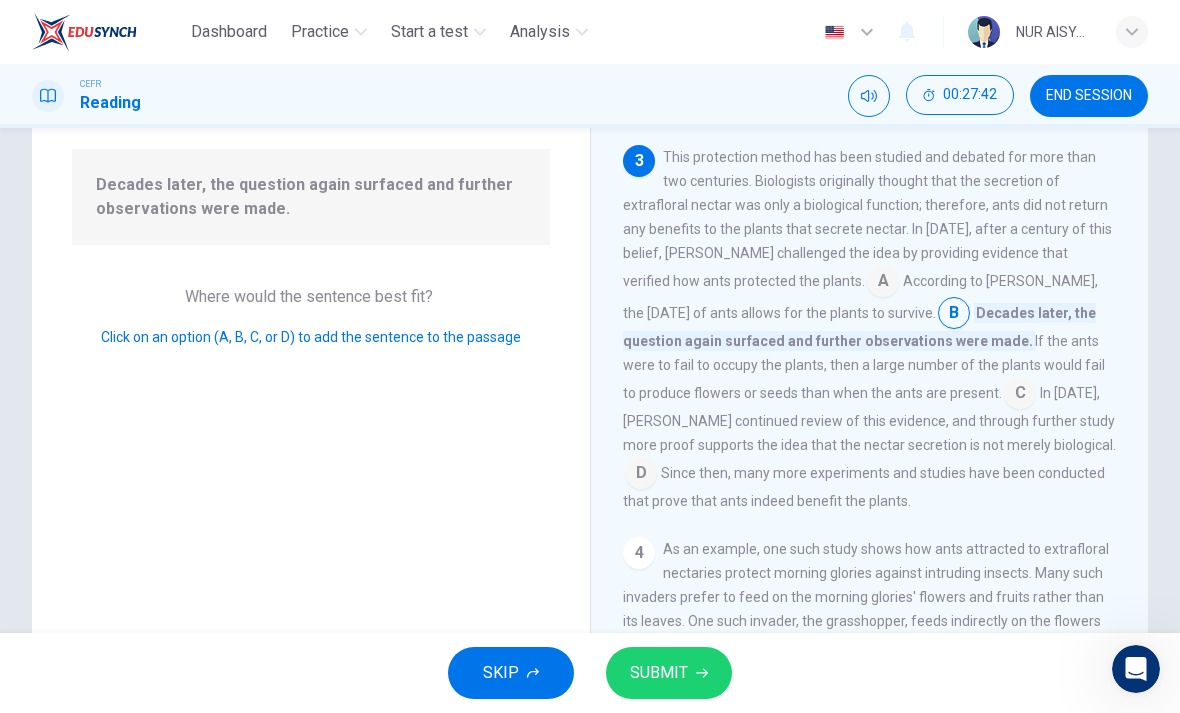 click on "Decades later, the question again surfaced and further observations were made." at bounding box center [859, 327] 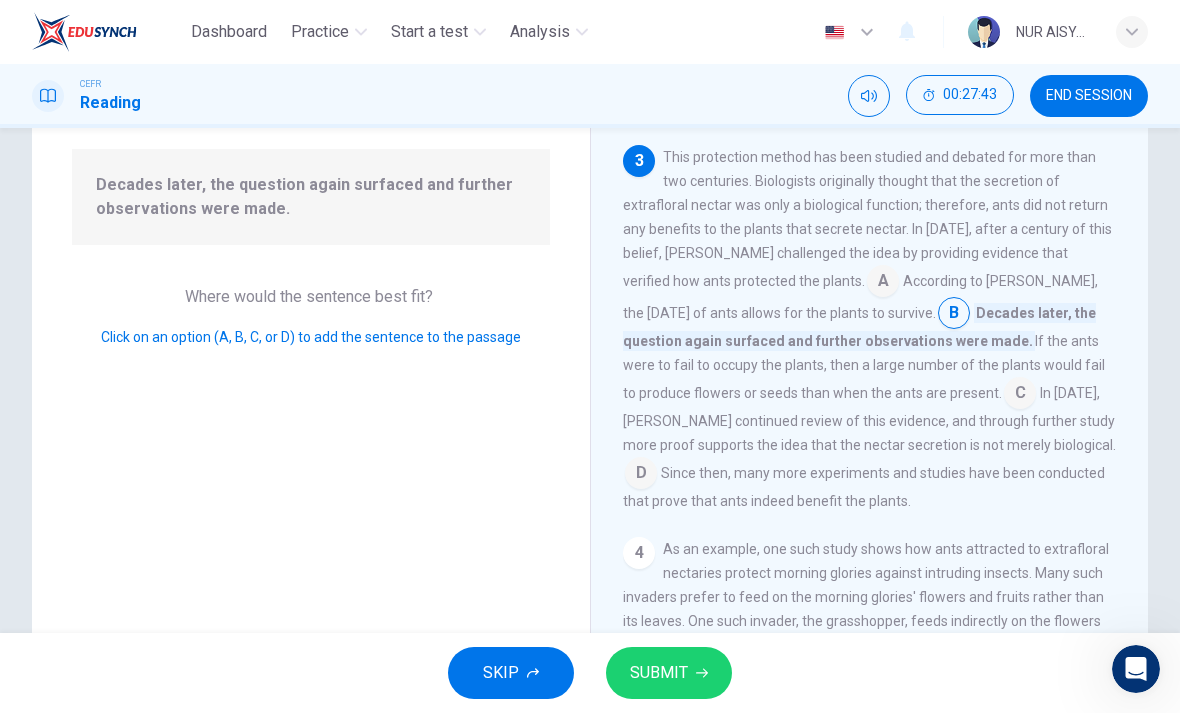 click at bounding box center (954, 315) 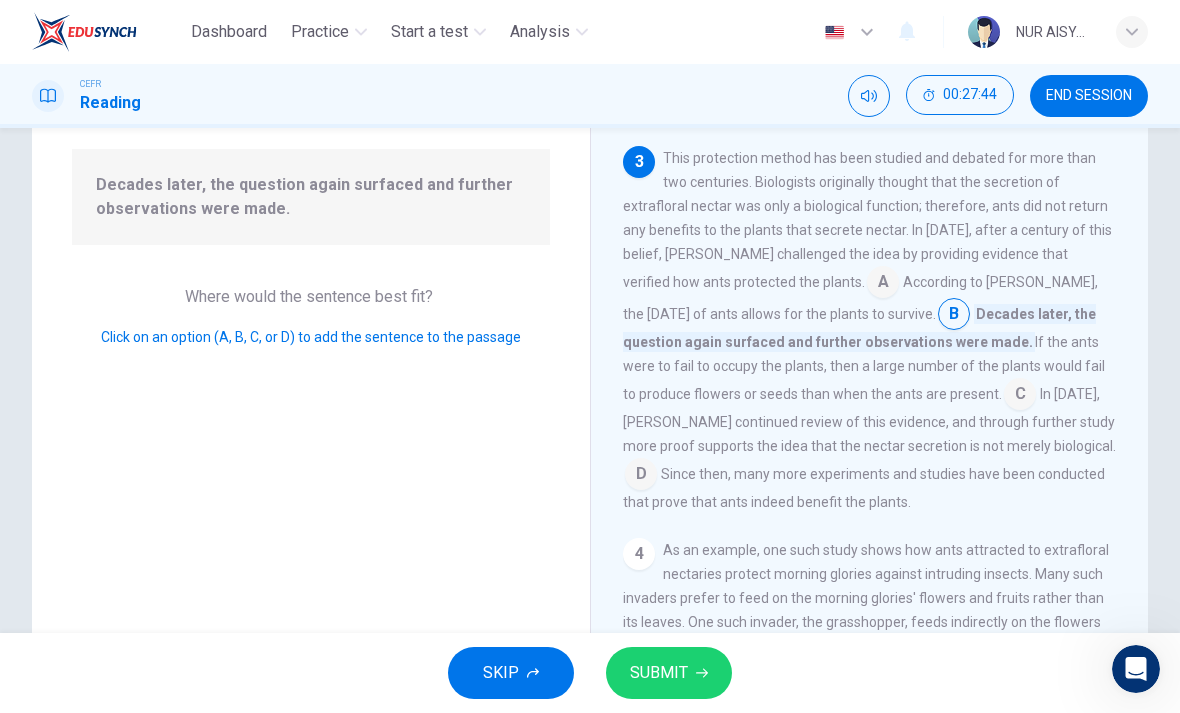 click at bounding box center [883, 284] 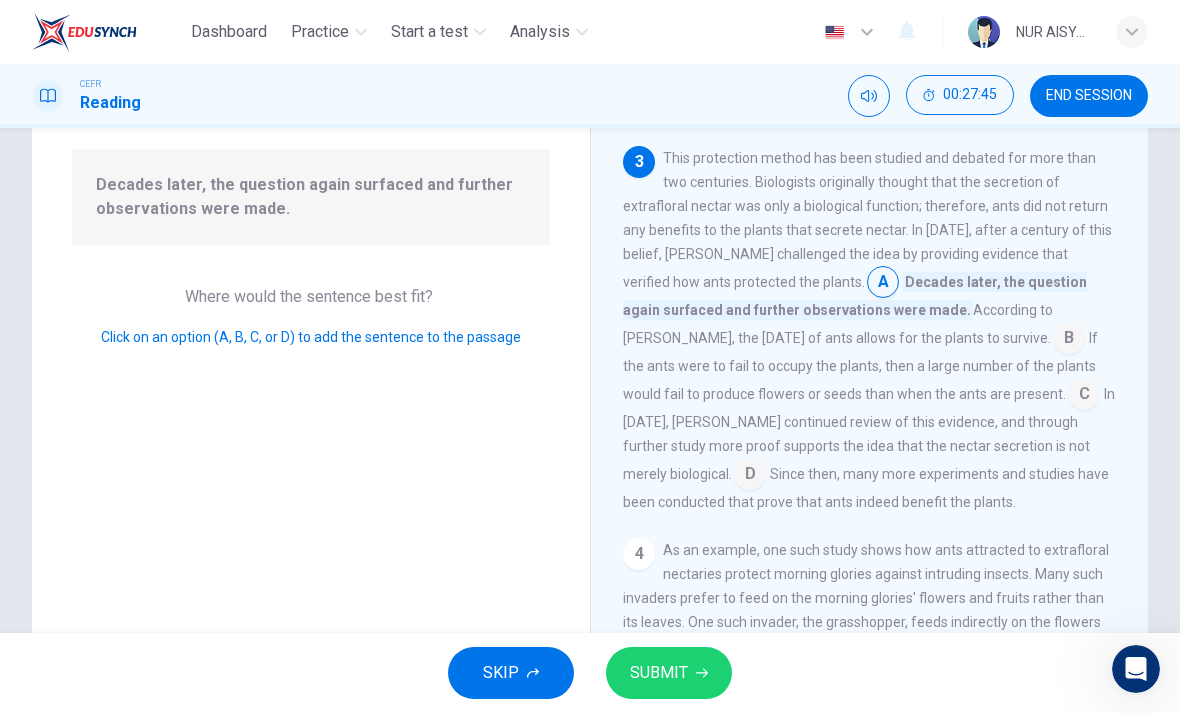 click at bounding box center (1084, 396) 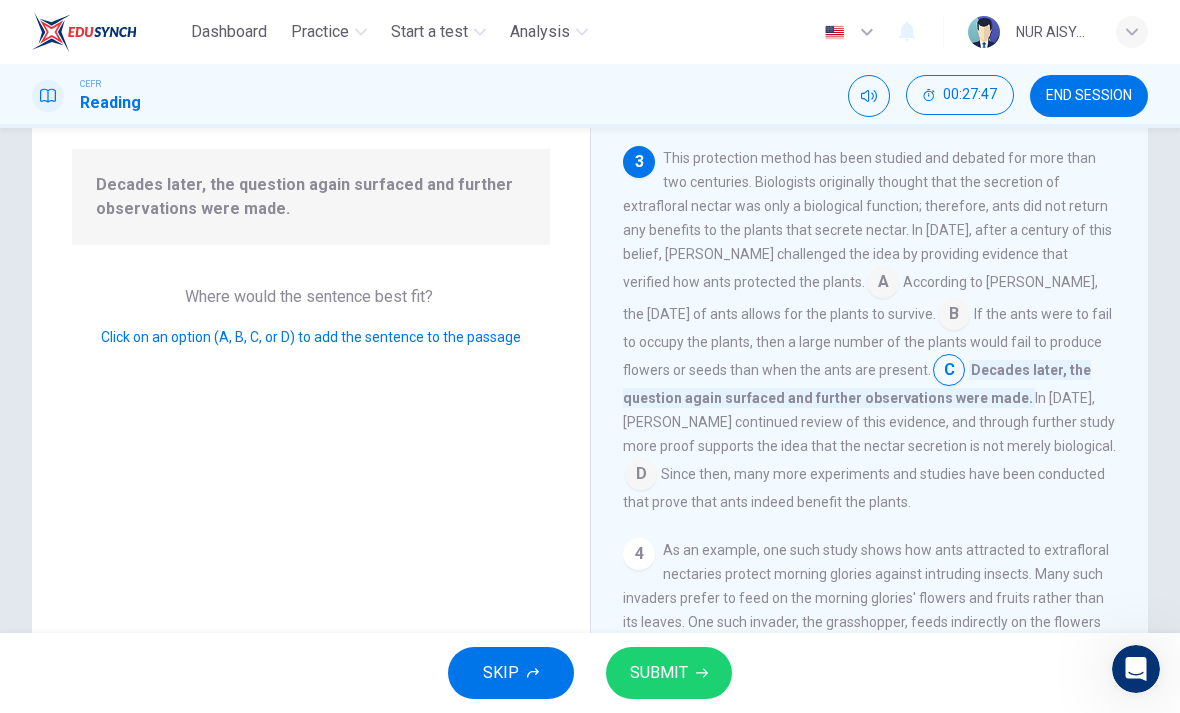 click at bounding box center (641, 476) 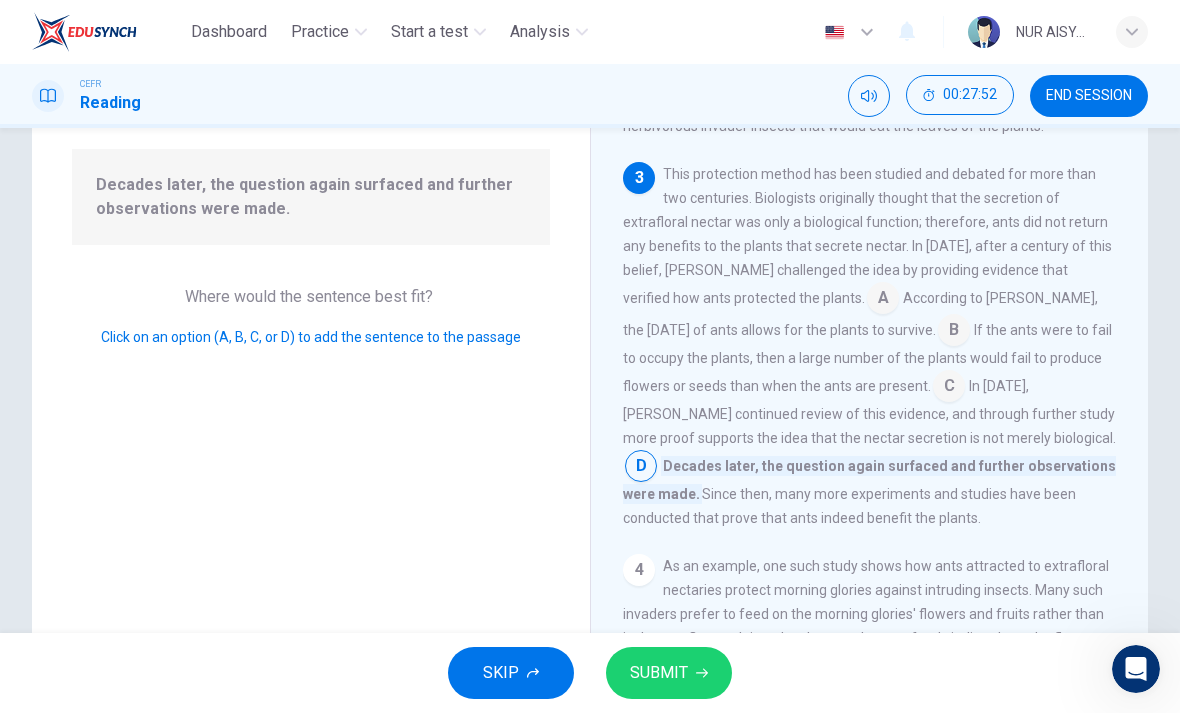 scroll, scrollTop: 368, scrollLeft: 0, axis: vertical 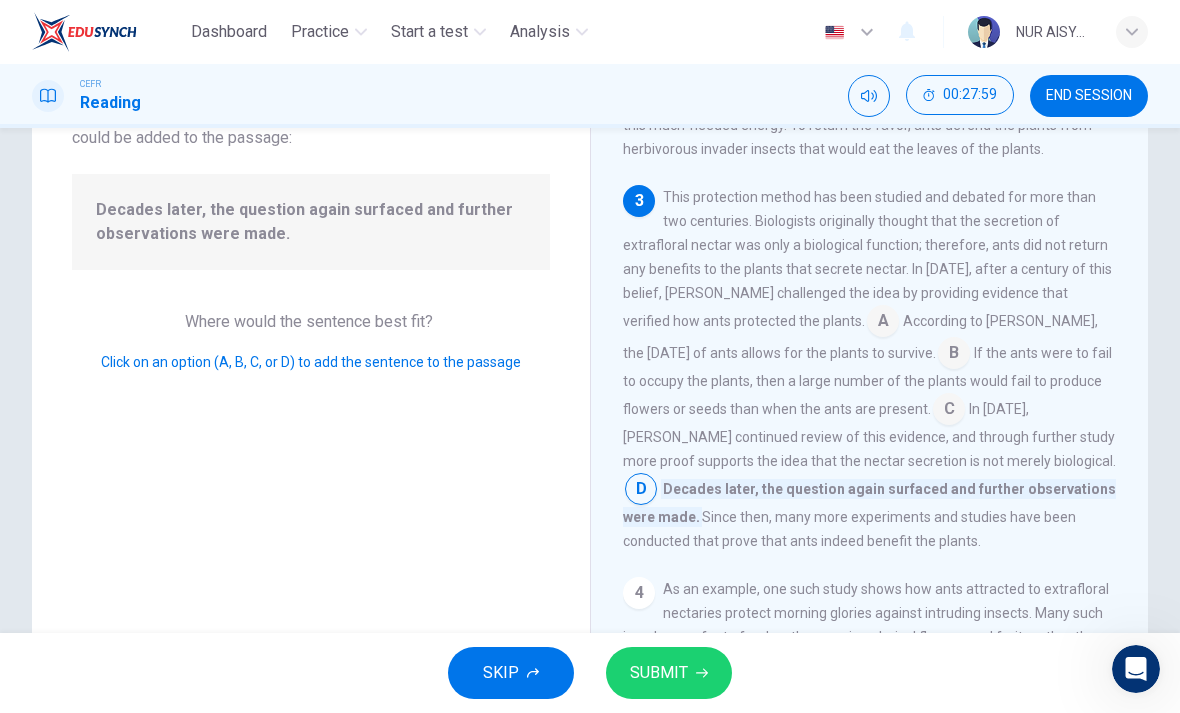 click at bounding box center (883, 323) 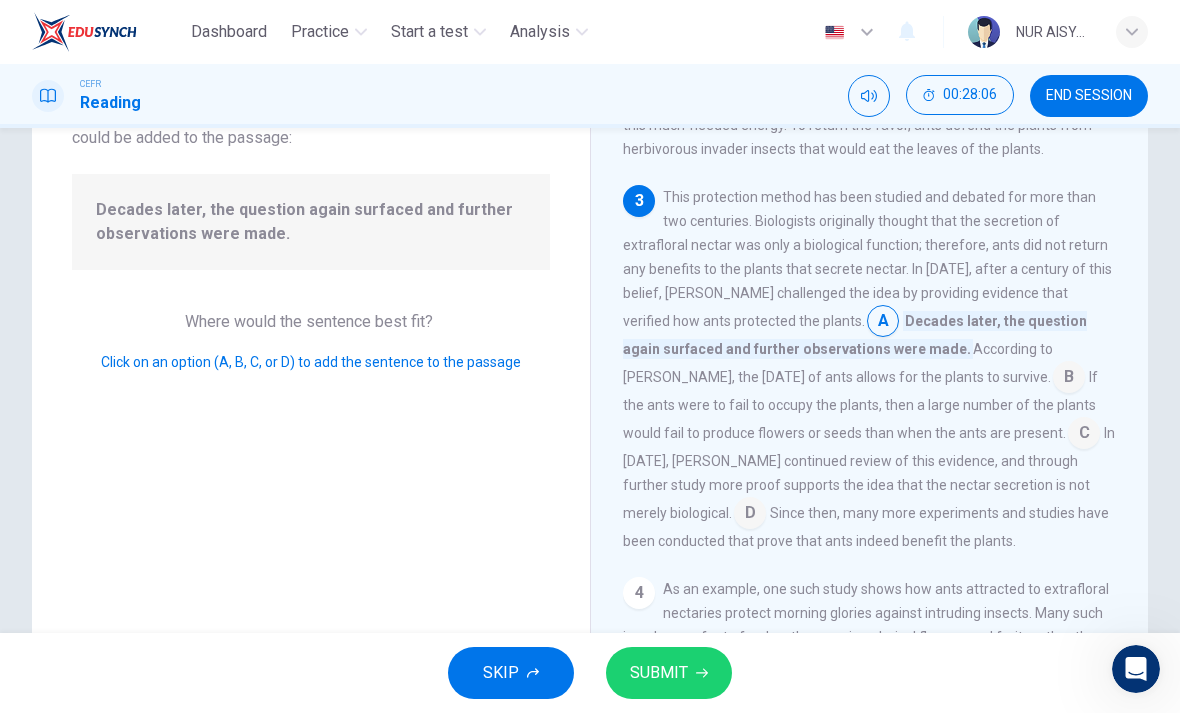 click on "SUBMIT" at bounding box center (669, 673) 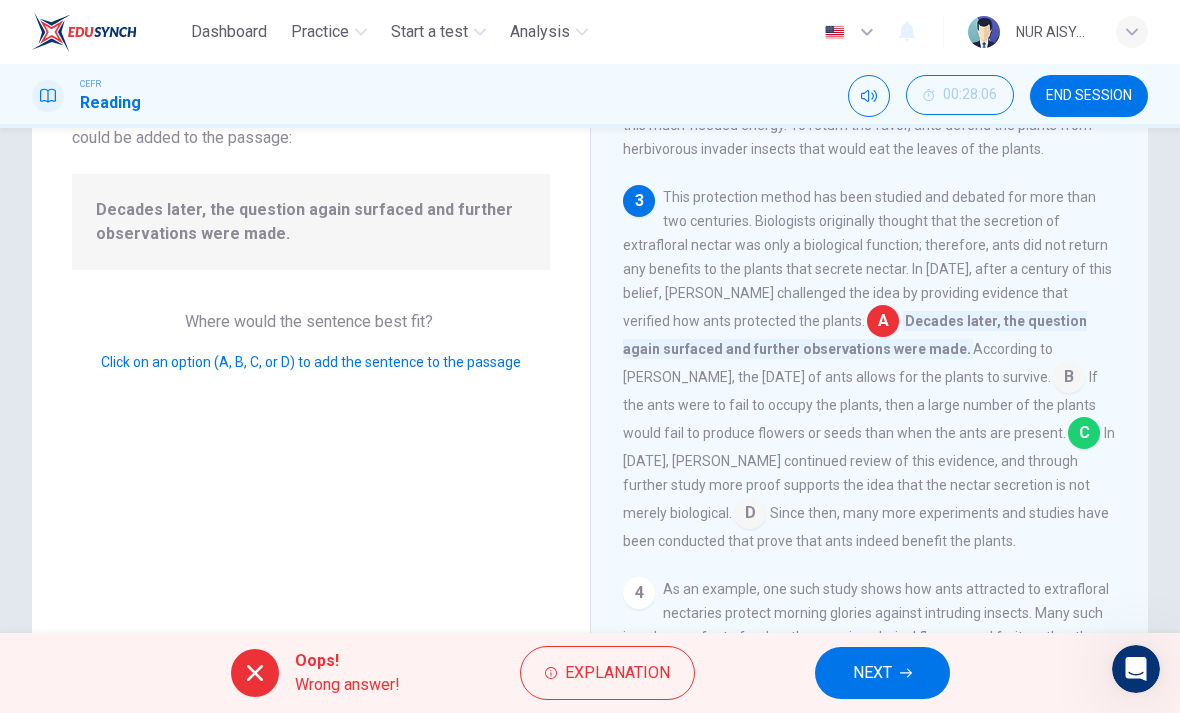 click on "NEXT" at bounding box center (882, 673) 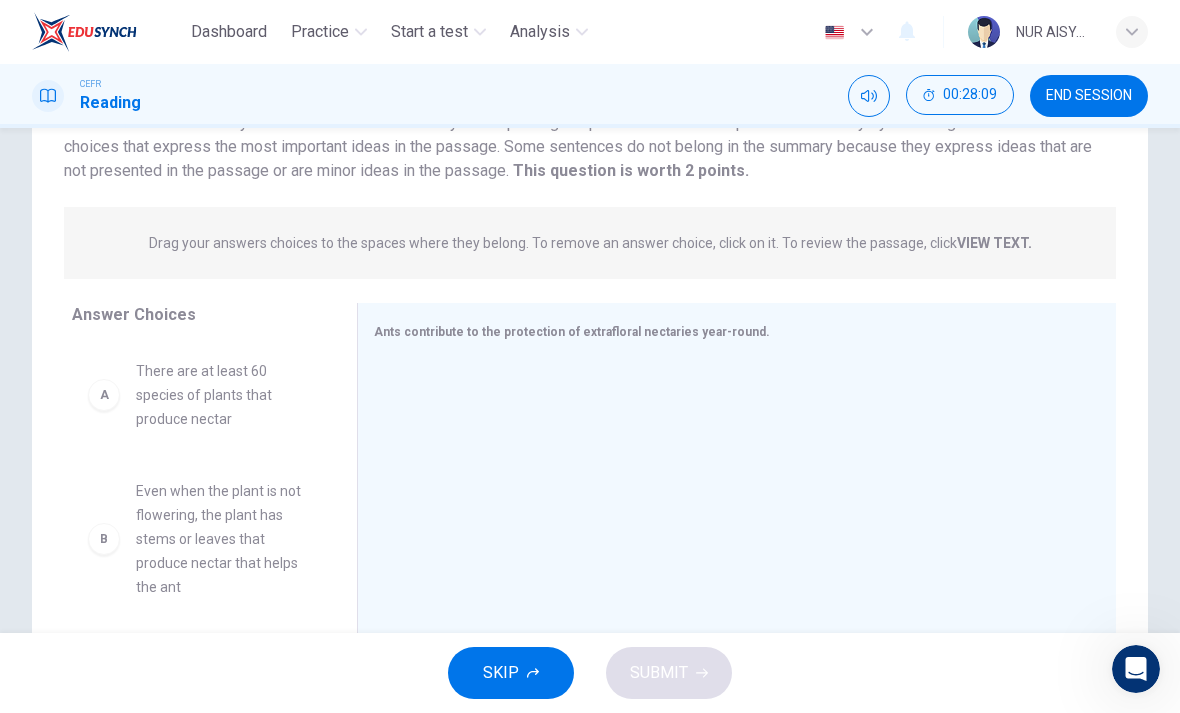 scroll, scrollTop: 155, scrollLeft: 0, axis: vertical 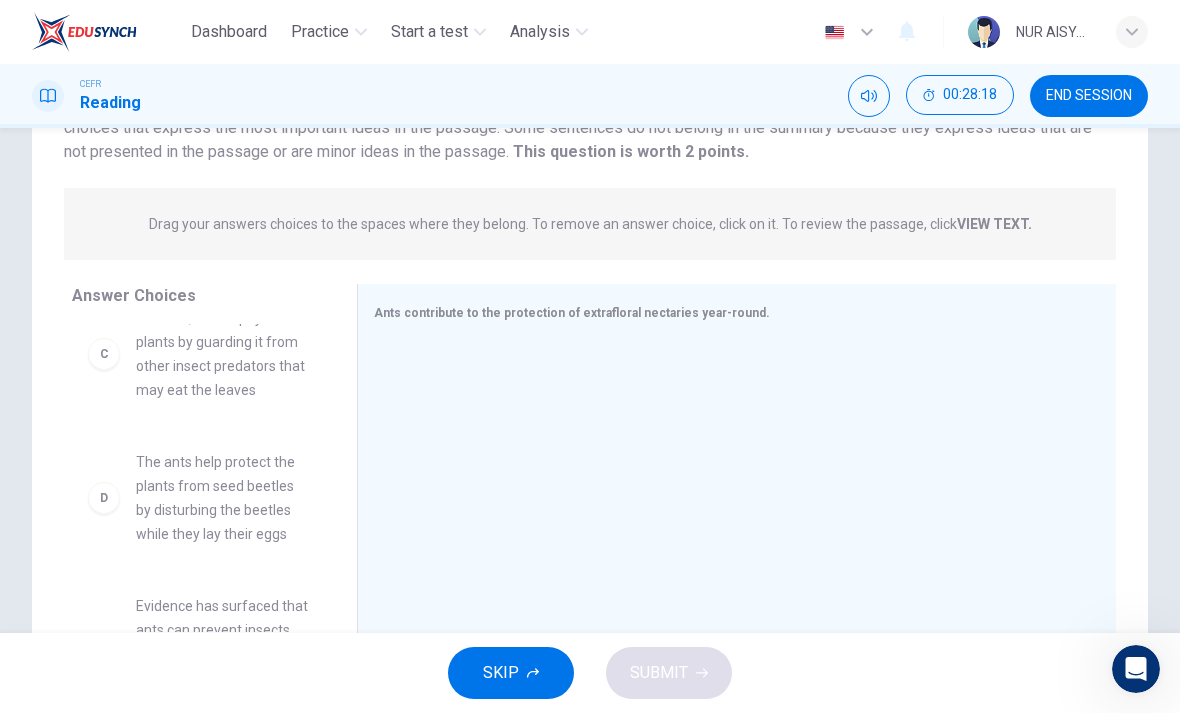 click on "Ants contribute to the protection of extrafloral nectaries year-round." at bounding box center (725, 312) 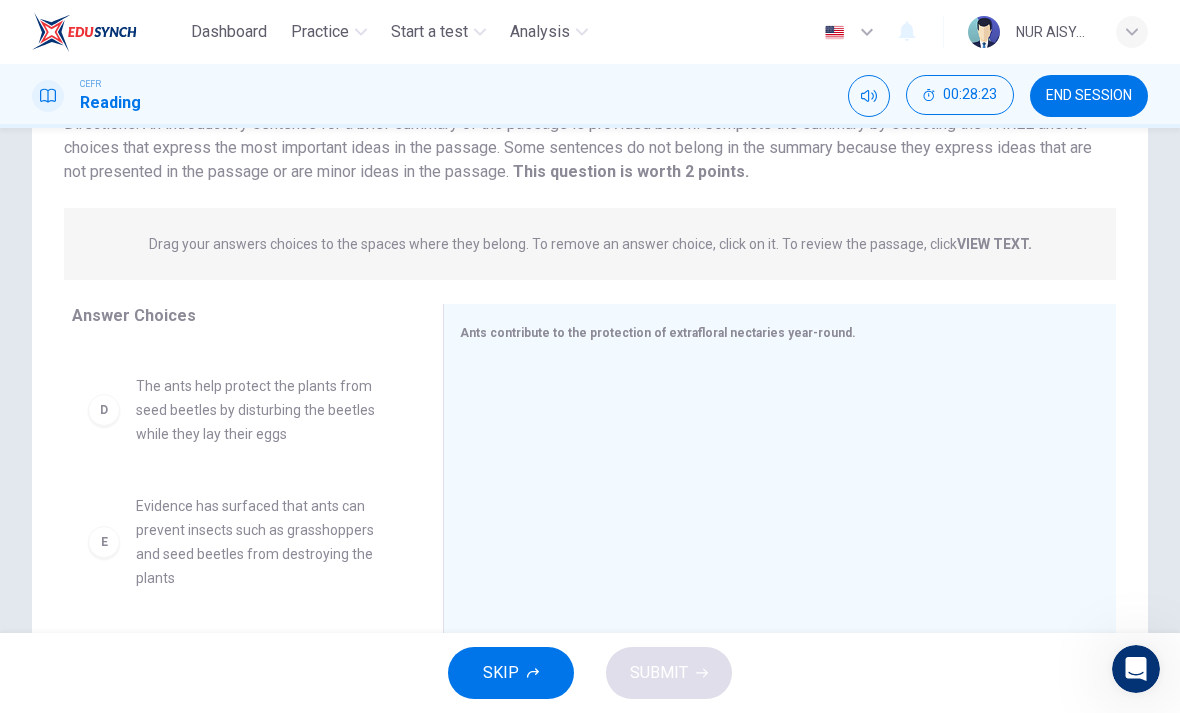 scroll, scrollTop: 167, scrollLeft: 0, axis: vertical 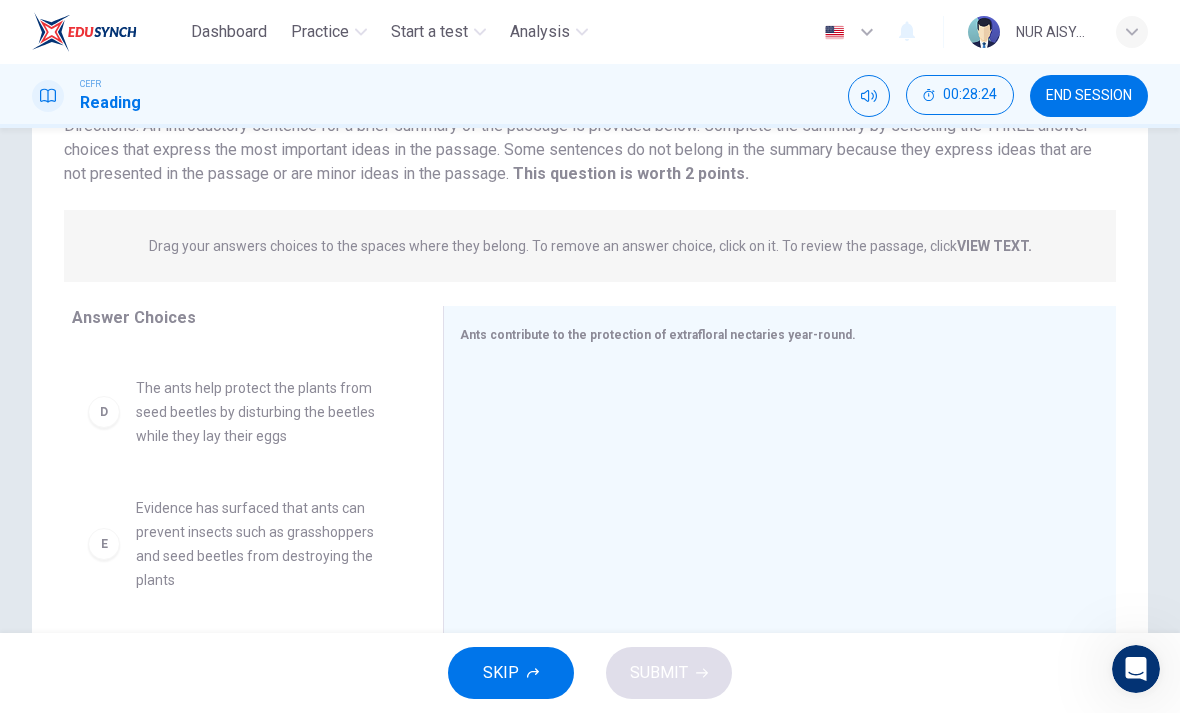 click on "D" at bounding box center (104, 412) 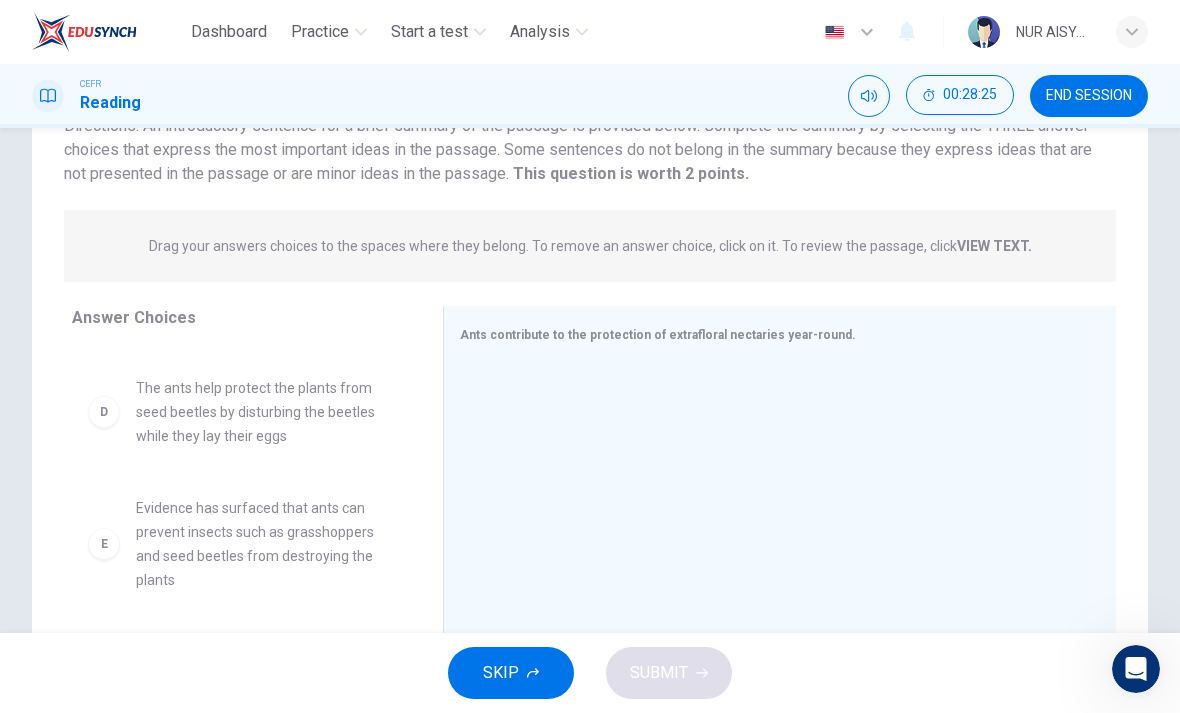 click on "E Evidence has surfaced that ants can prevent insects such as grasshoppers and seed beetles from destroying the plants" at bounding box center (241, 544) 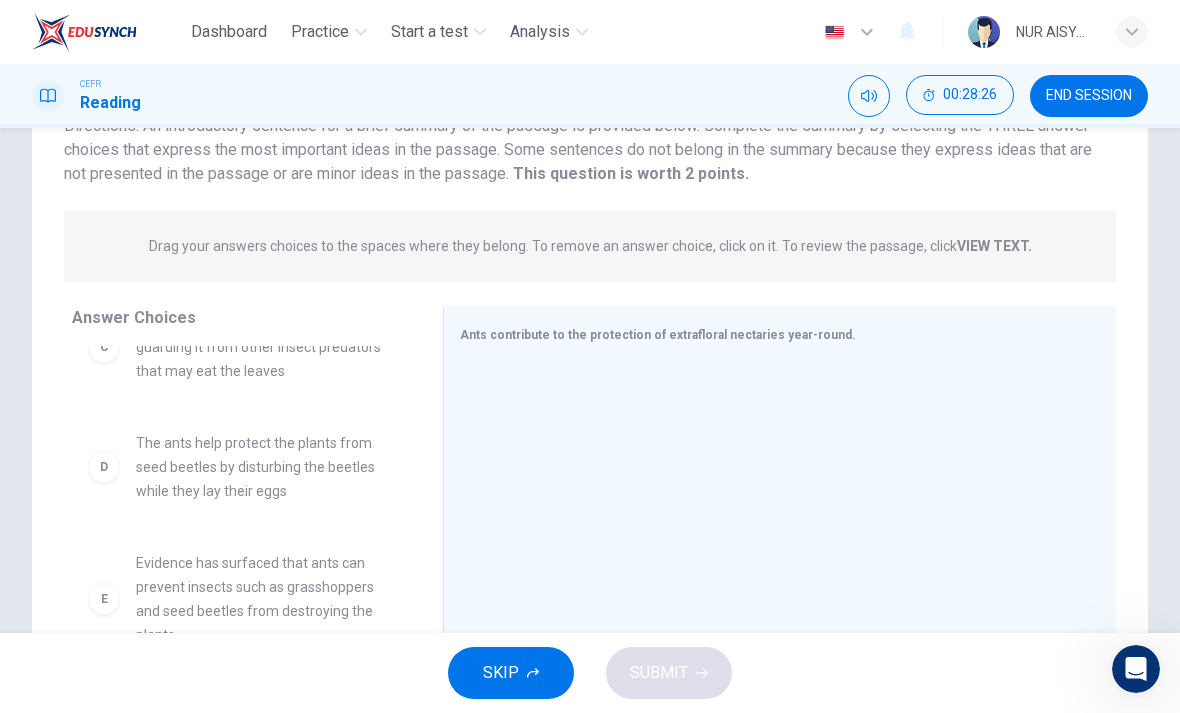 scroll, scrollTop: 273, scrollLeft: 0, axis: vertical 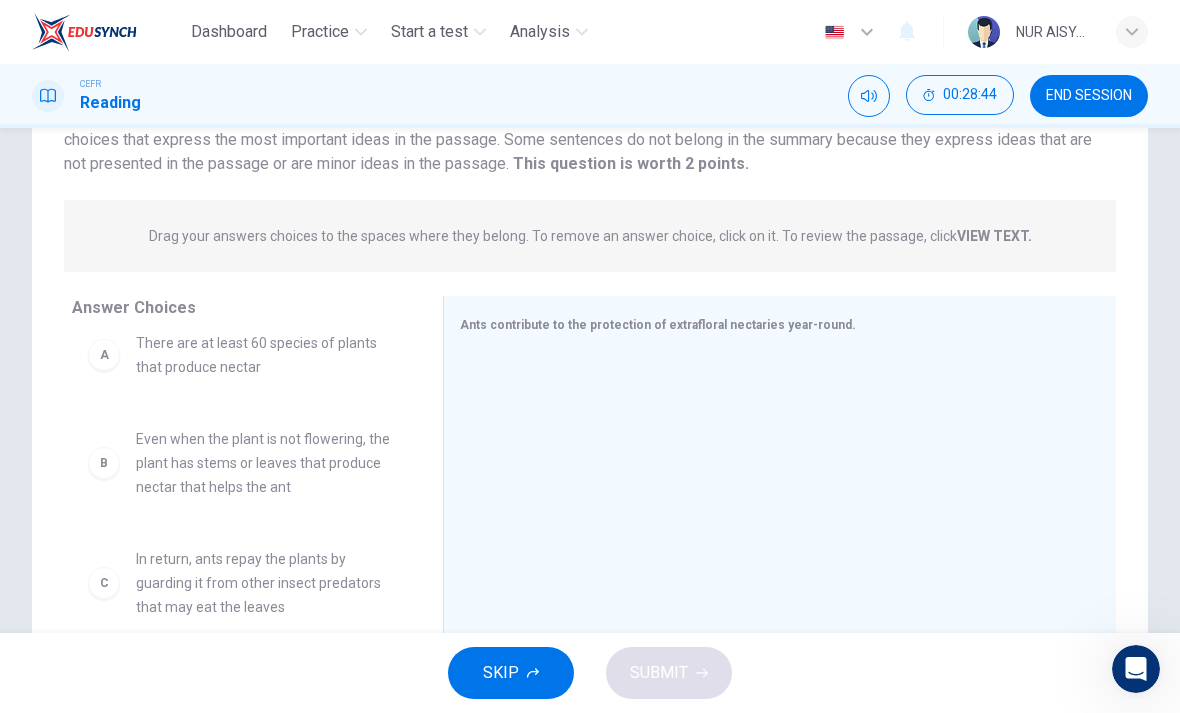 click on "Ants contribute to the protection of extrafloral nectaries year-round." at bounding box center (768, 324) 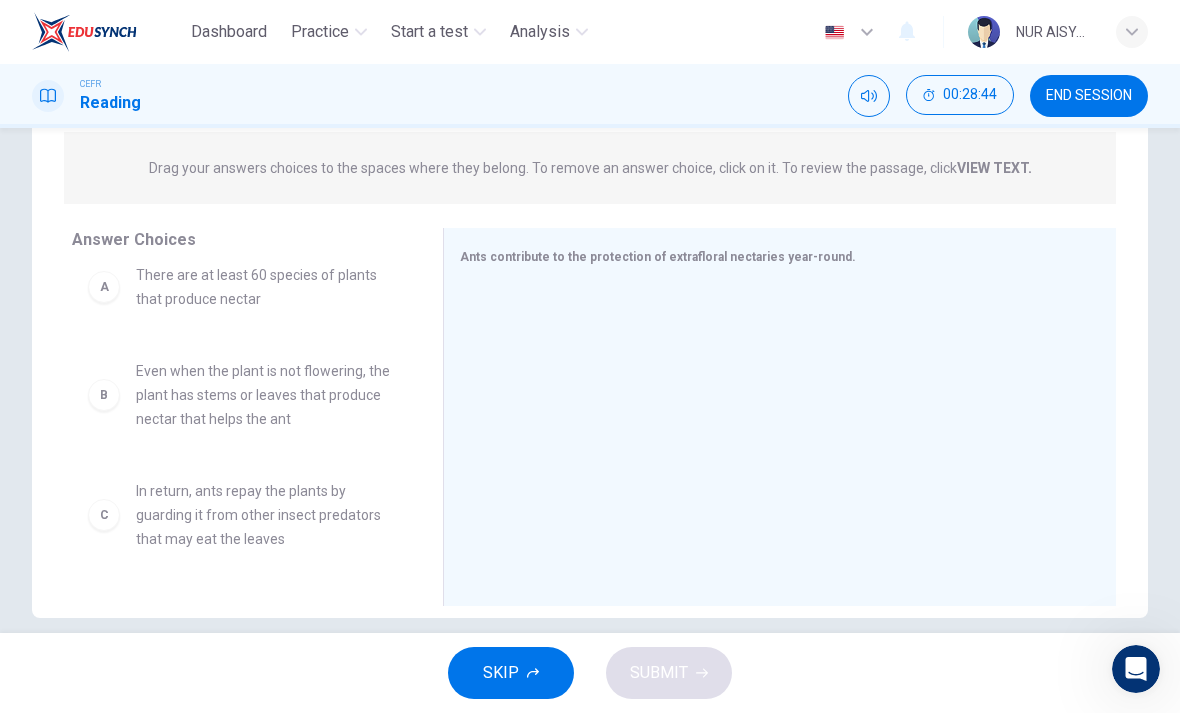 scroll, scrollTop: 241, scrollLeft: 0, axis: vertical 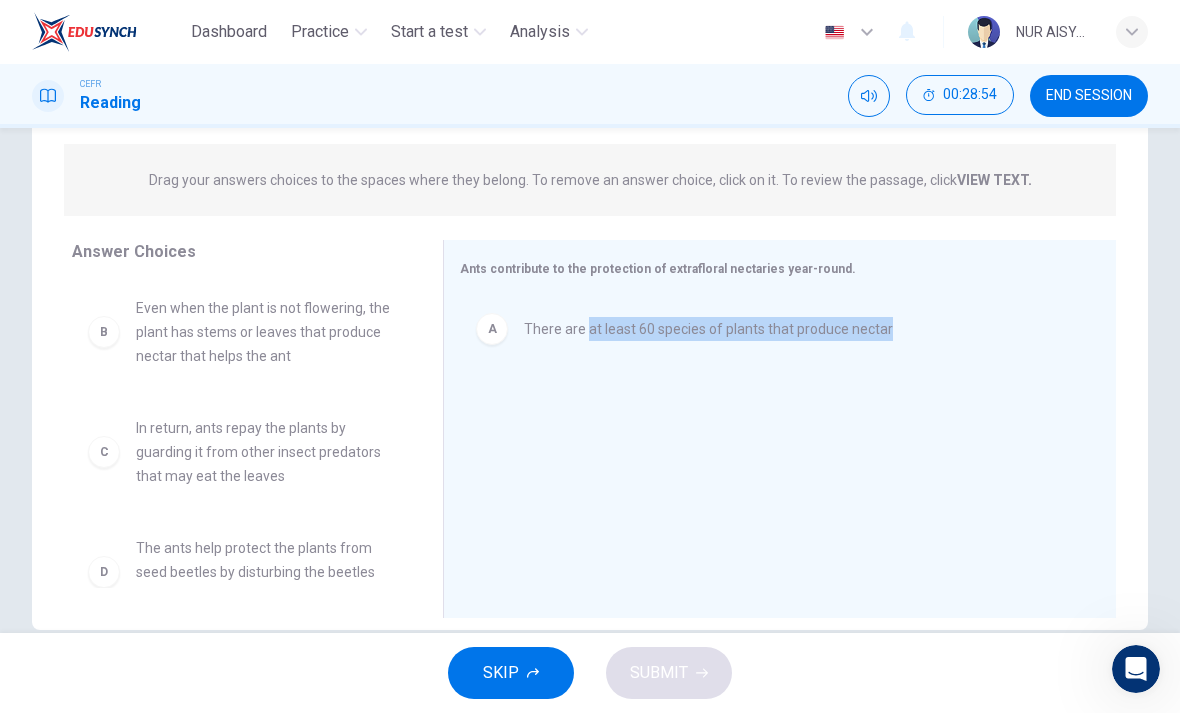 click on "A There are at least 60 species of plants that produce nectar" at bounding box center (772, 431) 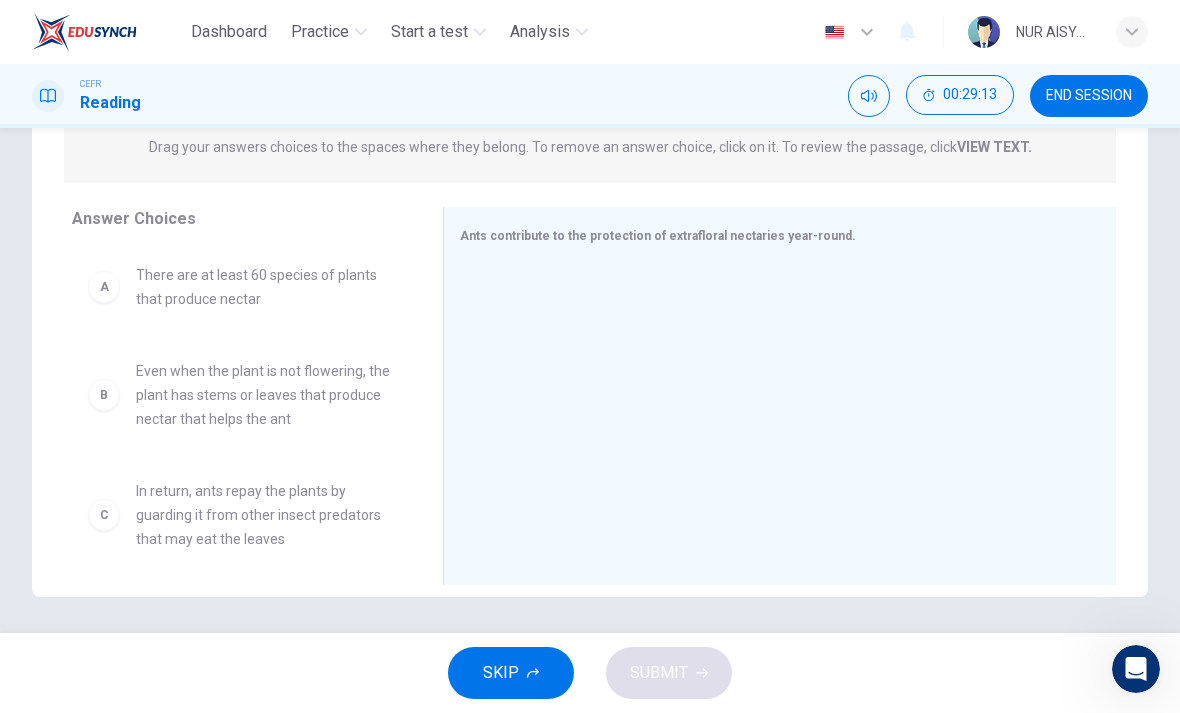 scroll, scrollTop: 270, scrollLeft: 0, axis: vertical 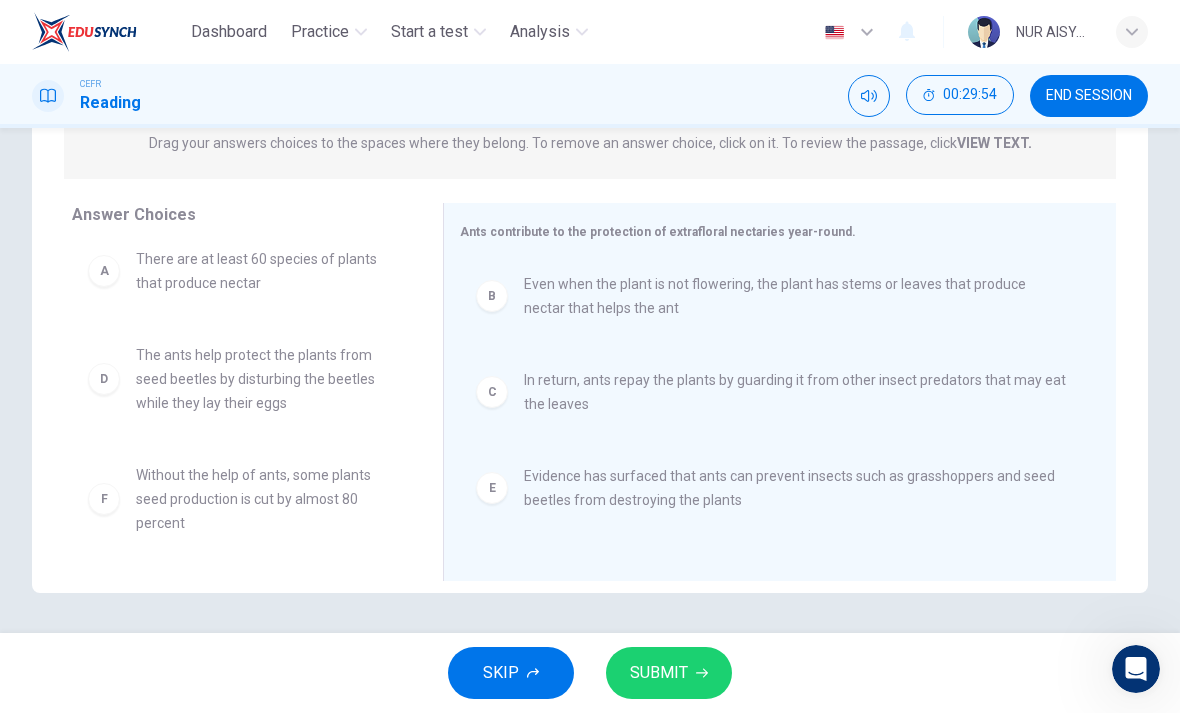 click on "SUBMIT" at bounding box center [659, 673] 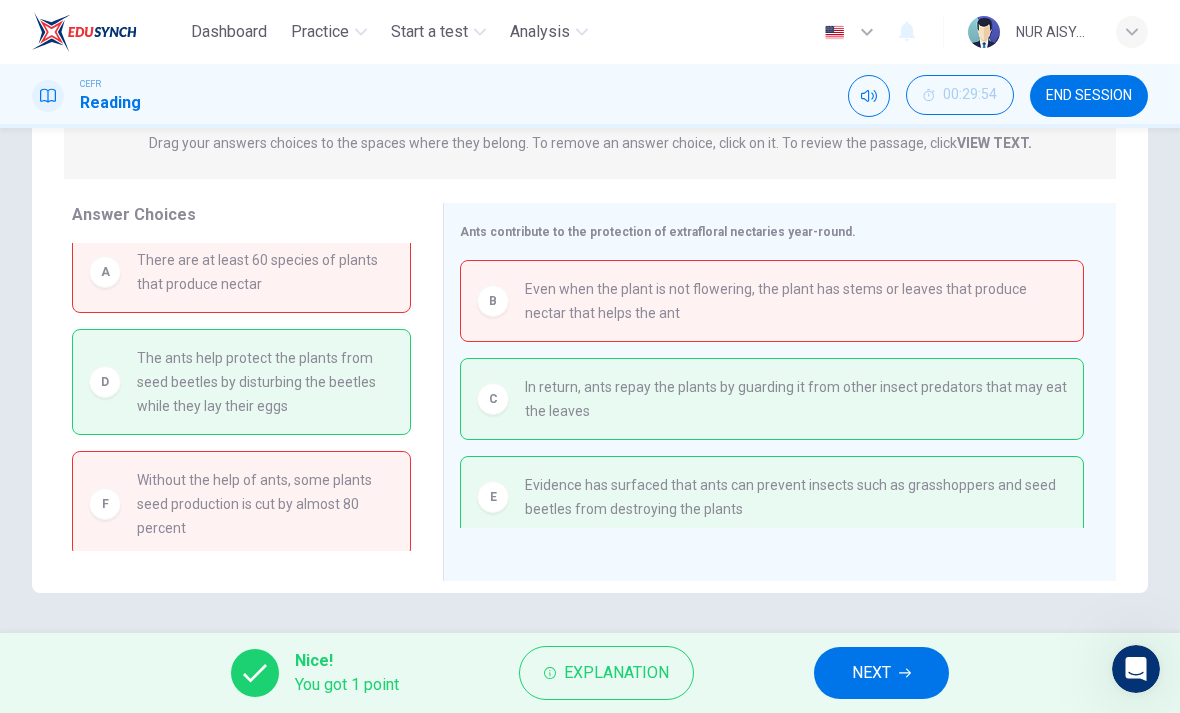 scroll, scrollTop: -2, scrollLeft: 0, axis: vertical 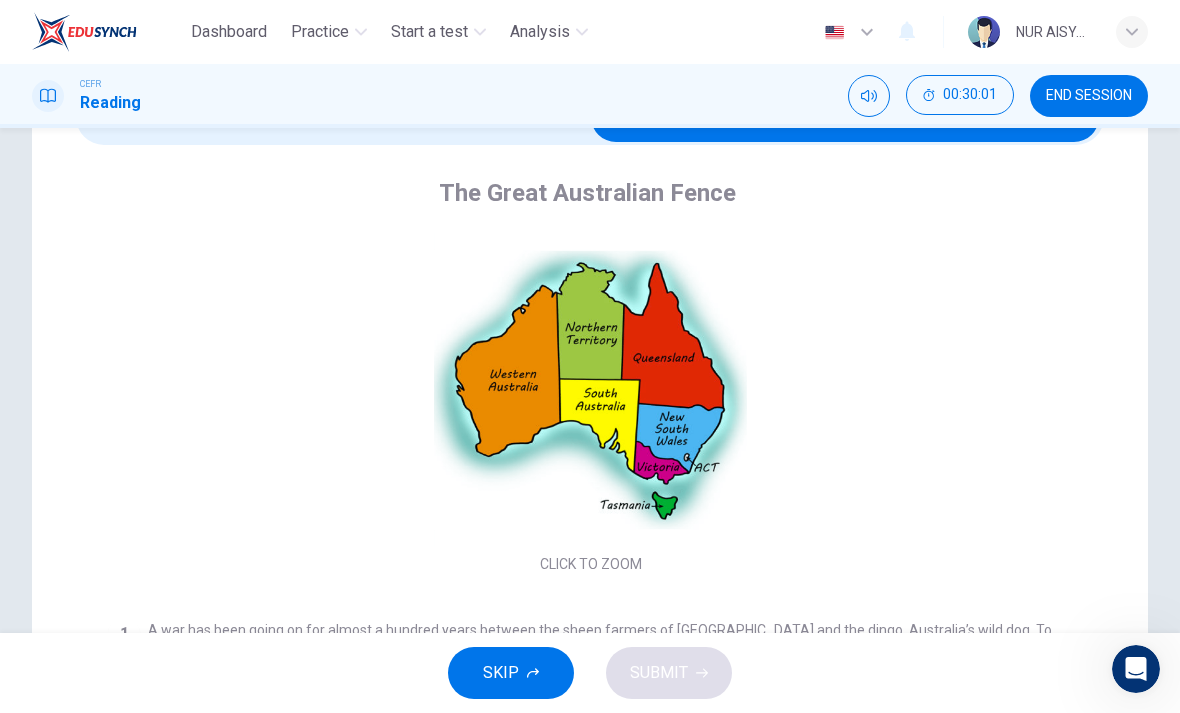 click on "Click to Zoom" at bounding box center (590, 405) 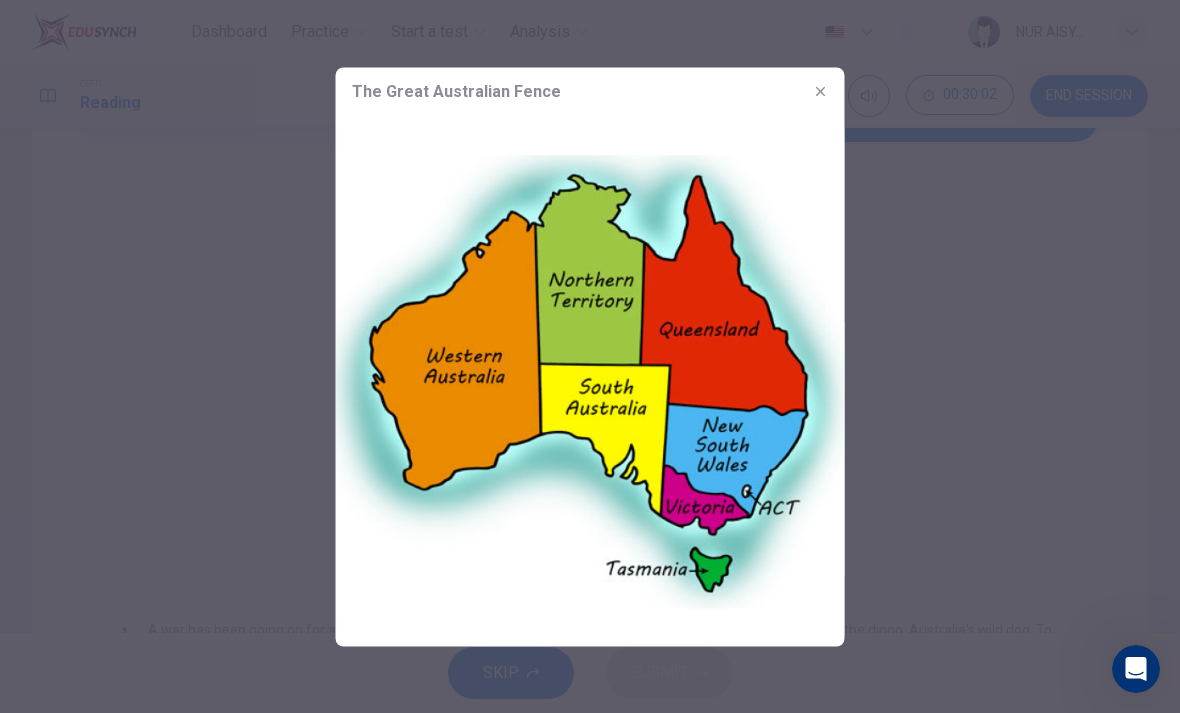 click at bounding box center (590, 356) 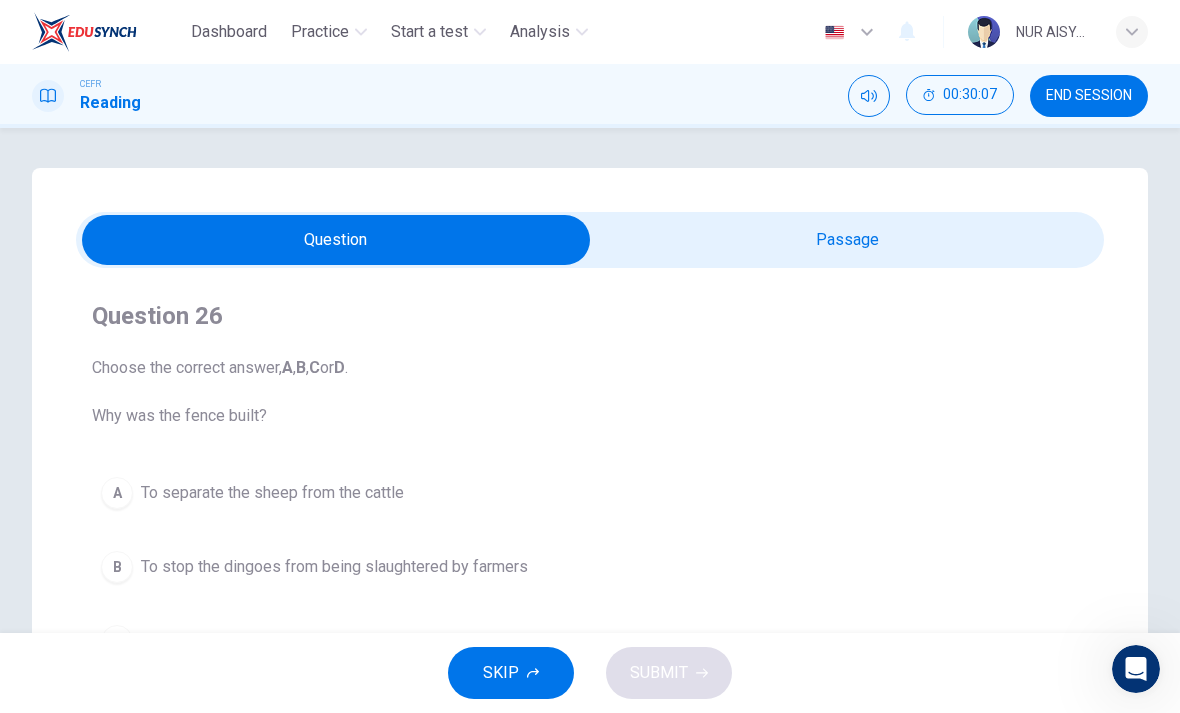 scroll, scrollTop: 0, scrollLeft: 0, axis: both 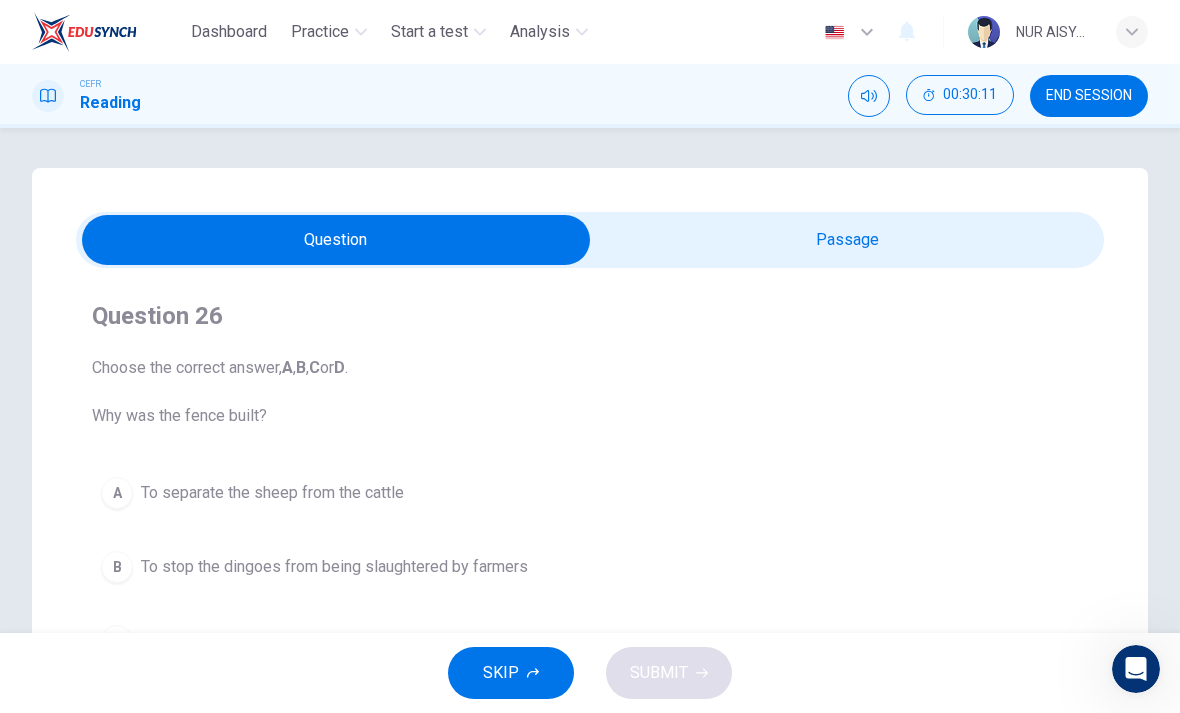 click on "END SESSION" at bounding box center [1089, 96] 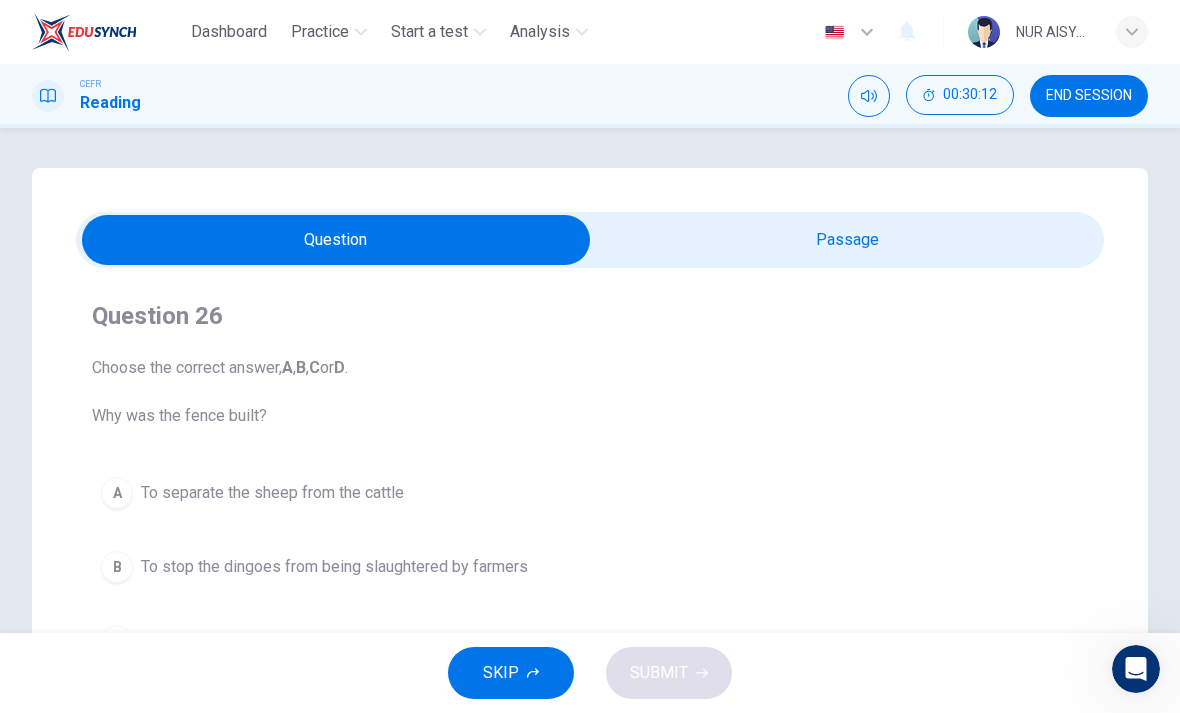 click on "END SESSION" at bounding box center (1089, 96) 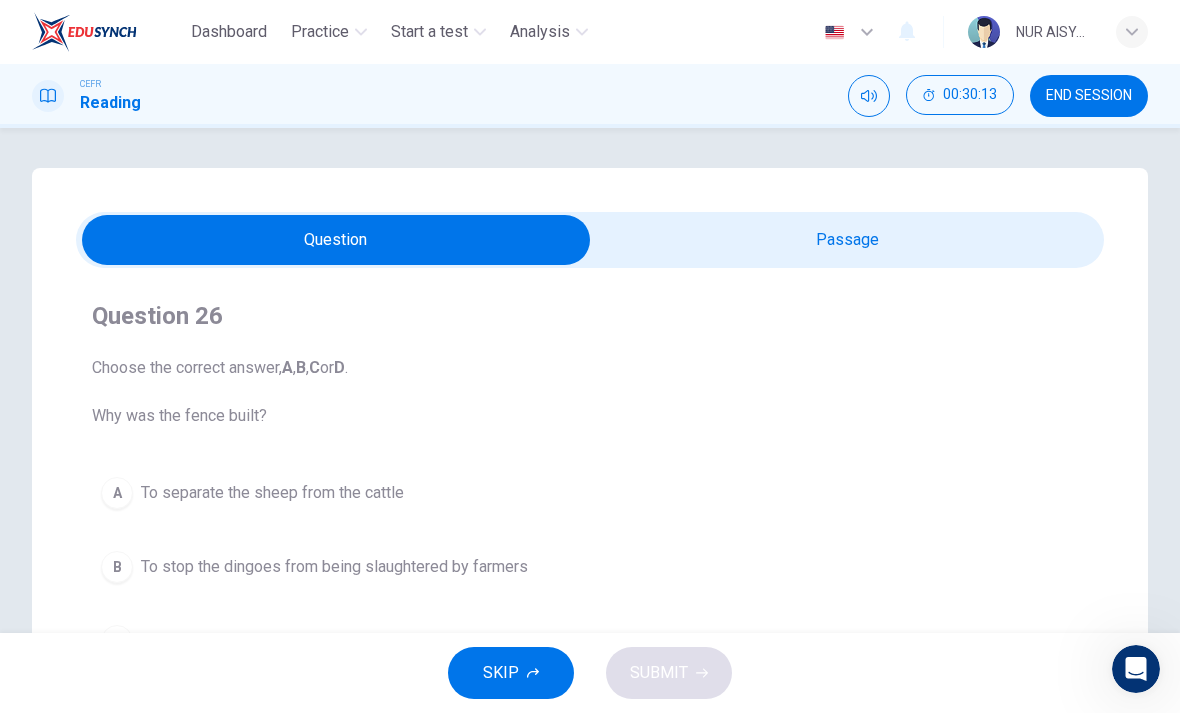 click on "END SESSION" at bounding box center (1089, 96) 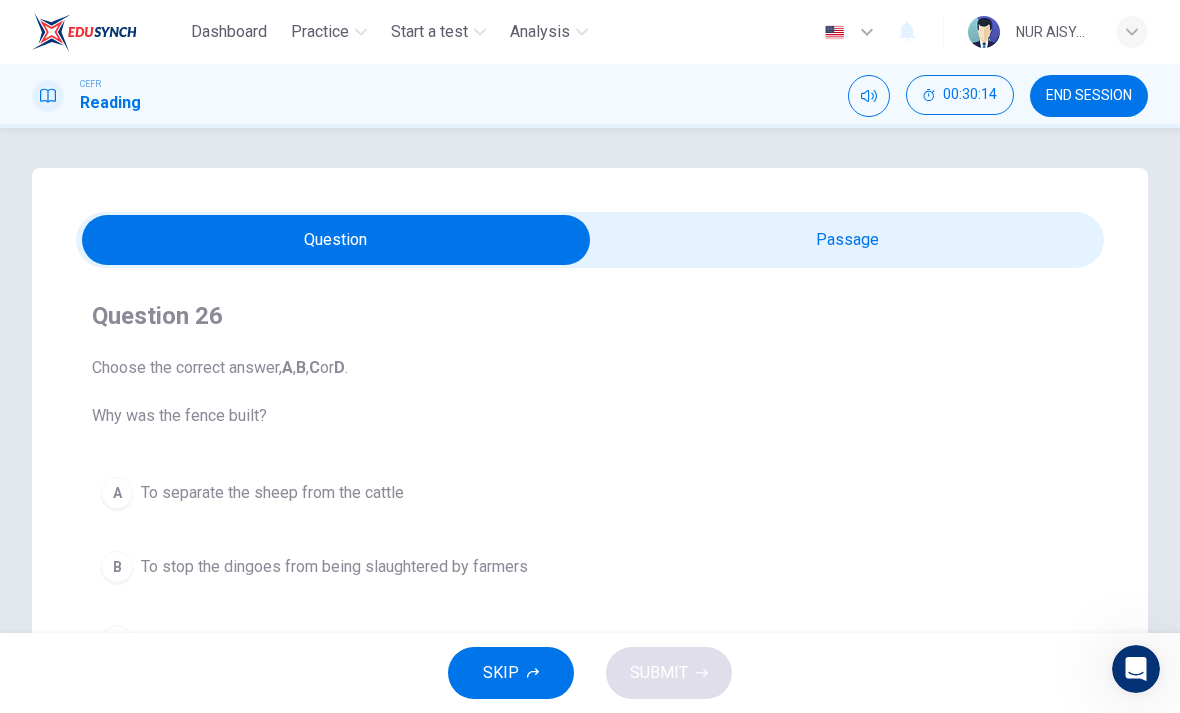 click on "END SESSION" at bounding box center (1089, 96) 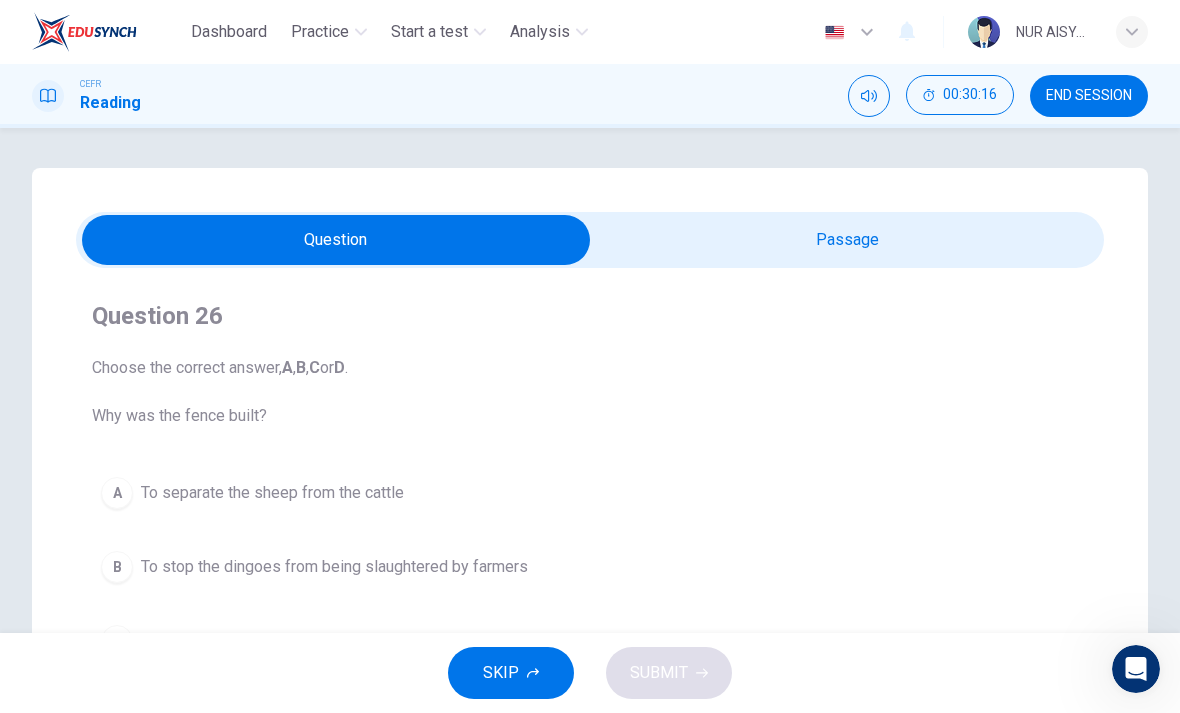 click on "END SESSION" at bounding box center (1089, 96) 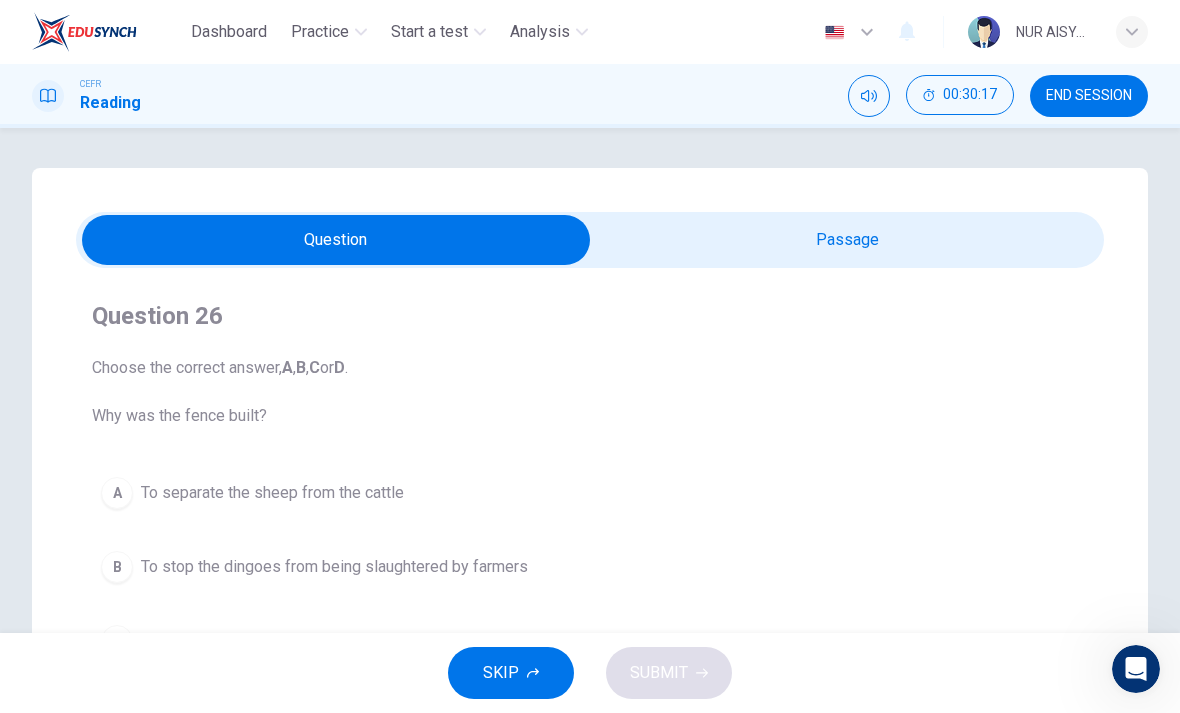 click on "END SESSION" at bounding box center [1089, 96] 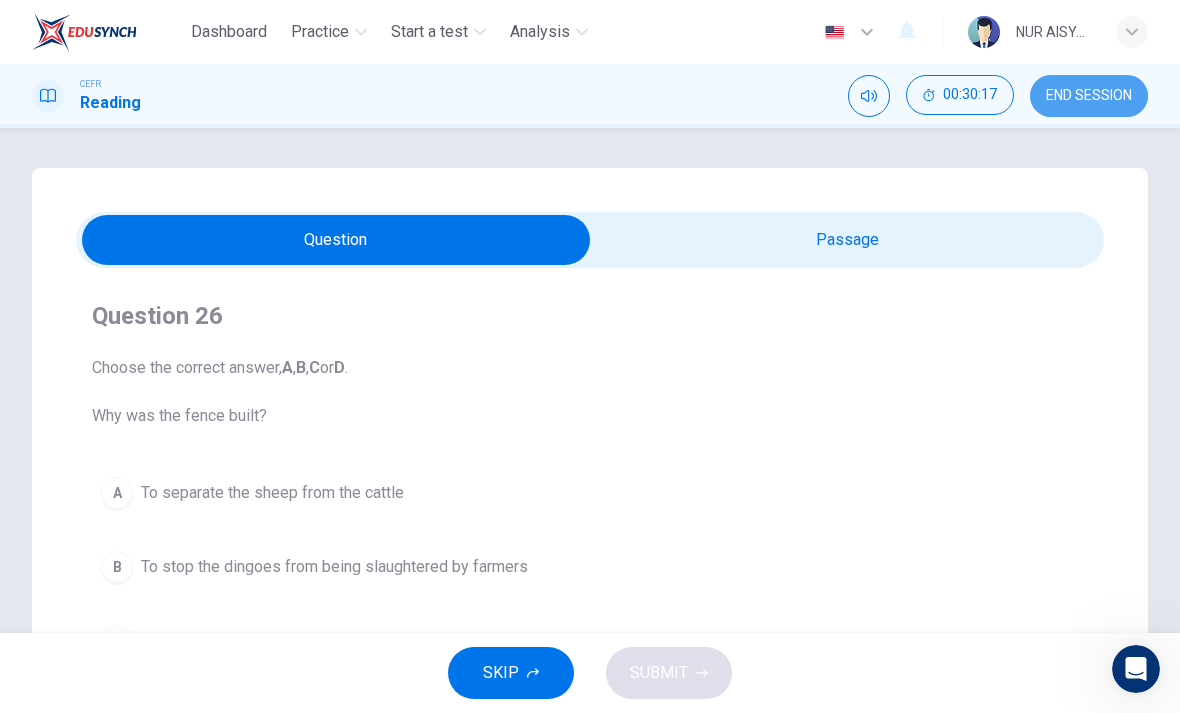 click on "END SESSION" at bounding box center (1089, 96) 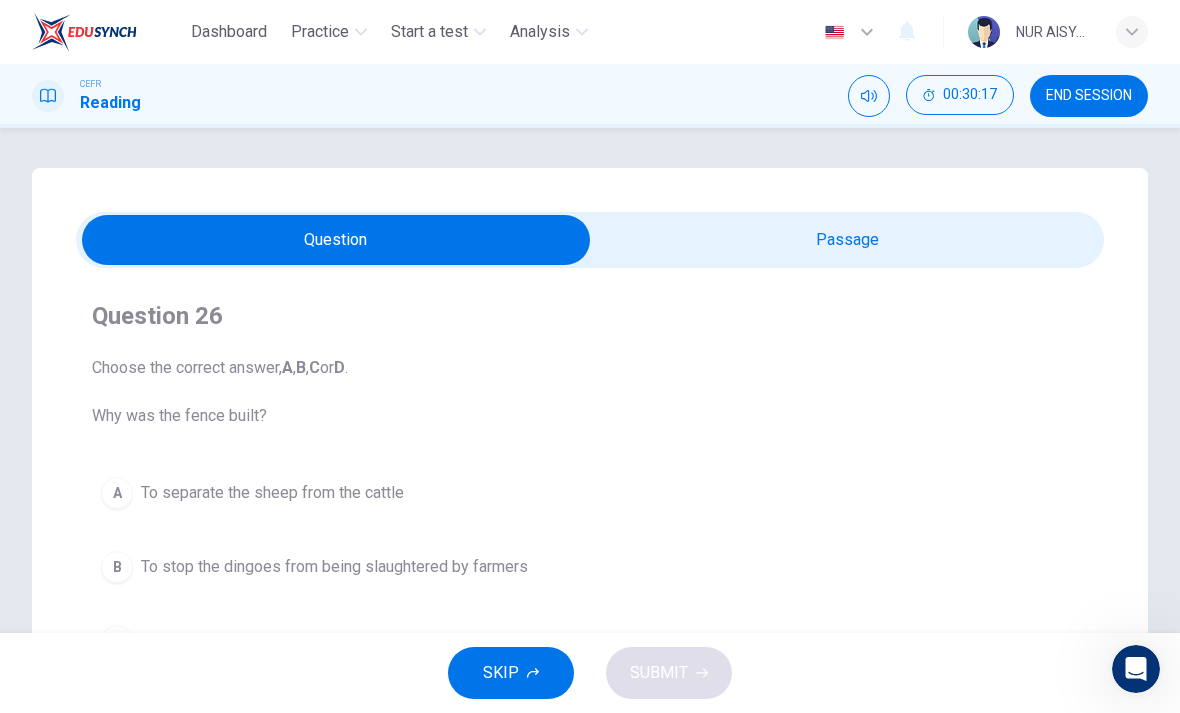 click on "END SESSION" at bounding box center [1089, 96] 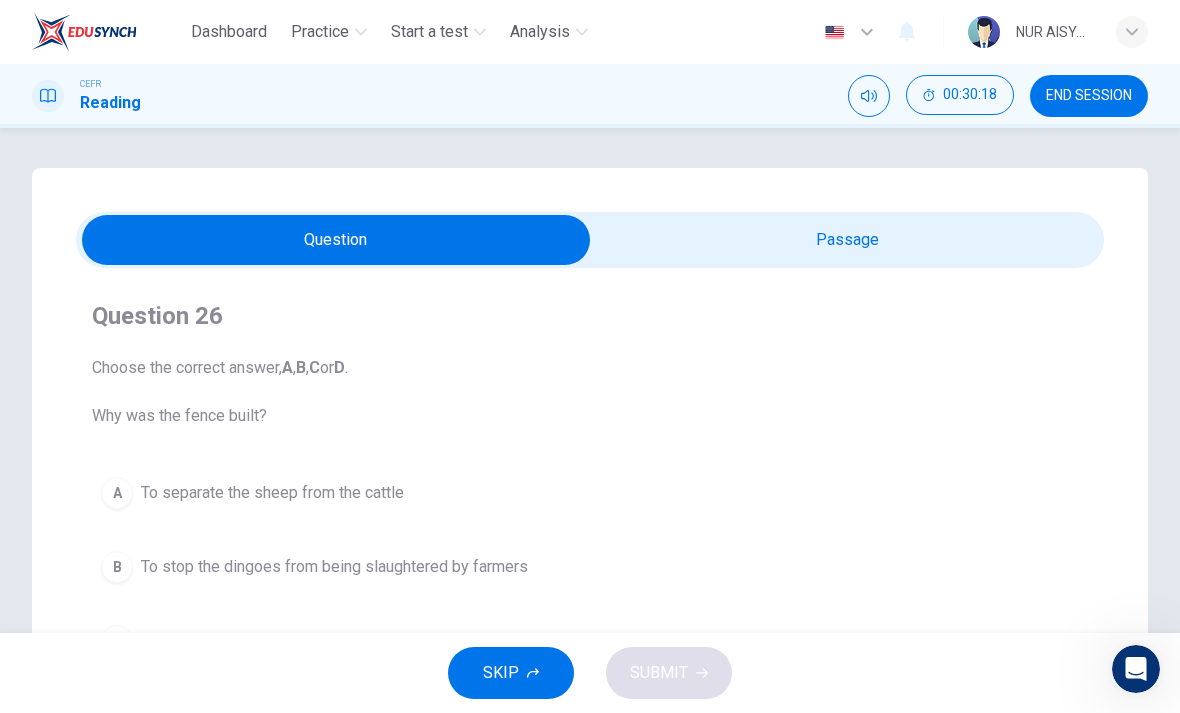 click on "END SESSION" at bounding box center (1089, 96) 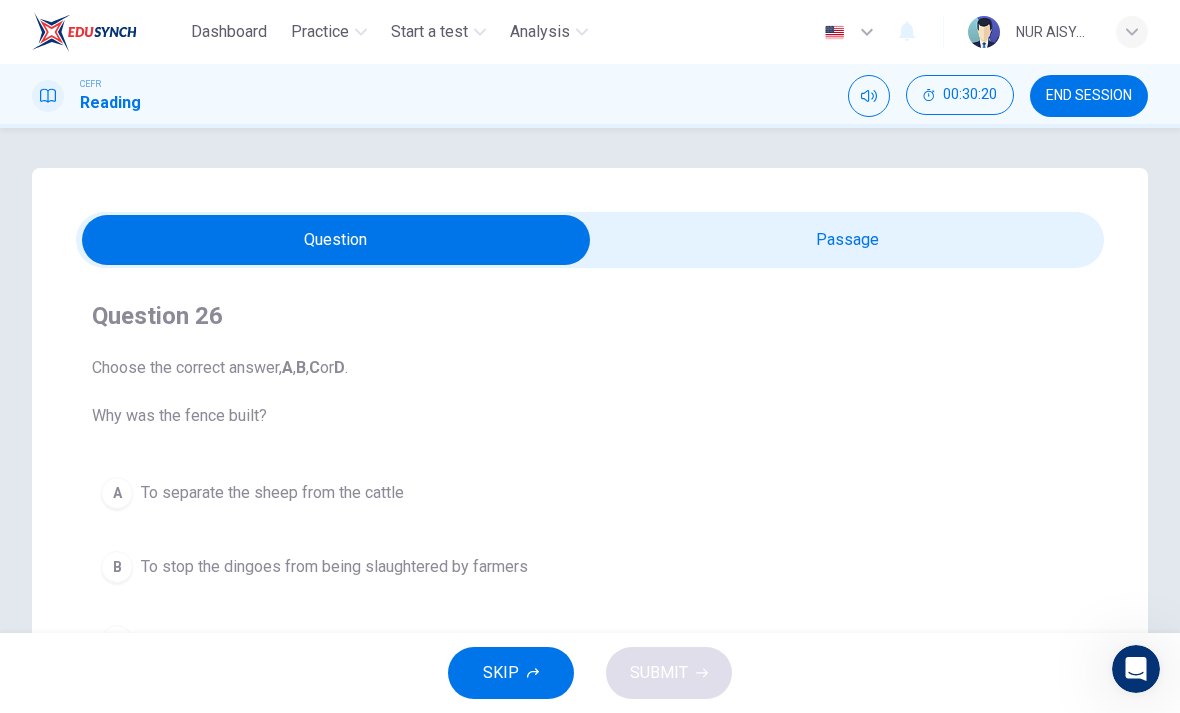 click on "END SESSION" at bounding box center [1089, 96] 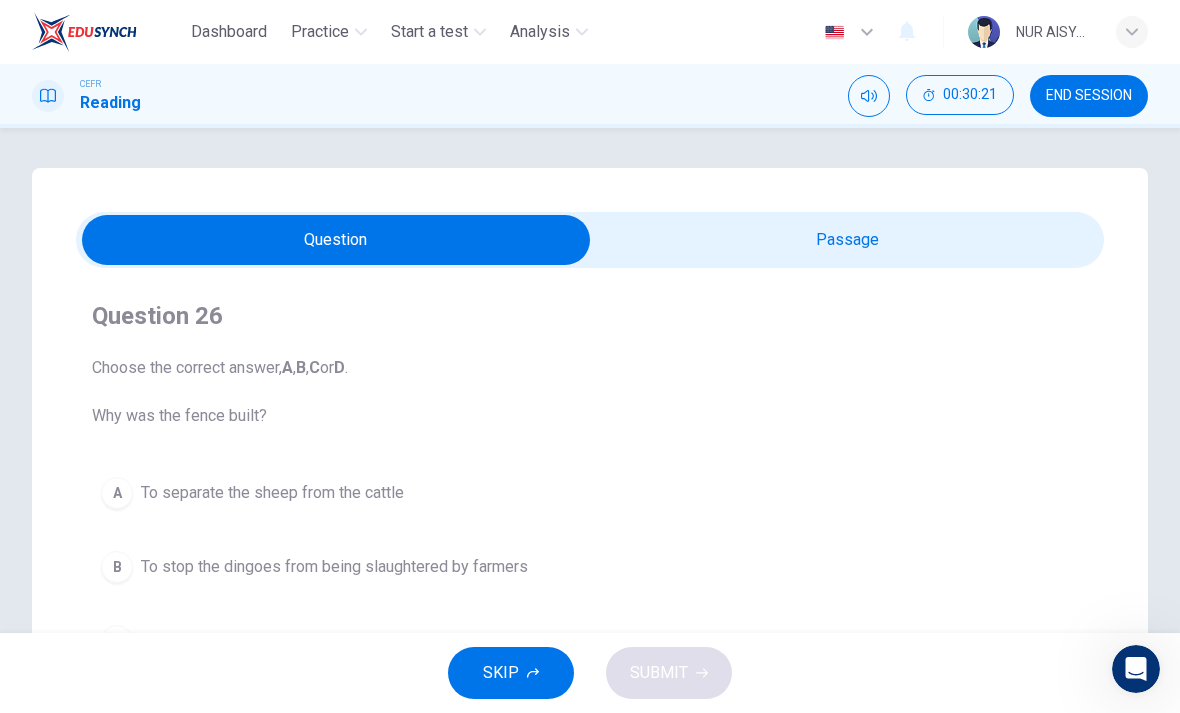 click on "END SESSION" at bounding box center (1089, 96) 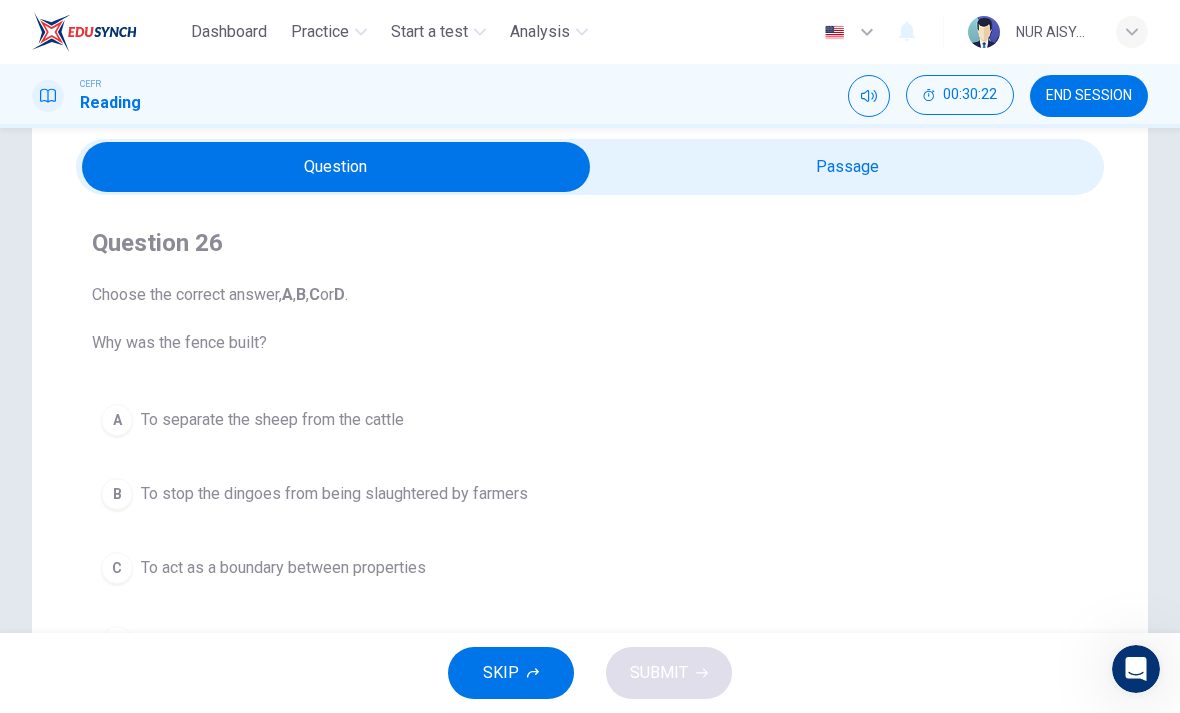 scroll, scrollTop: 76, scrollLeft: 0, axis: vertical 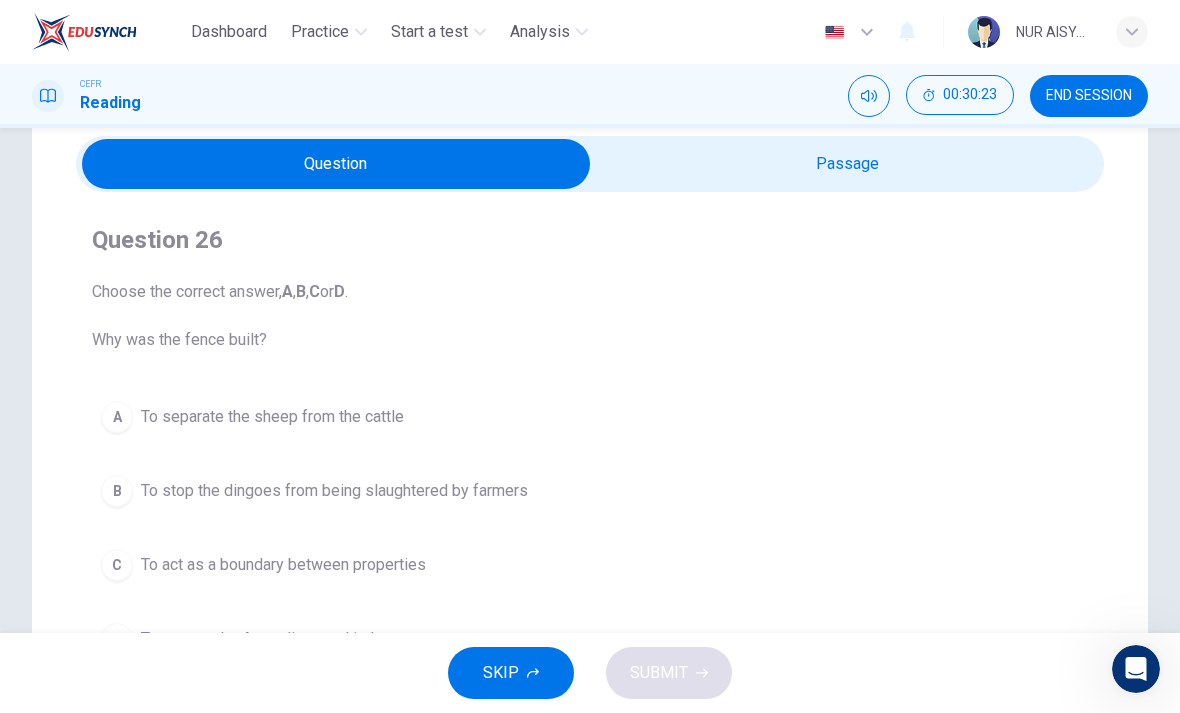 click at bounding box center (336, 164) 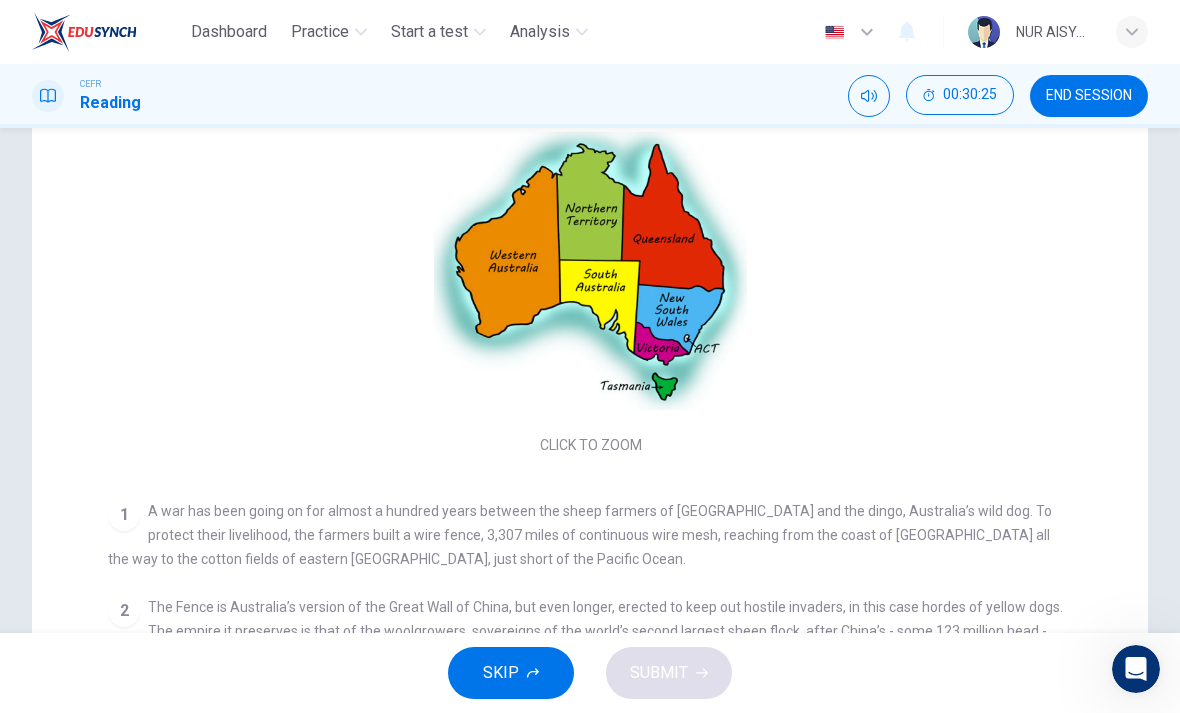 scroll, scrollTop: 244, scrollLeft: 0, axis: vertical 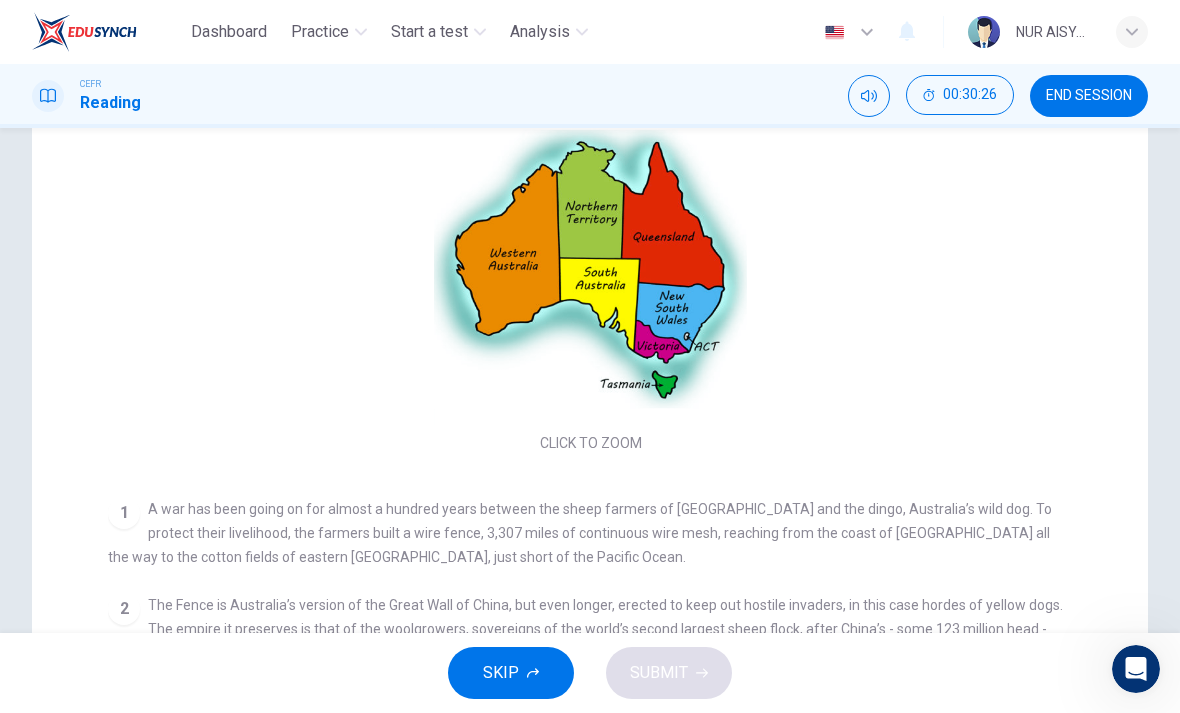 click on "SKIP" at bounding box center (501, 673) 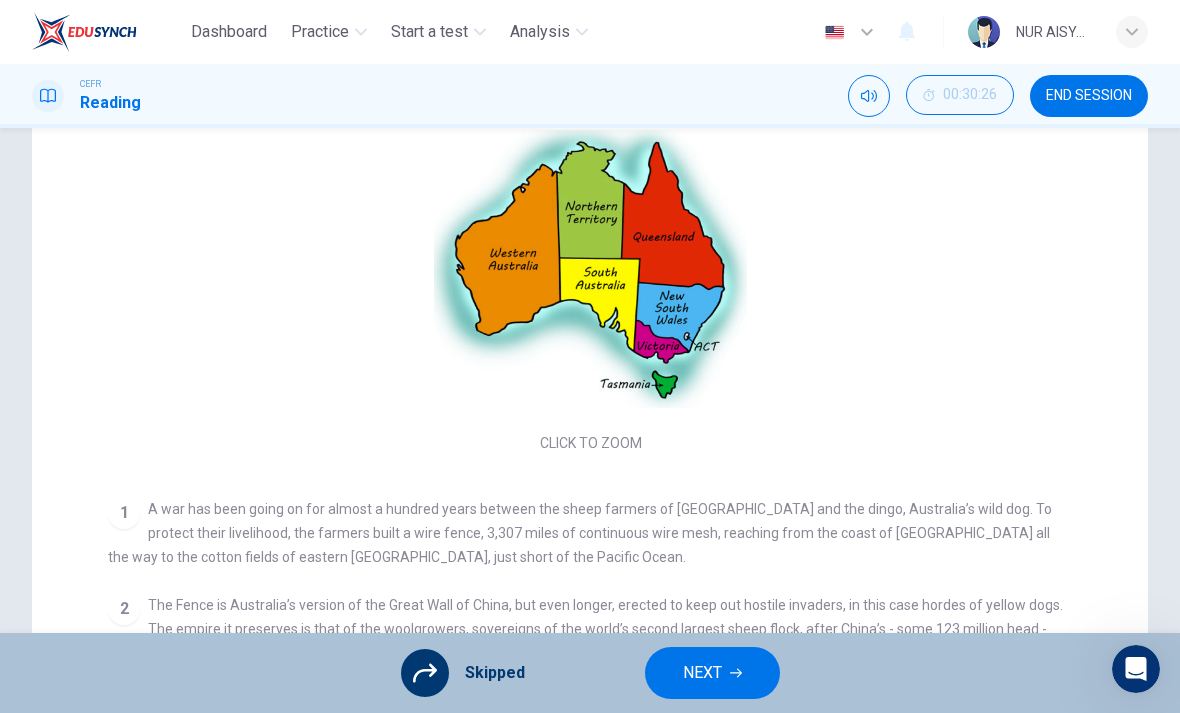 click on "END SESSION" at bounding box center (1089, 96) 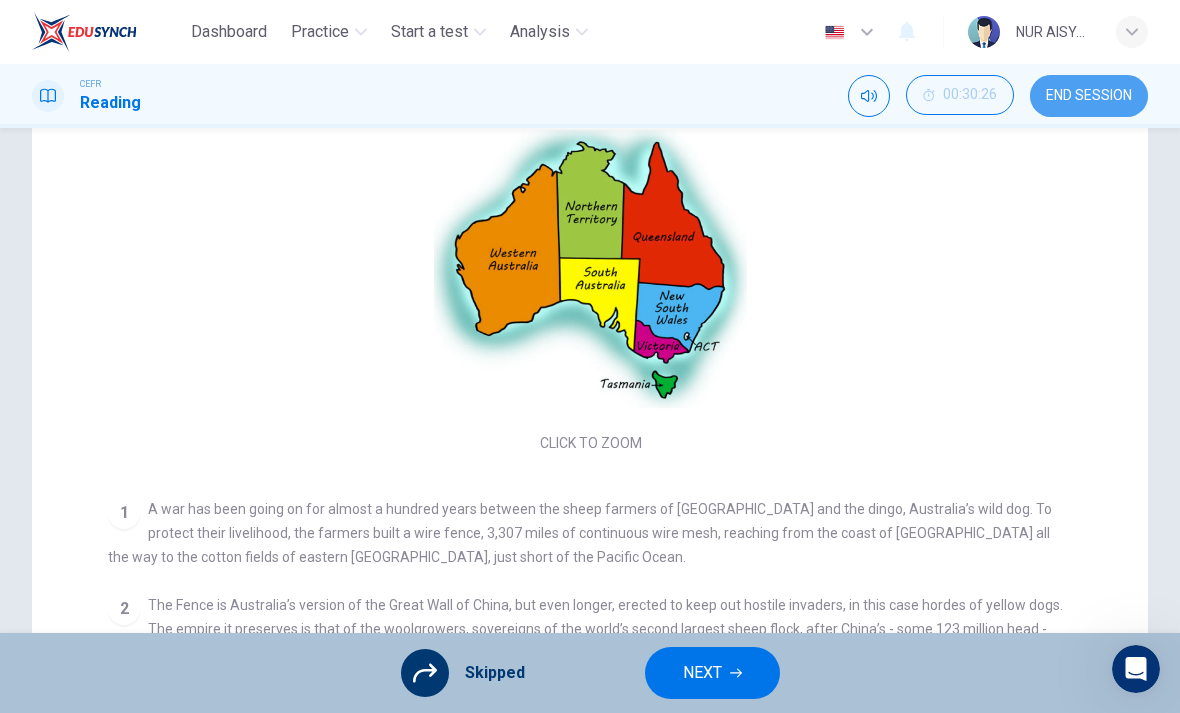 click on "END SESSION" at bounding box center (1089, 96) 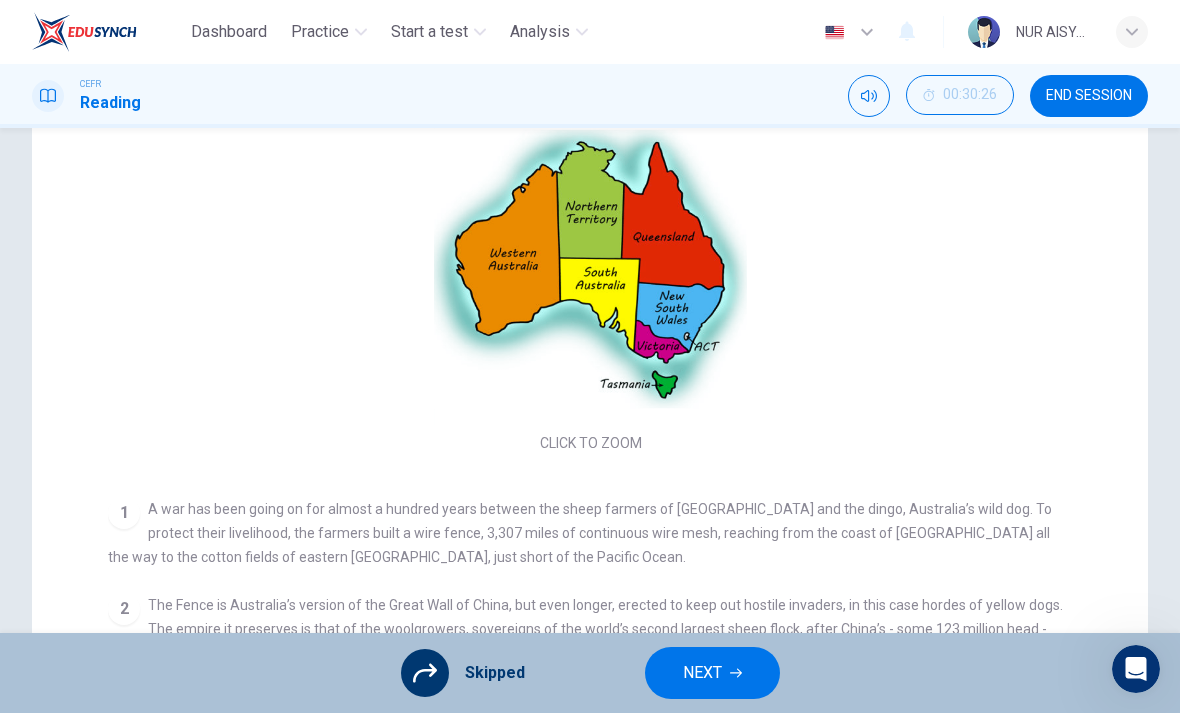 click on "NEXT" at bounding box center (712, 673) 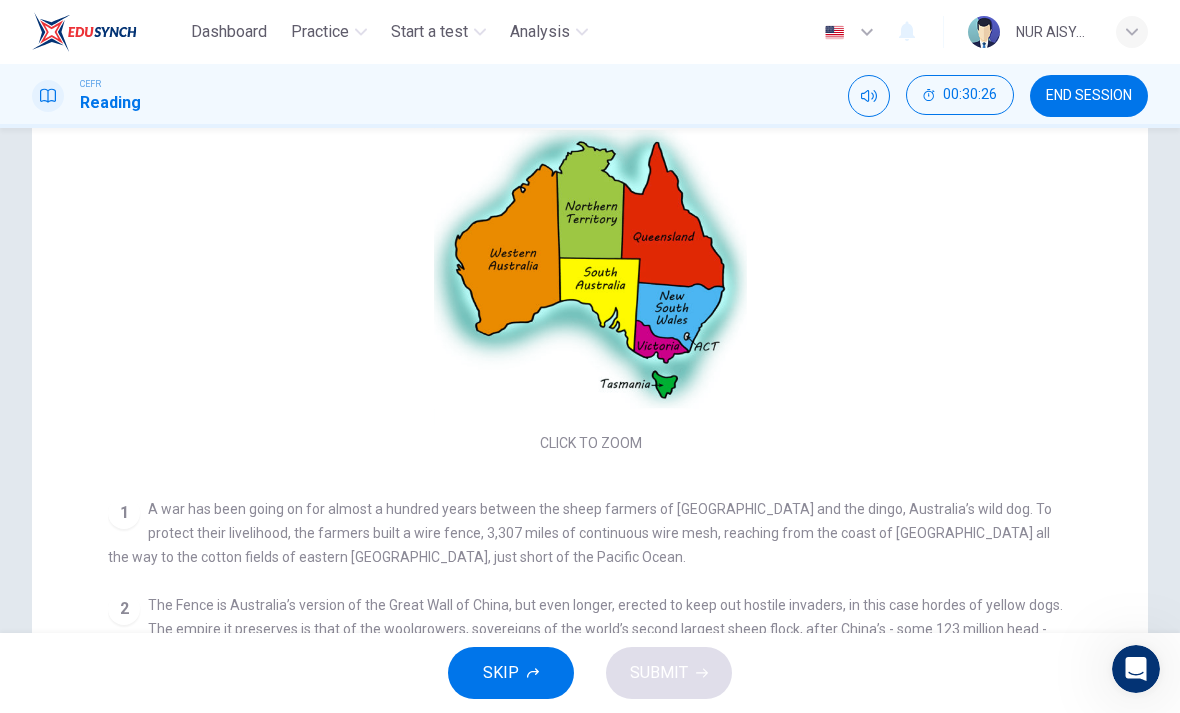 click on "END SESSION" at bounding box center [1089, 96] 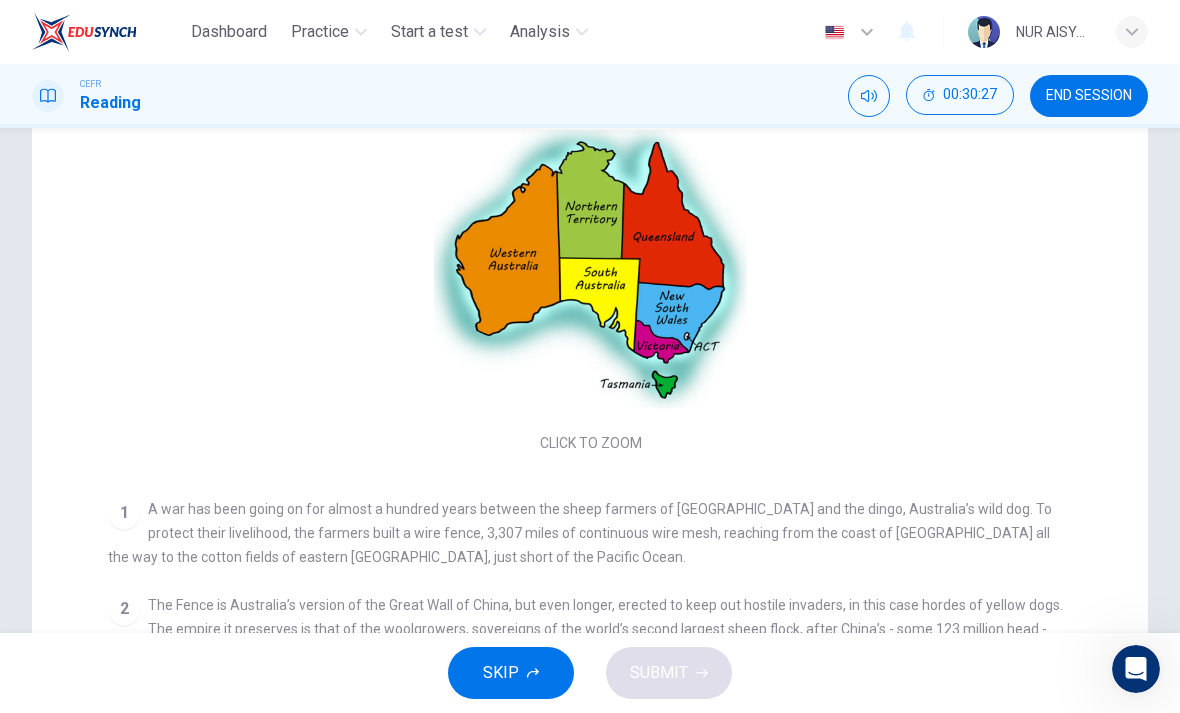 click on "END SESSION" at bounding box center [1089, 96] 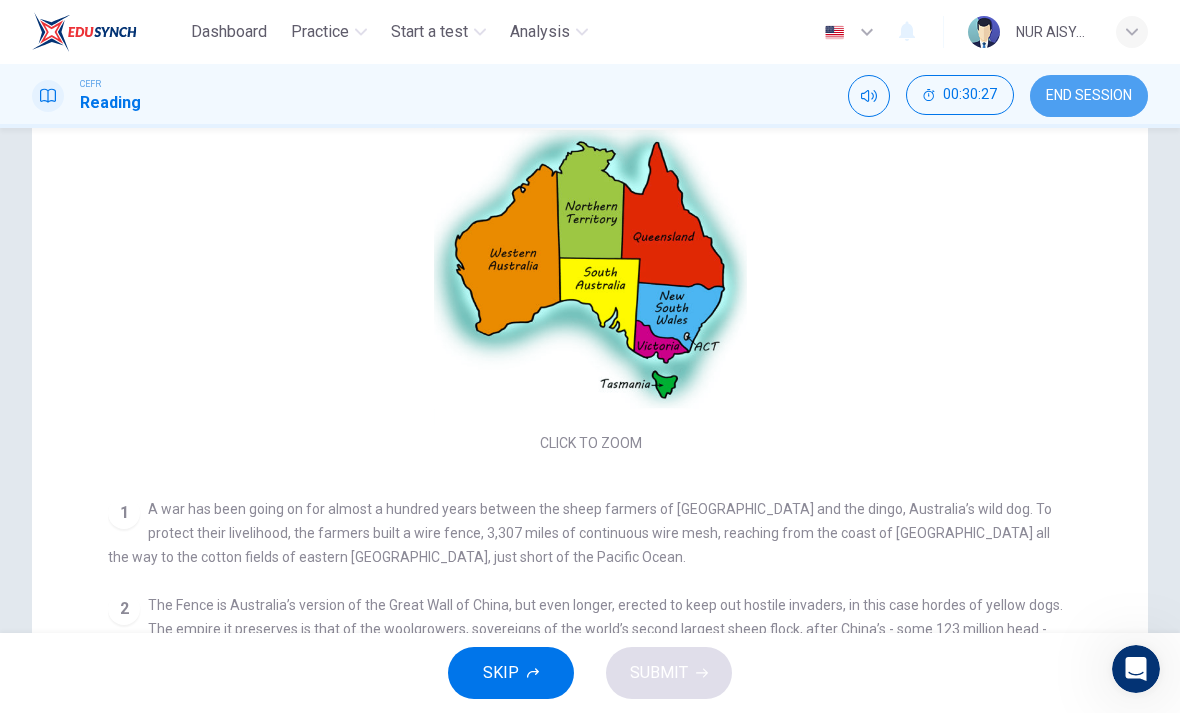 click on "CEFR Reading 00:30:27 END SESSION" at bounding box center [590, 96] 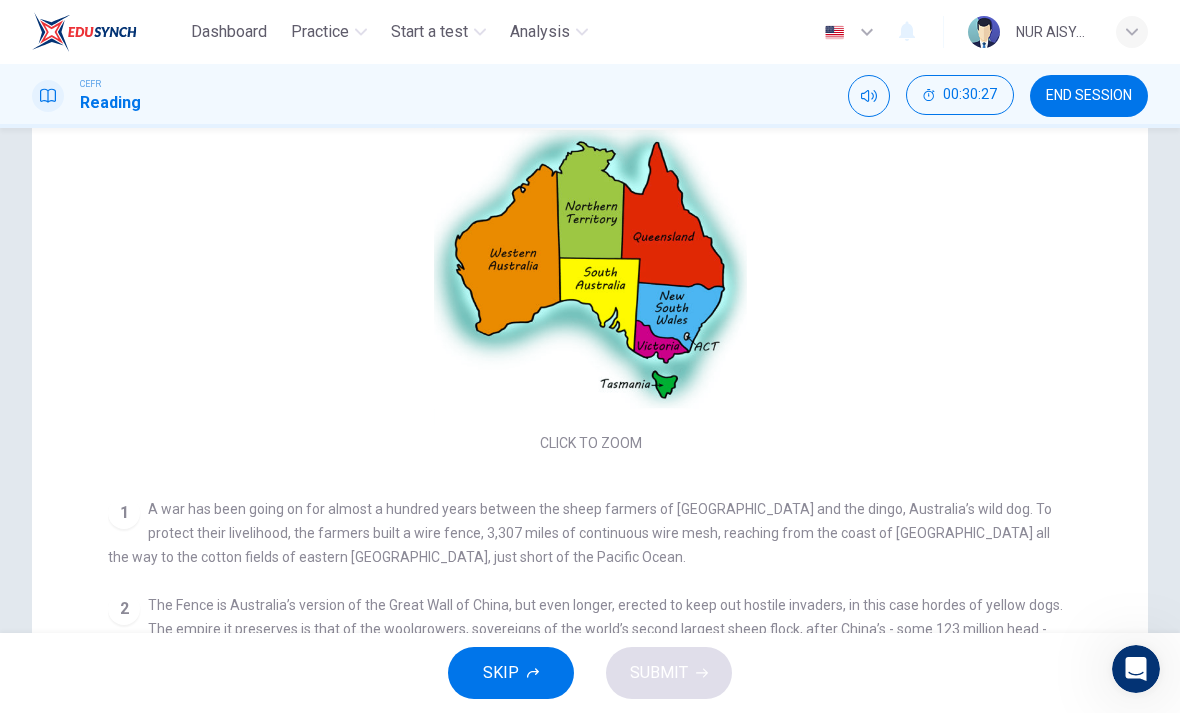 click on "END SESSION" at bounding box center [1089, 96] 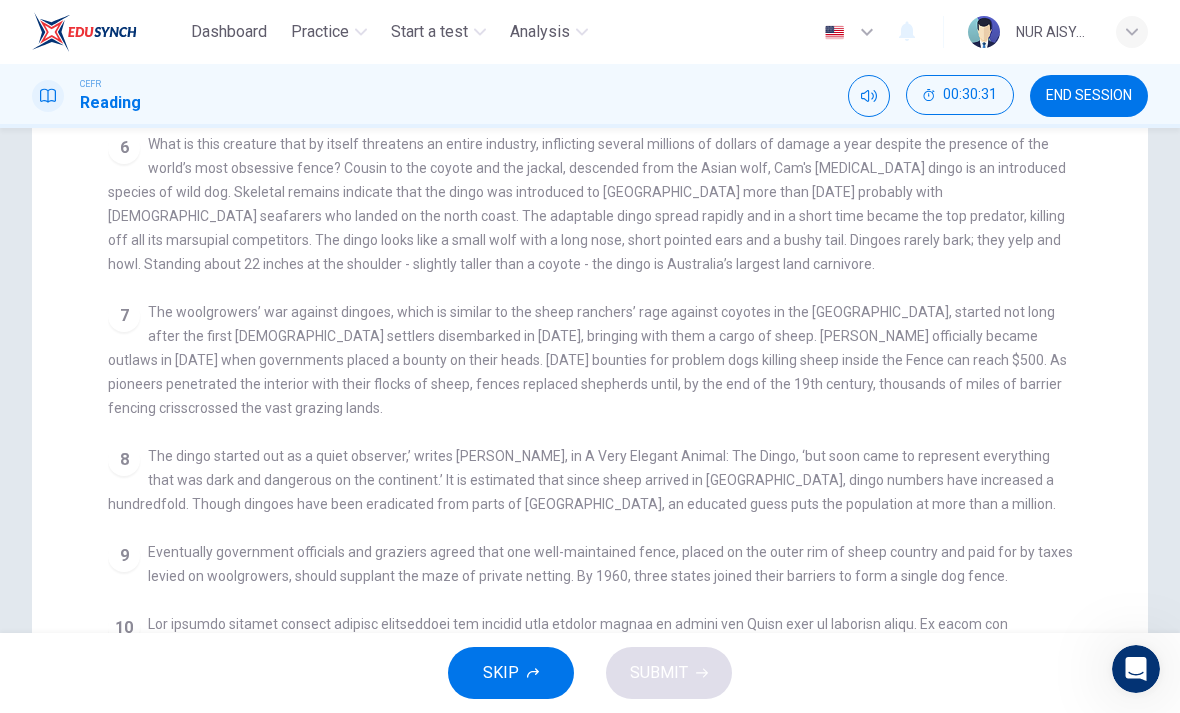 scroll, scrollTop: 909, scrollLeft: 0, axis: vertical 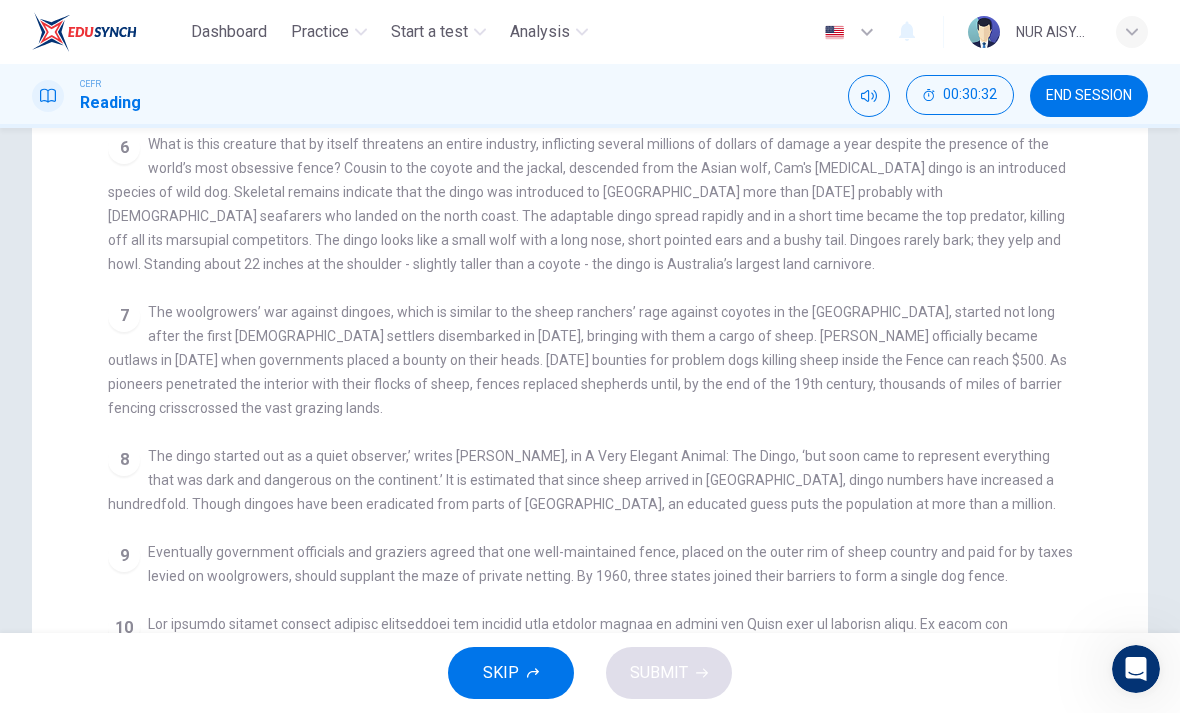 click on "END SESSION" at bounding box center (1089, 96) 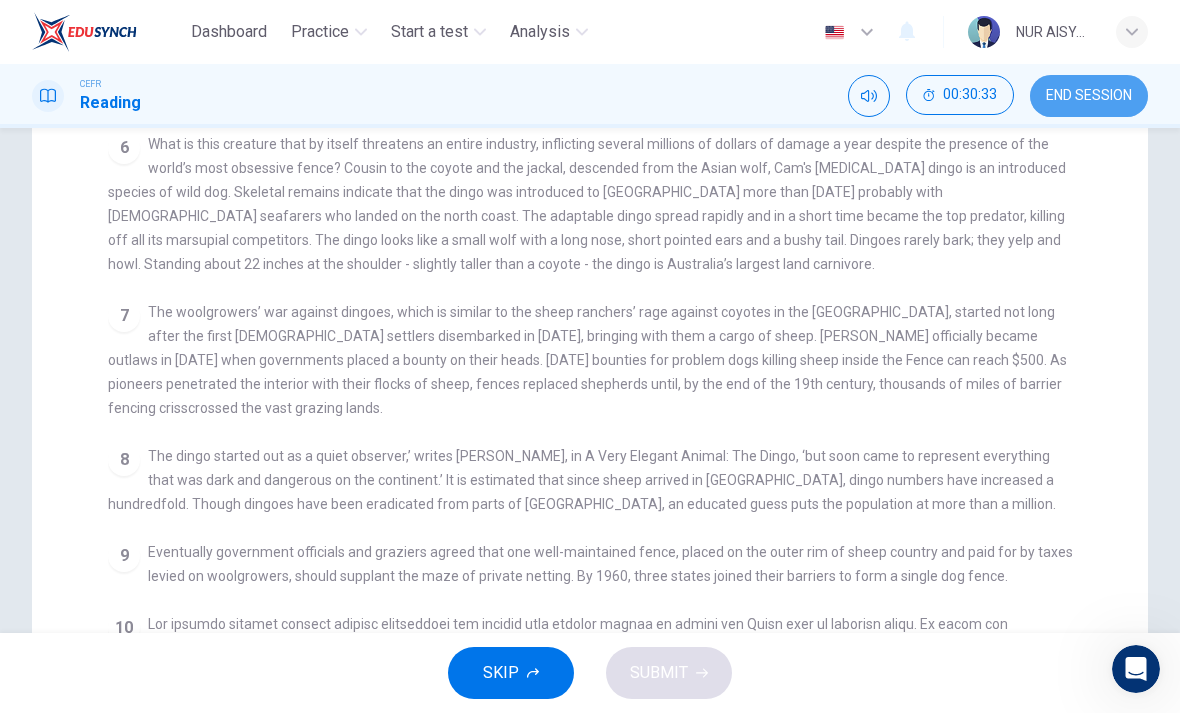 click on "END SESSION" at bounding box center [1089, 96] 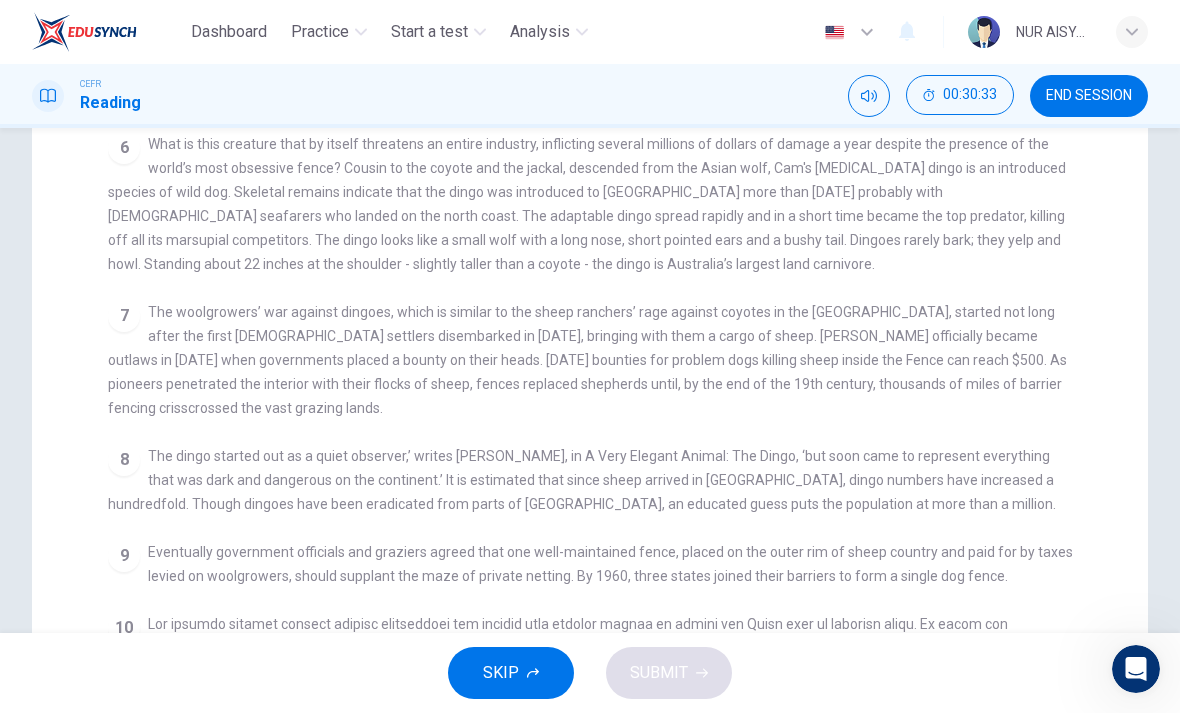 click on "END SESSION" at bounding box center [1089, 96] 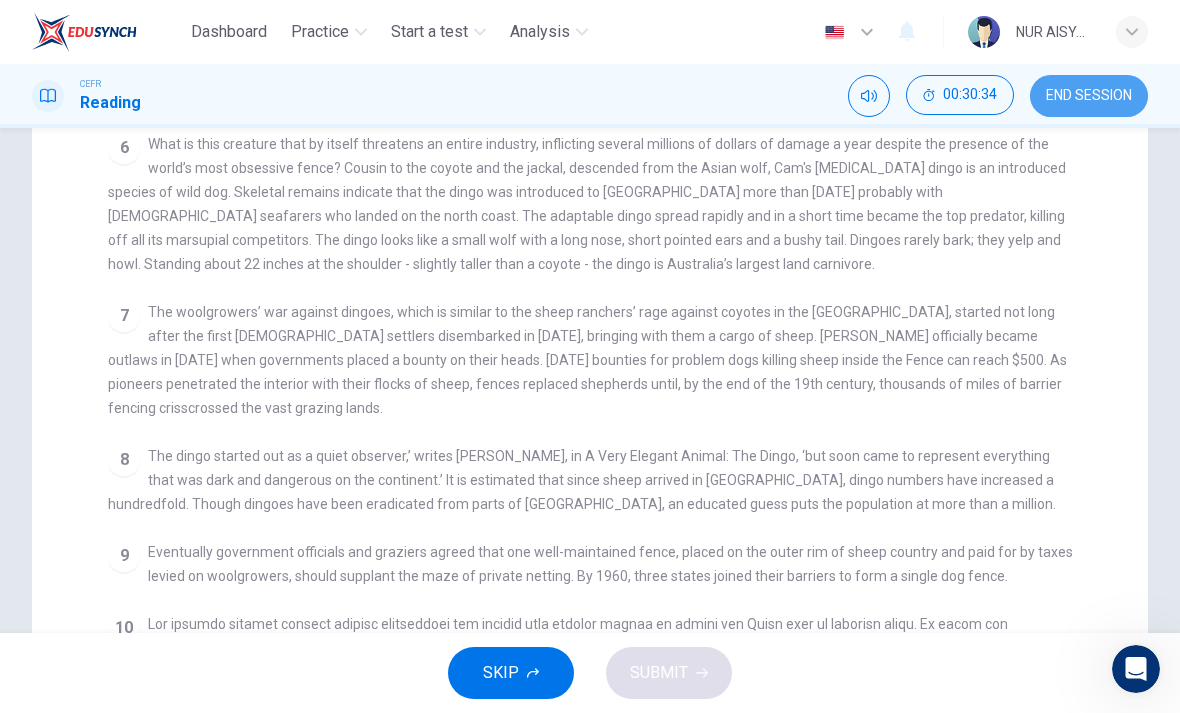 scroll, scrollTop: 184, scrollLeft: 0, axis: vertical 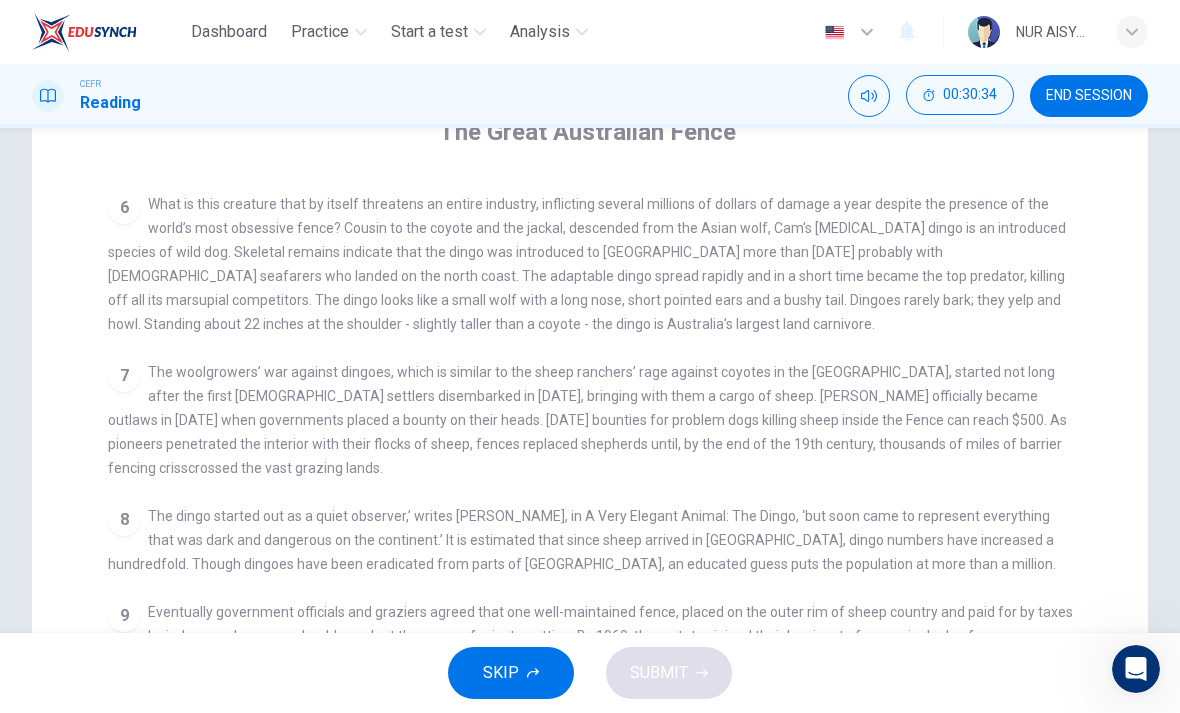 click on "END SESSION" at bounding box center (1089, 96) 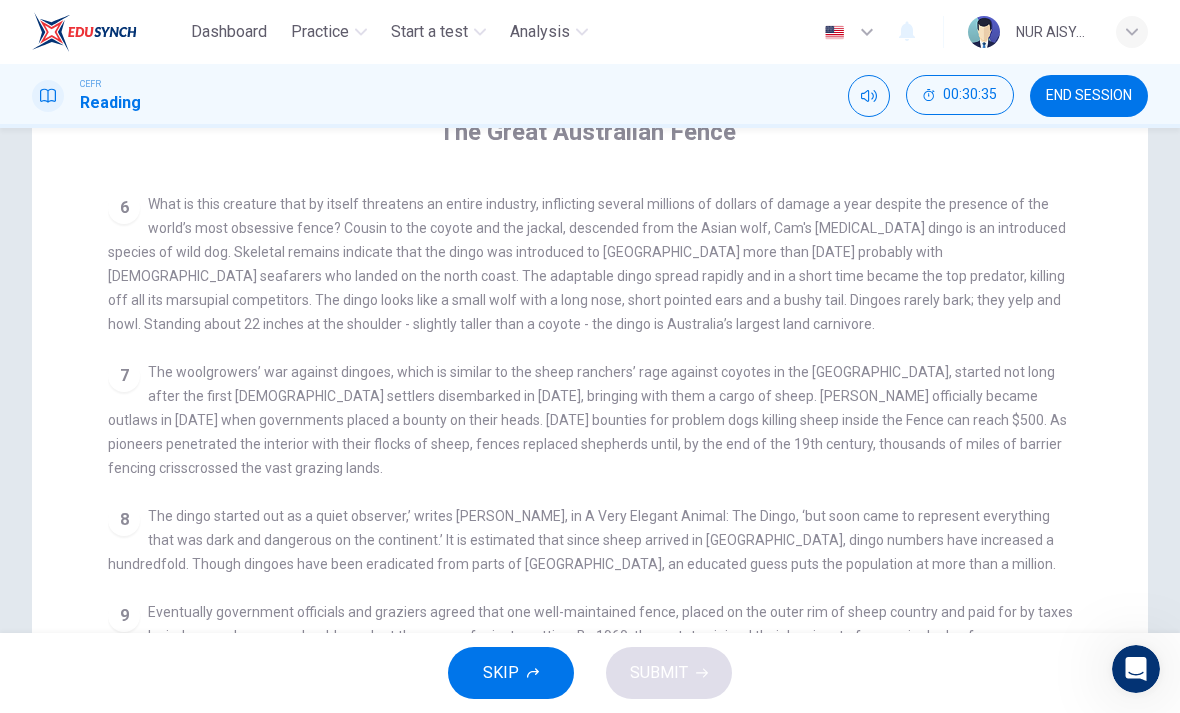 click on "END SESSION" at bounding box center [1089, 96] 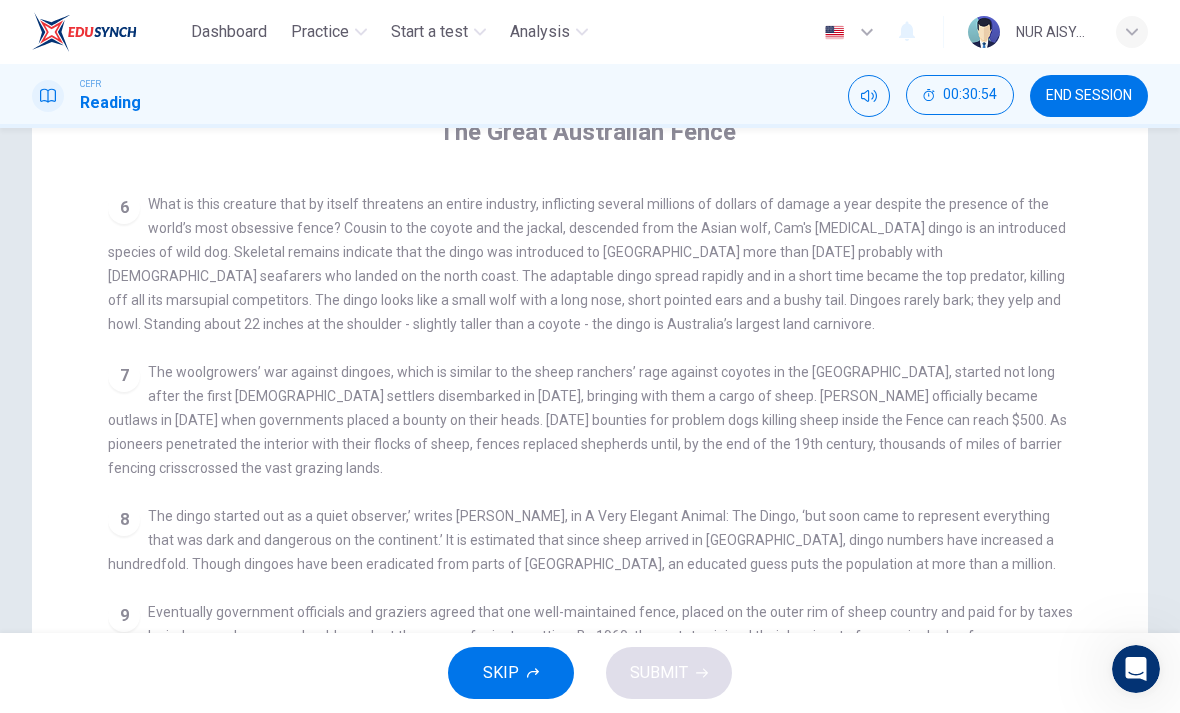 scroll, scrollTop: 184, scrollLeft: 0, axis: vertical 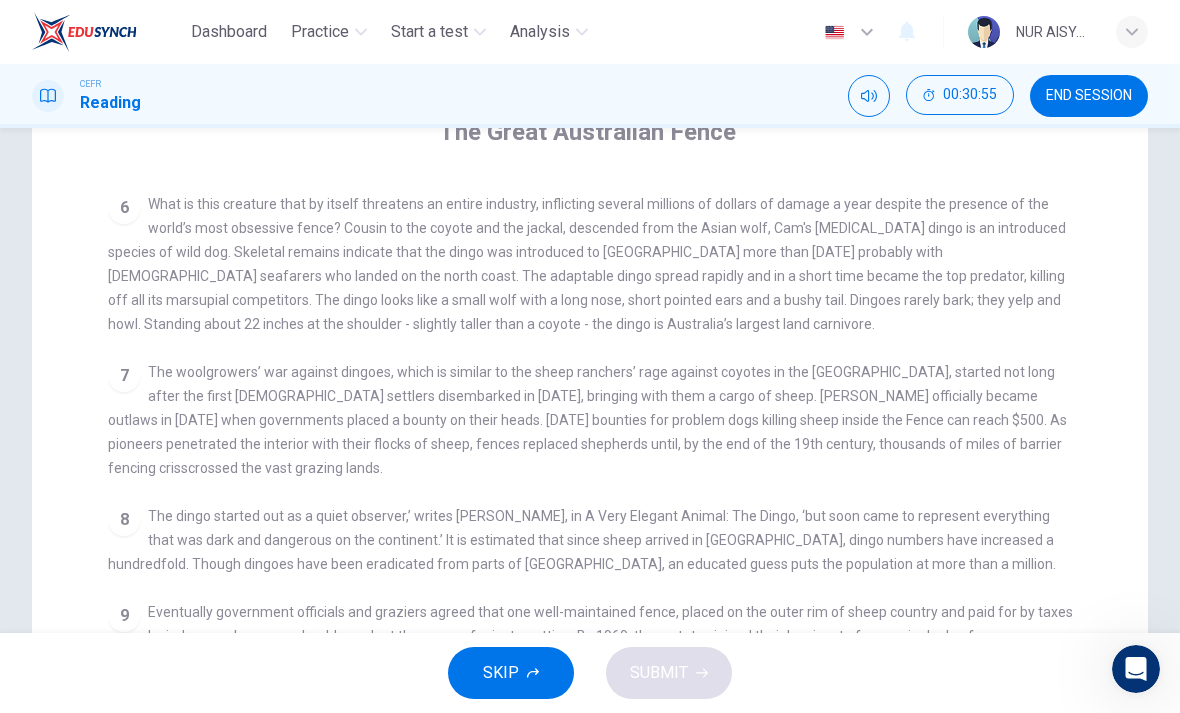 click on "END SESSION" at bounding box center [1089, 96] 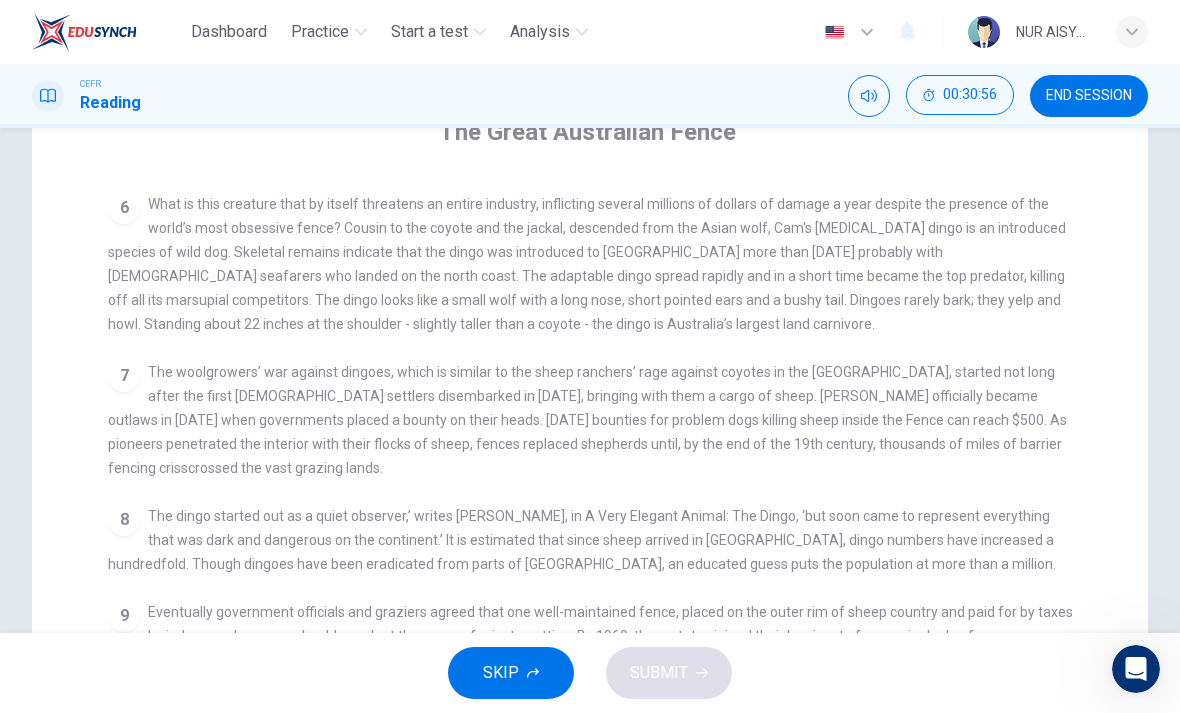 click on "END SESSION" at bounding box center (1089, 96) 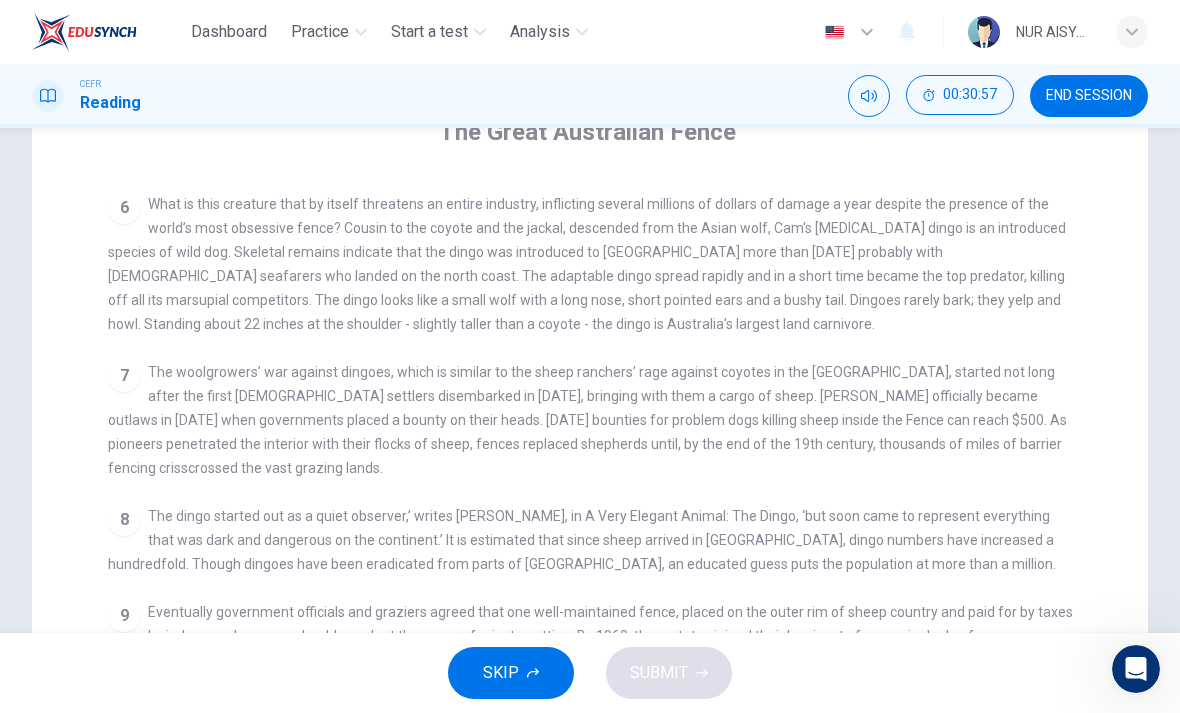 click on "END SESSION" at bounding box center [1089, 96] 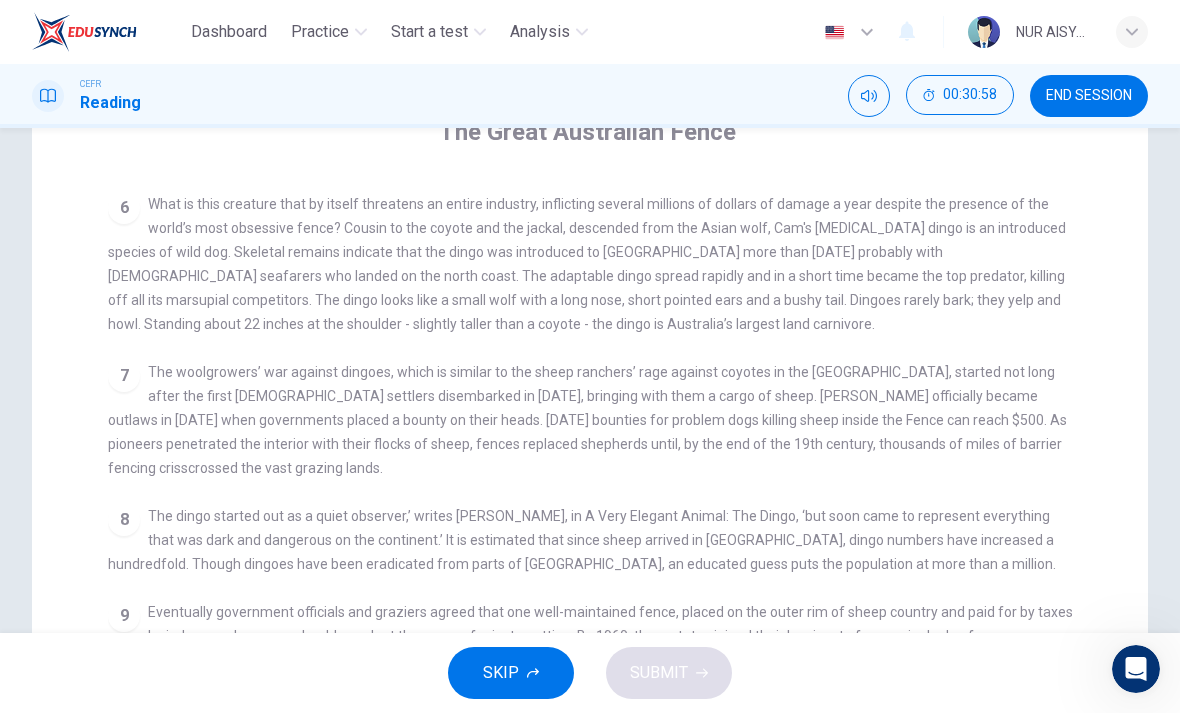 click on "END SESSION" at bounding box center [1089, 96] 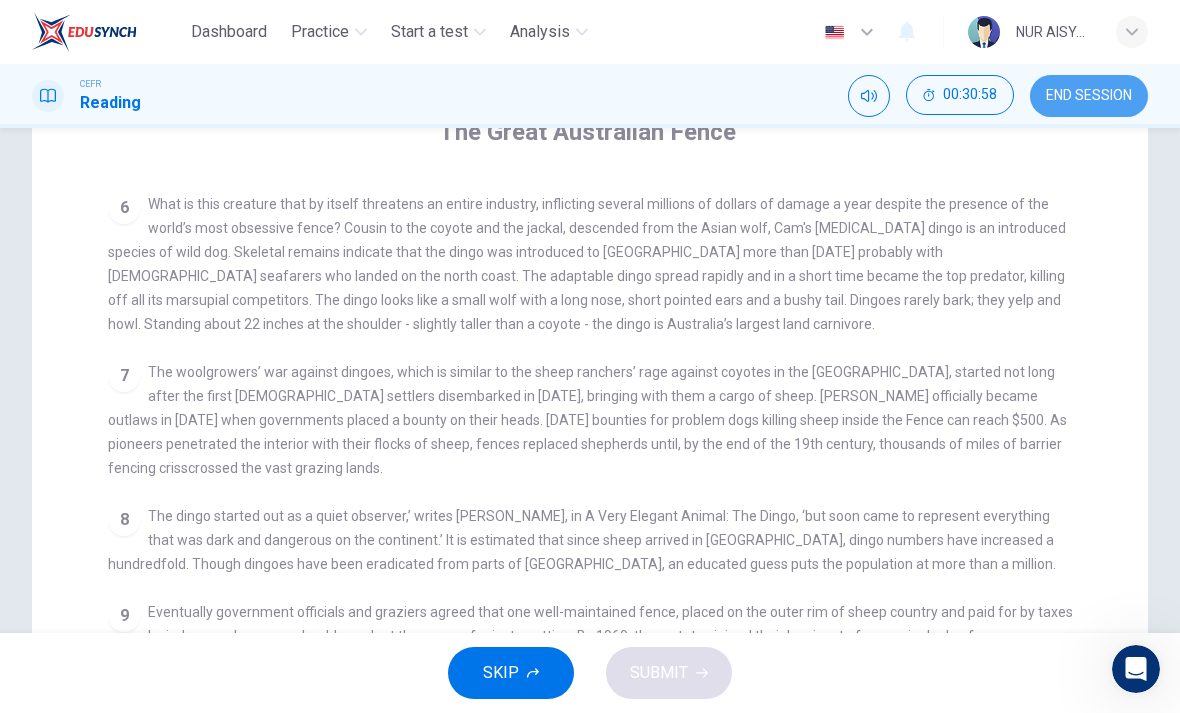 click on "END SESSION" at bounding box center [1089, 96] 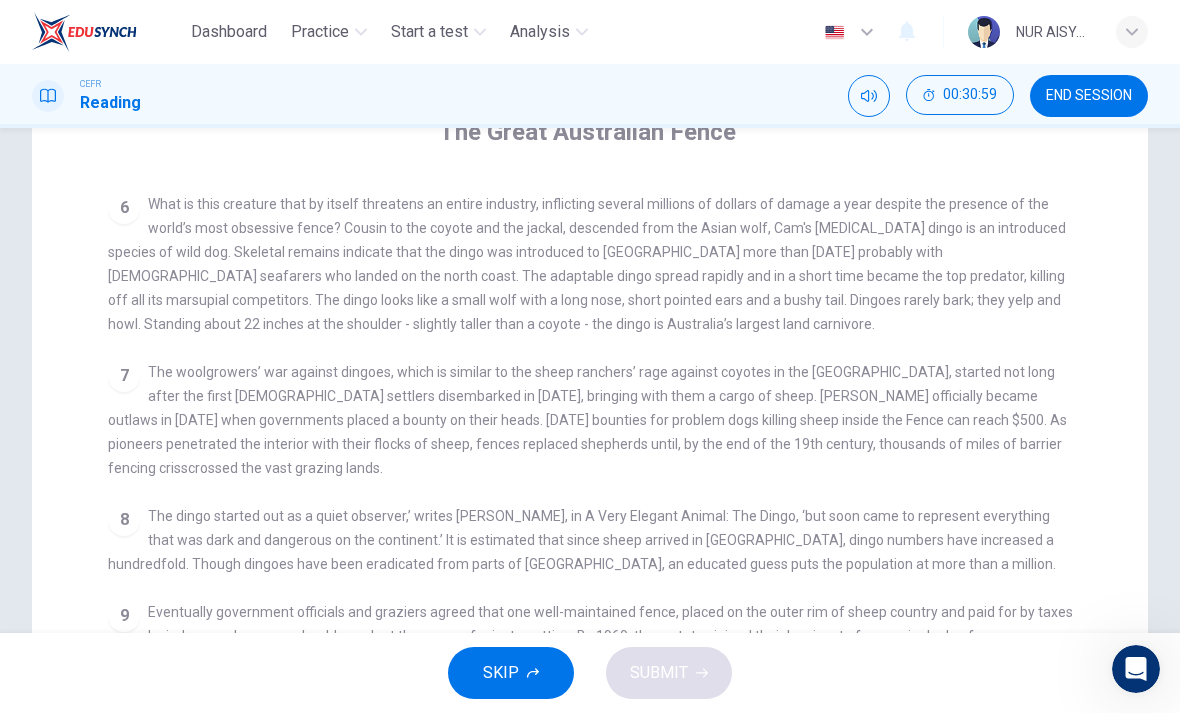 click on "END SESSION" at bounding box center [1089, 96] 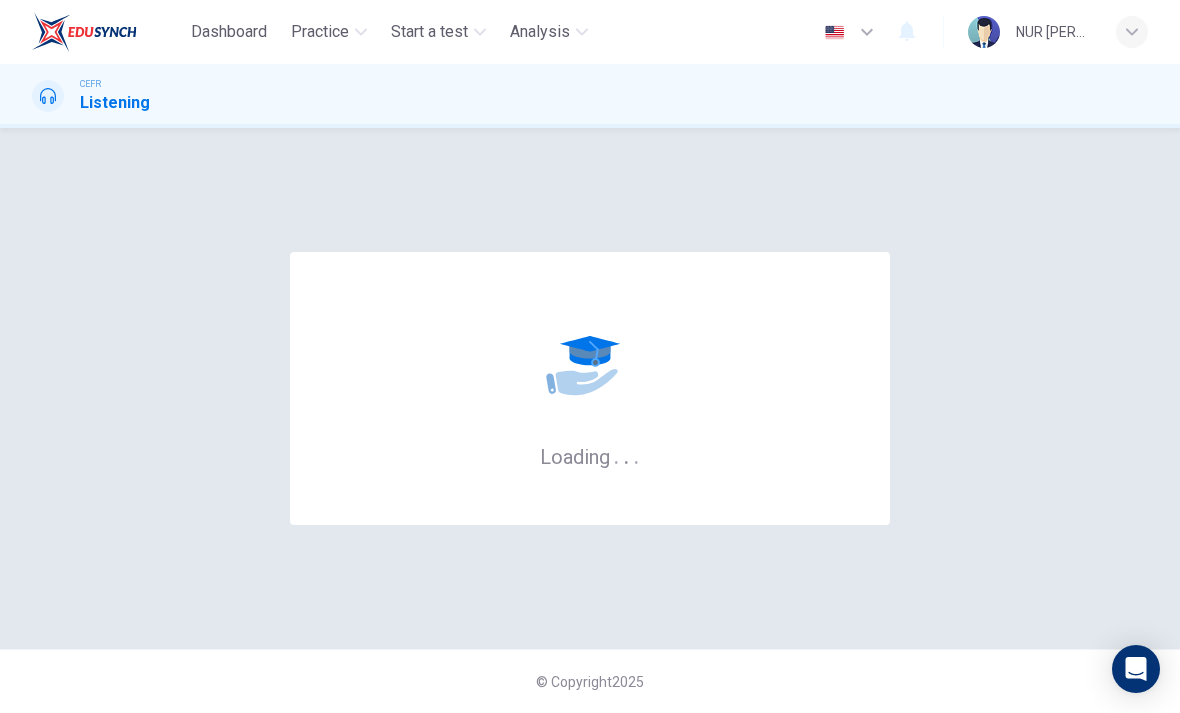 scroll, scrollTop: 0, scrollLeft: 0, axis: both 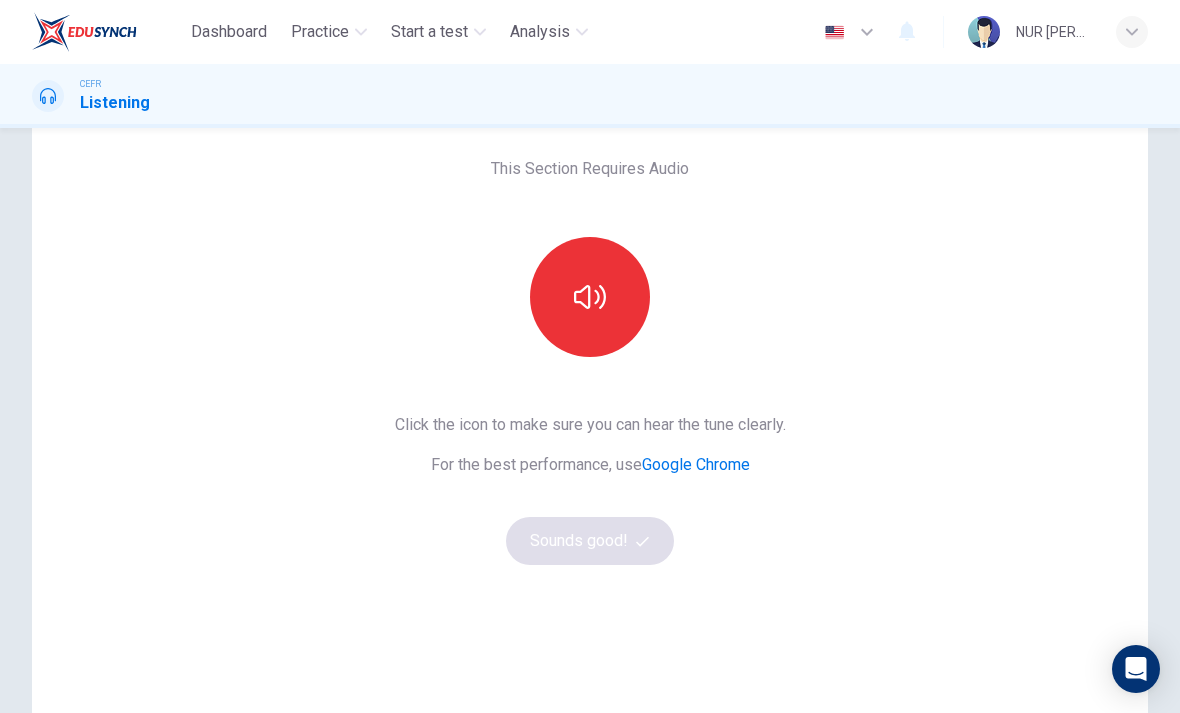 click on "Google Chrome" at bounding box center [696, 464] 